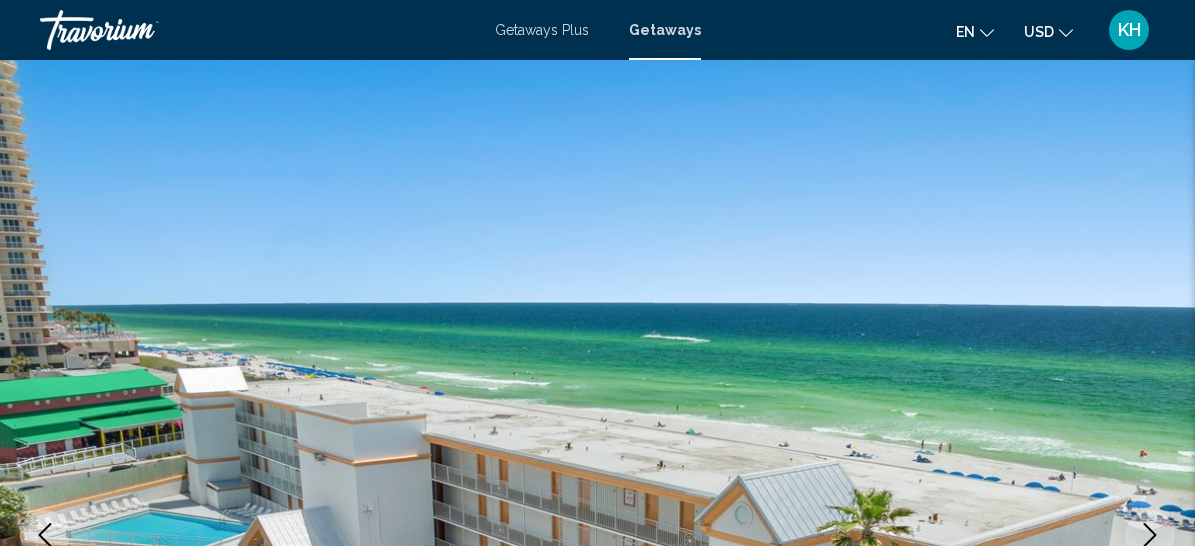 scroll, scrollTop: 895, scrollLeft: 0, axis: vertical 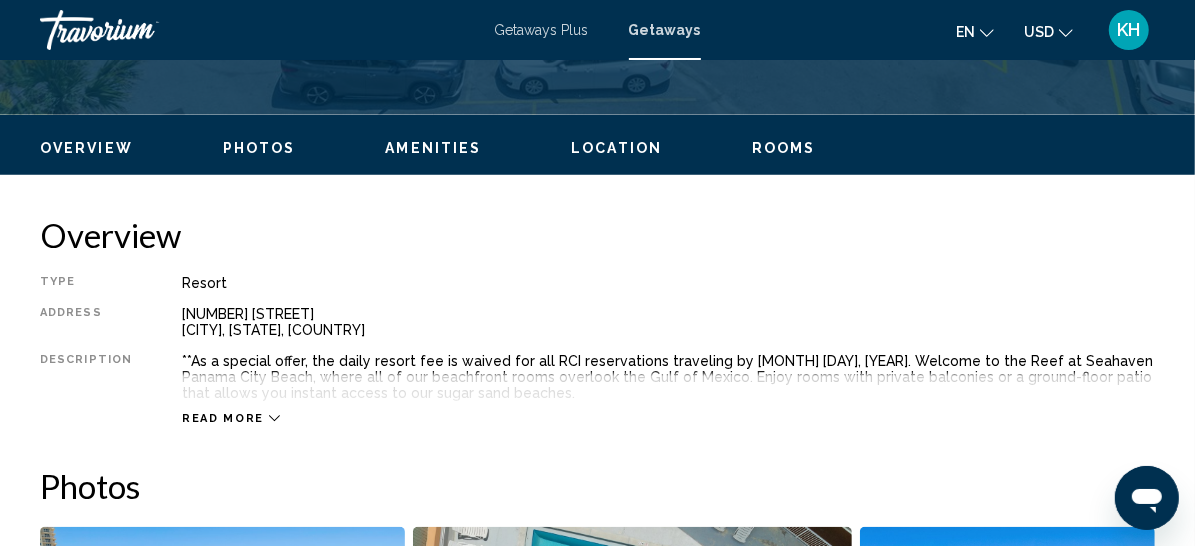 drag, startPoint x: 61, startPoint y: 251, endPoint x: 809, endPoint y: 255, distance: 748.0107 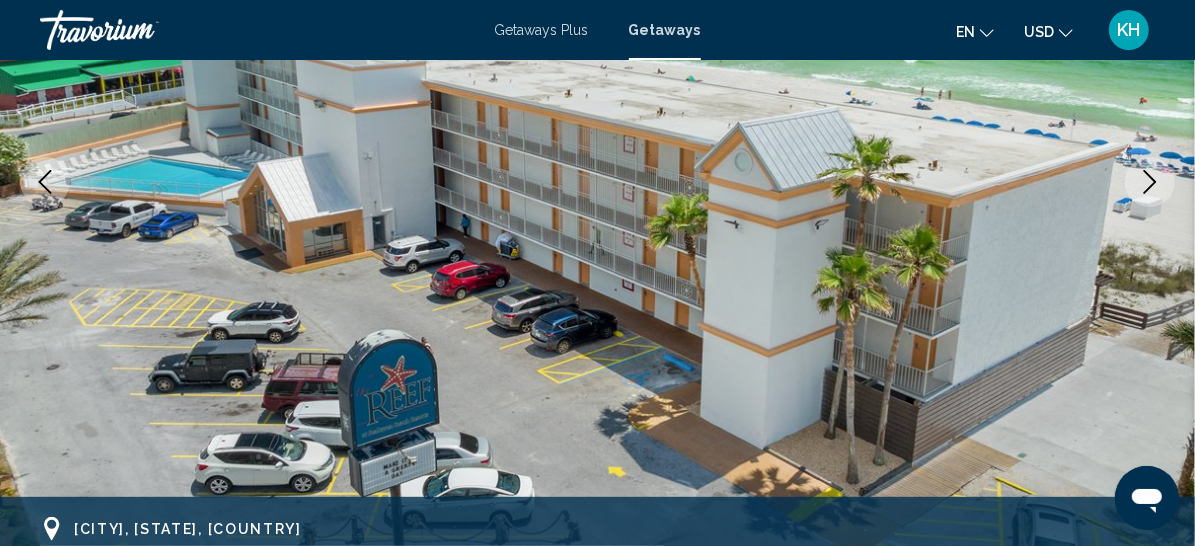 scroll, scrollTop: 0, scrollLeft: 0, axis: both 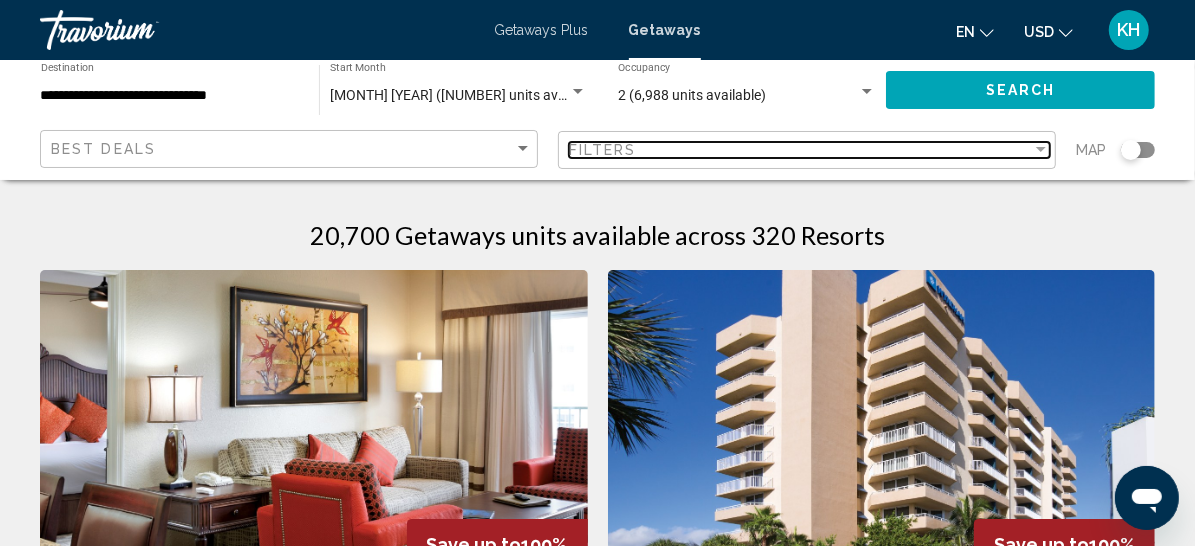 click on "Filters" at bounding box center [603, 150] 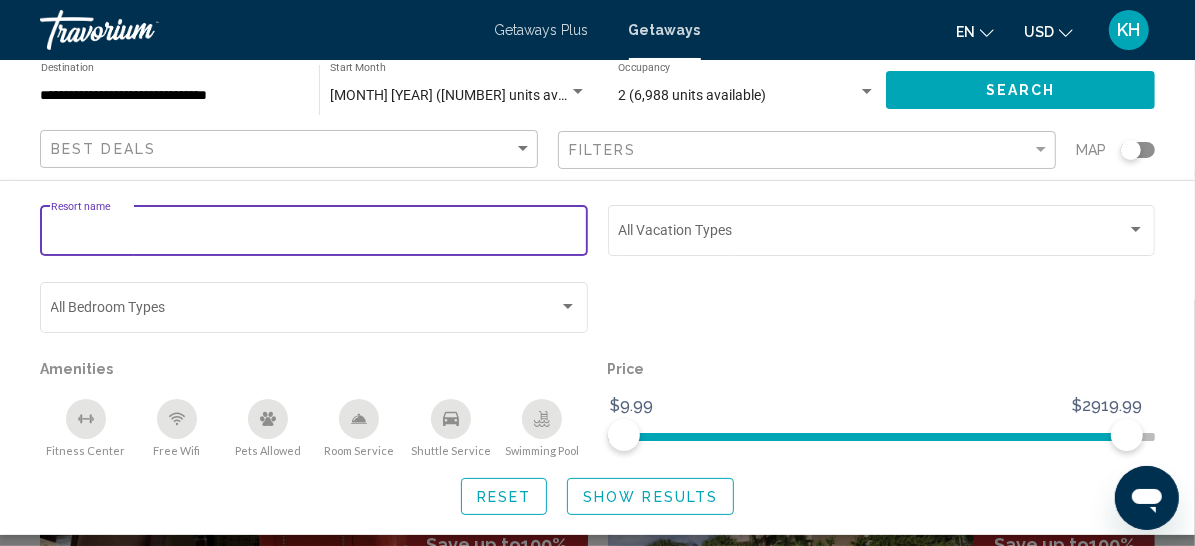 click on "Resort name" at bounding box center (314, 234) 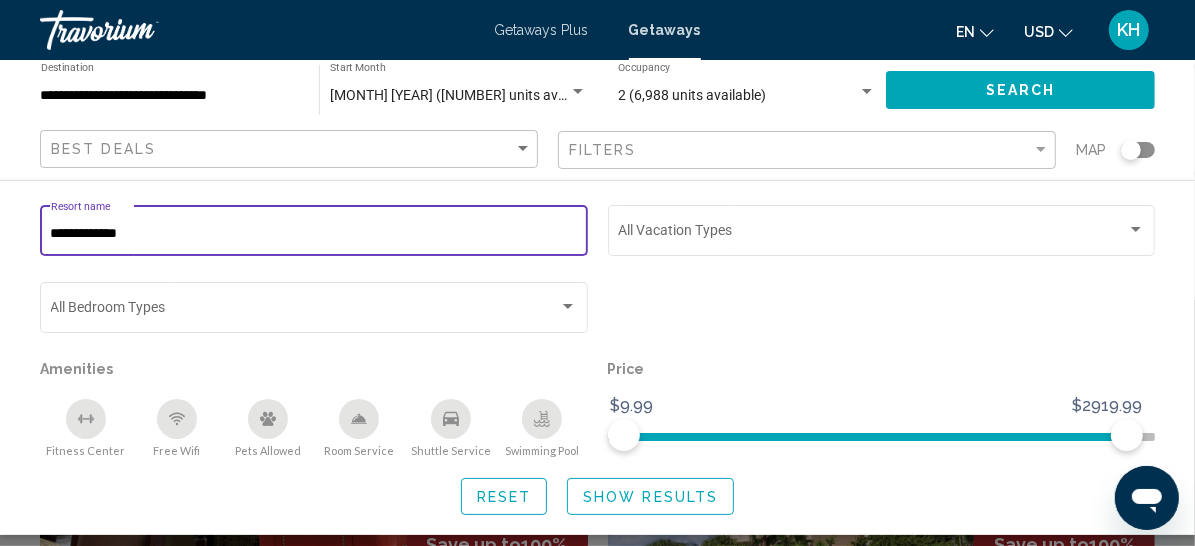 type on "**********" 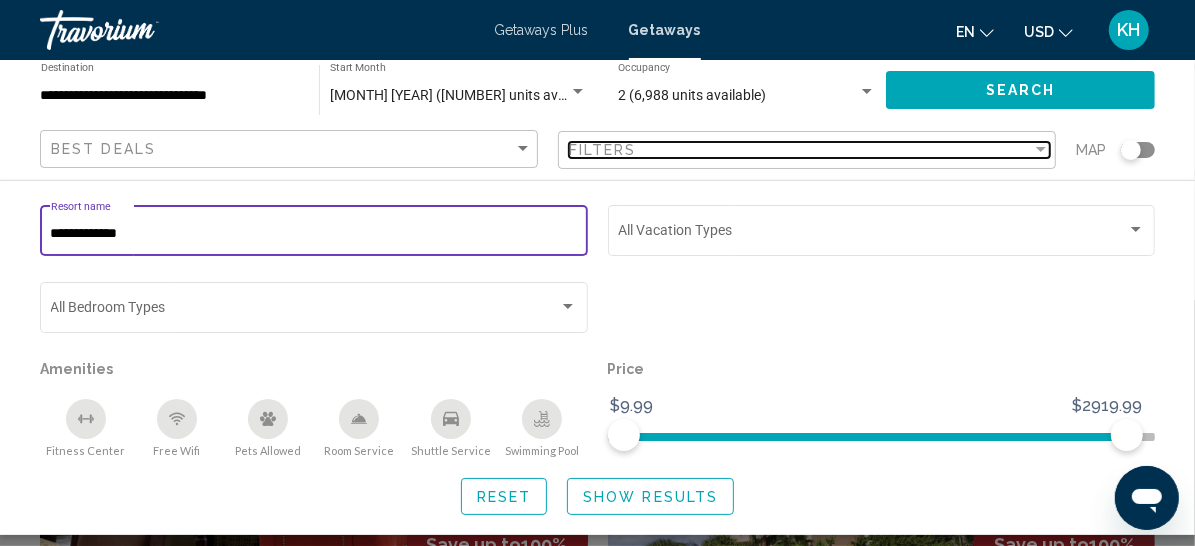 click on "Filters" at bounding box center [800, 150] 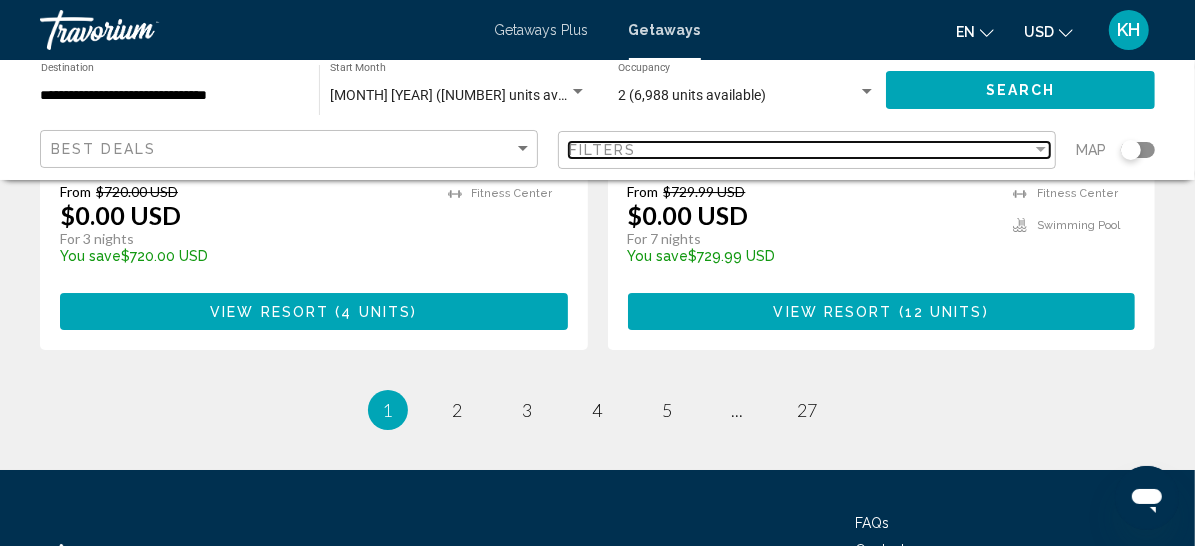 scroll, scrollTop: 3974, scrollLeft: 0, axis: vertical 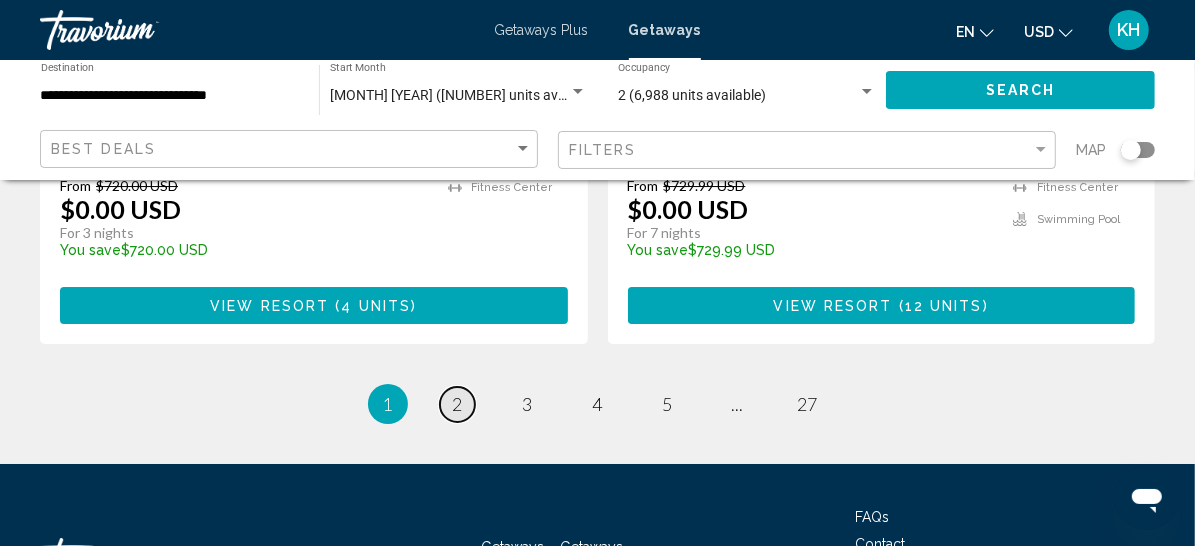 click on "page  2" at bounding box center [457, 404] 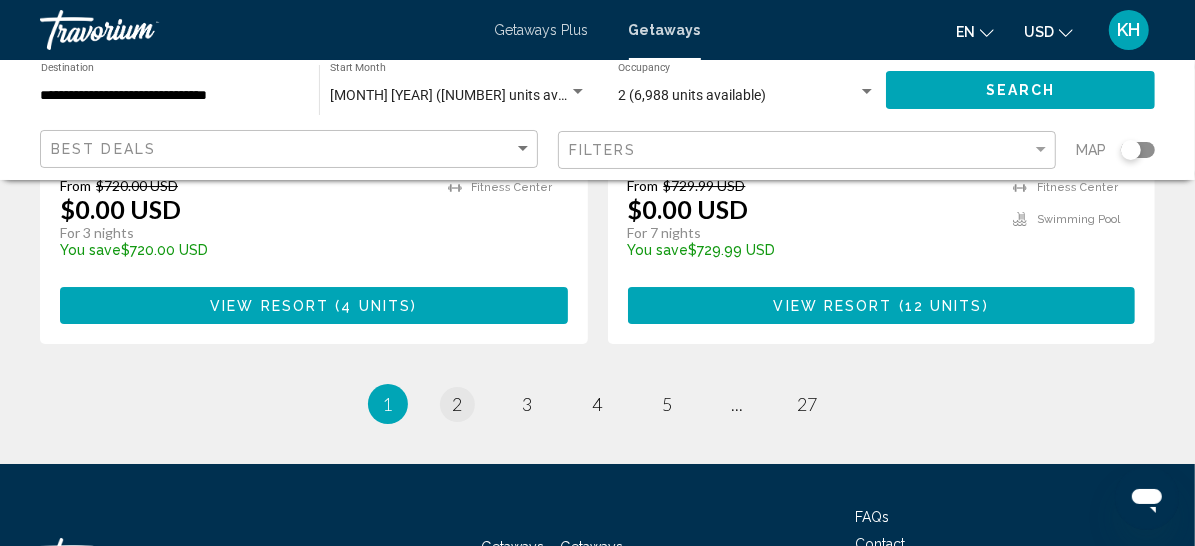 scroll, scrollTop: 0, scrollLeft: 0, axis: both 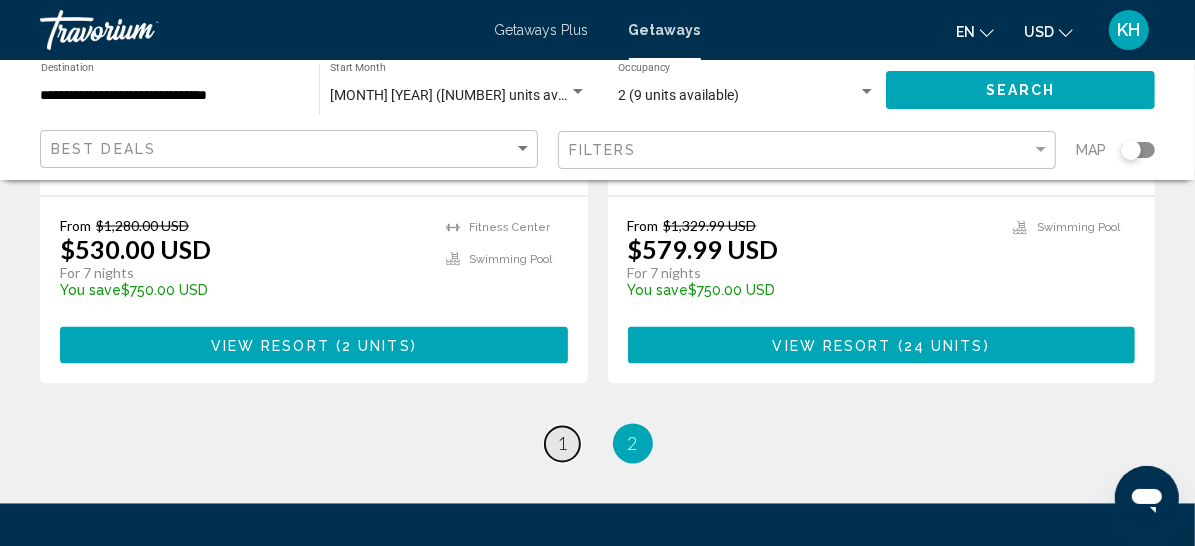 click on "1" at bounding box center [563, 444] 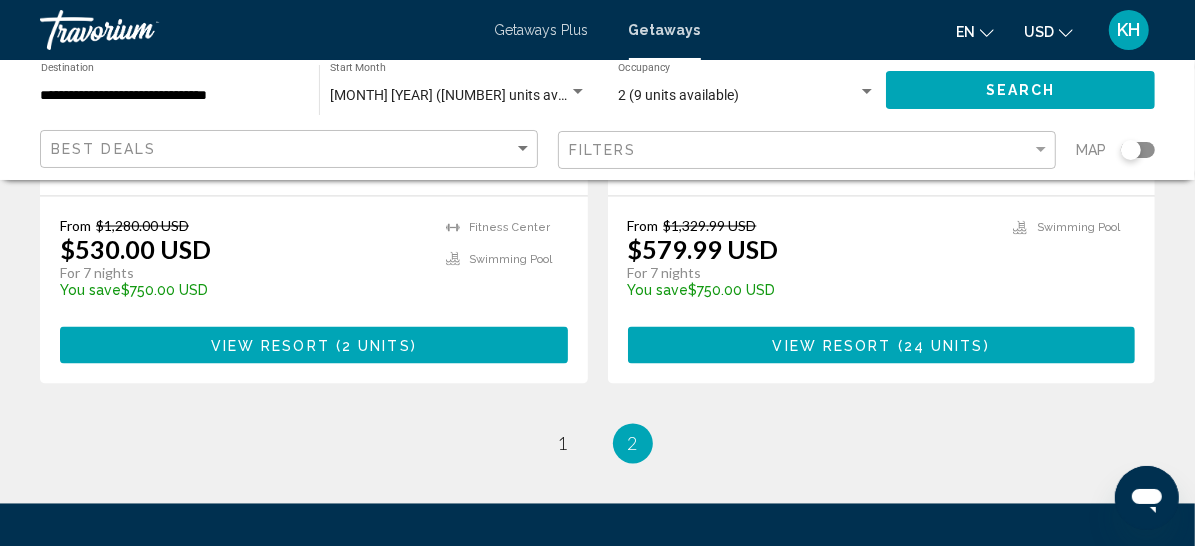 scroll, scrollTop: 0, scrollLeft: 0, axis: both 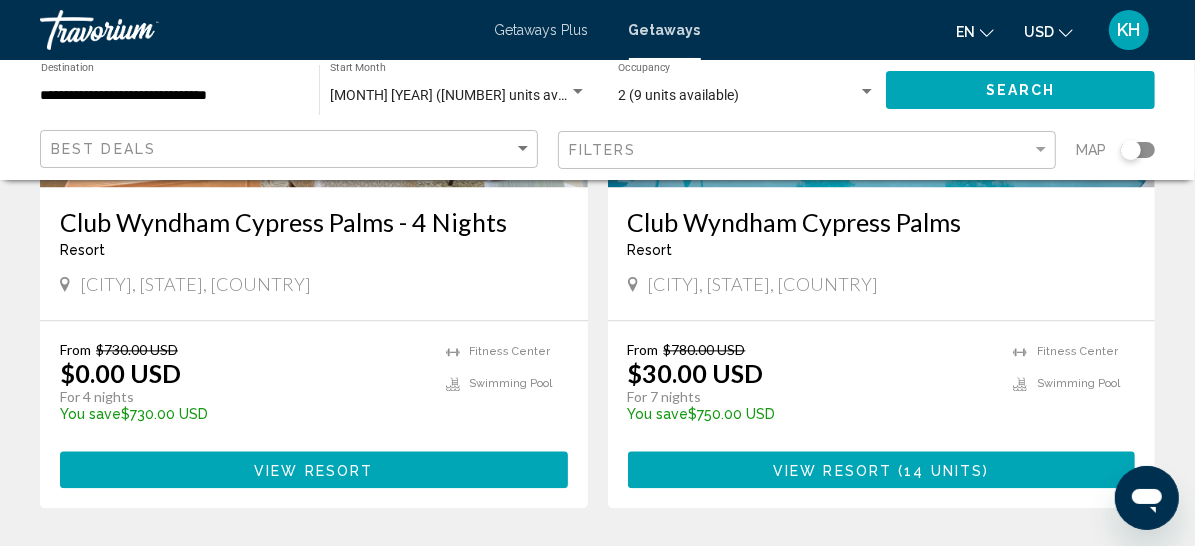 click on "Club Wyndham Cypress Palms - 4 Nights" at bounding box center [314, 222] 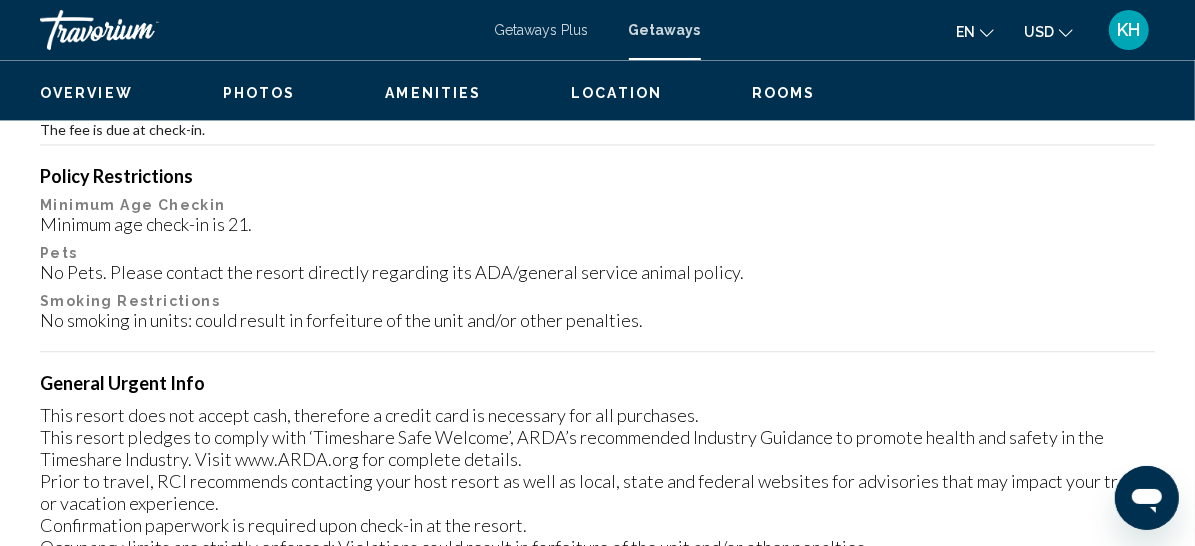 scroll, scrollTop: 395, scrollLeft: 0, axis: vertical 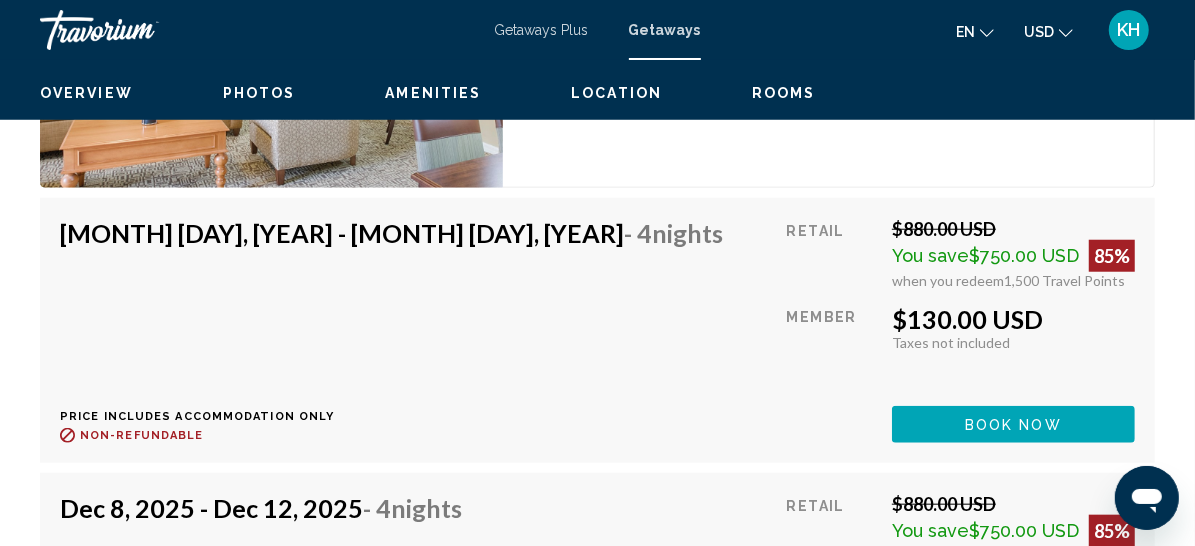 click on "Max Occupancy" at bounding box center [598, -1181] 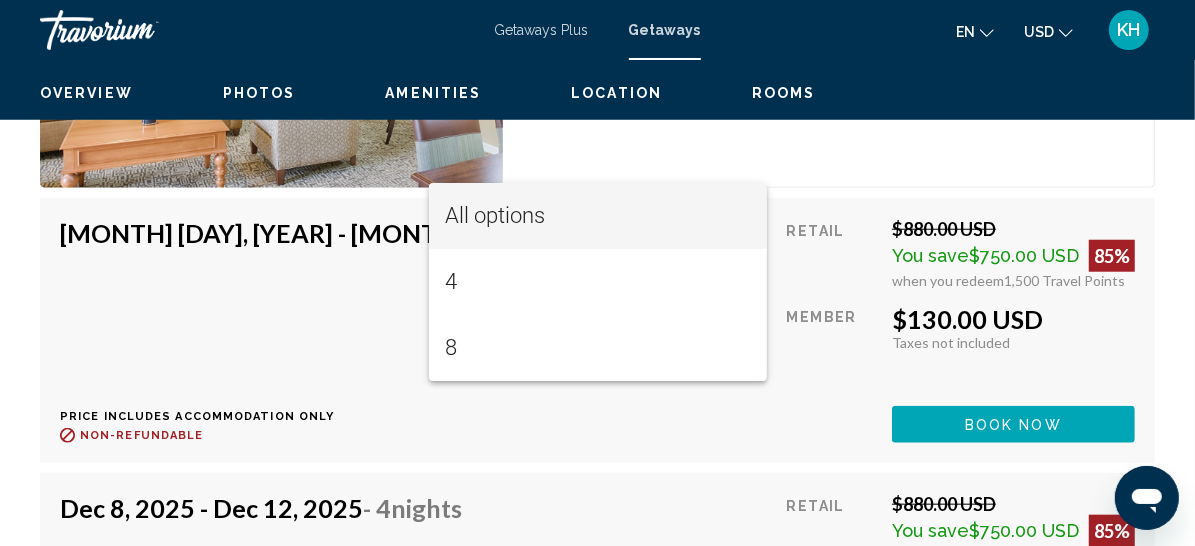 click at bounding box center (597, 273) 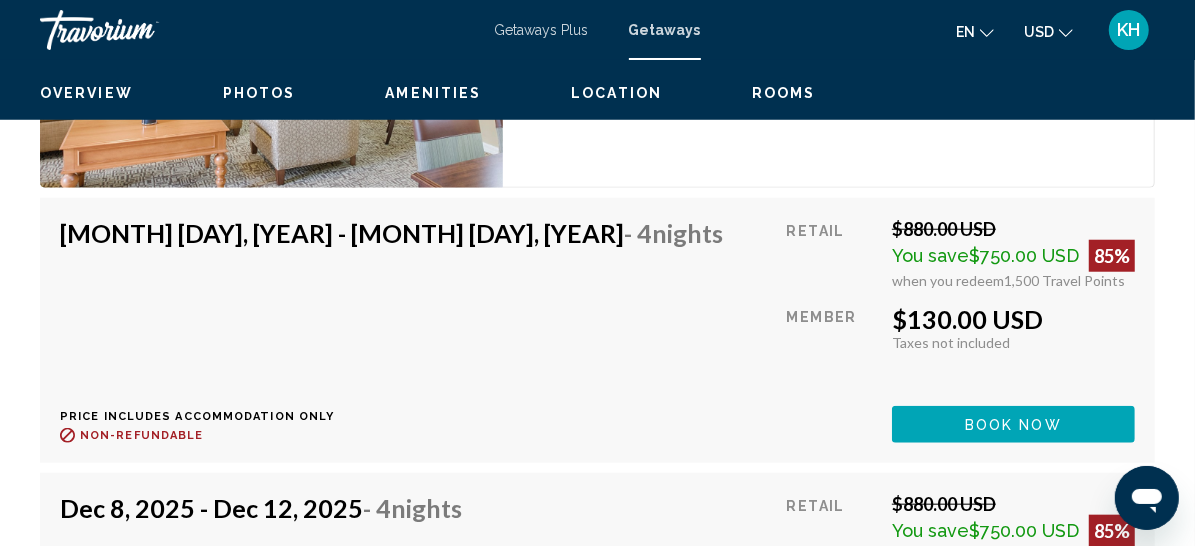click at bounding box center (223, -1178) 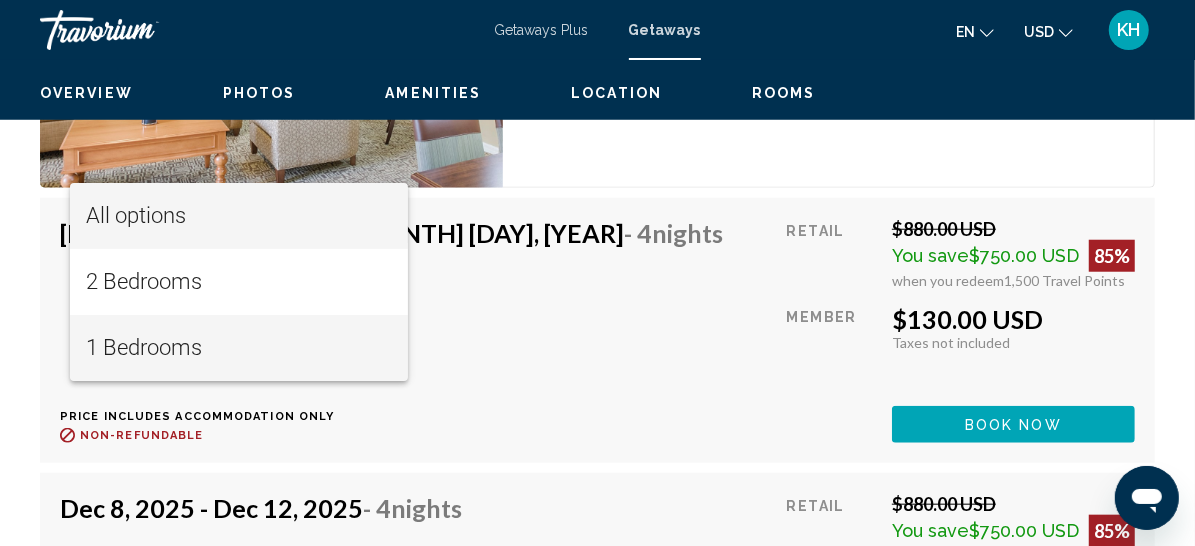 click on "1 Bedrooms" at bounding box center [239, 348] 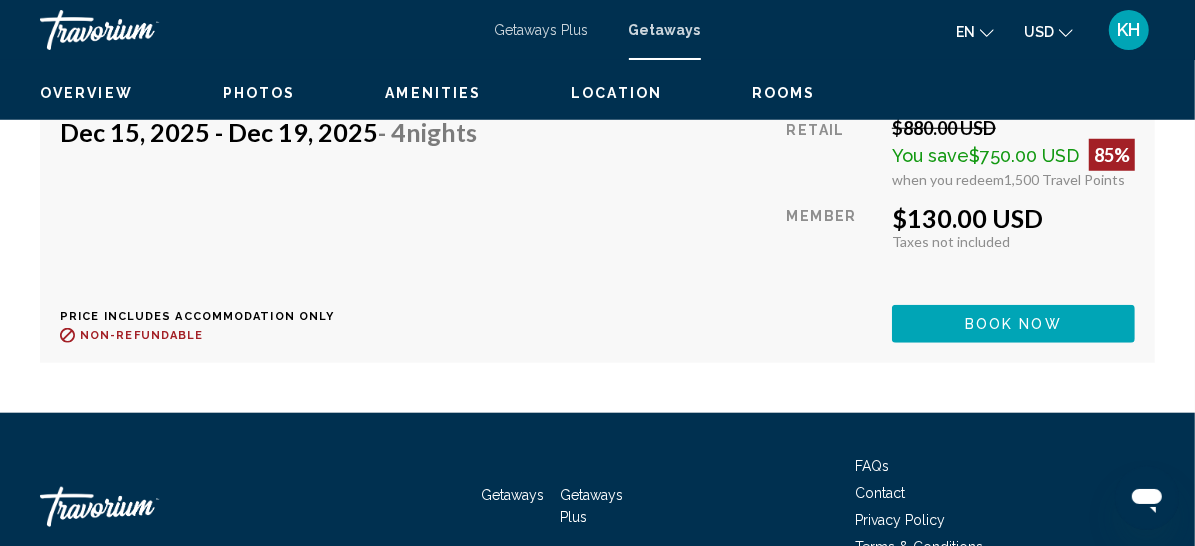 scroll, scrollTop: 5294, scrollLeft: 0, axis: vertical 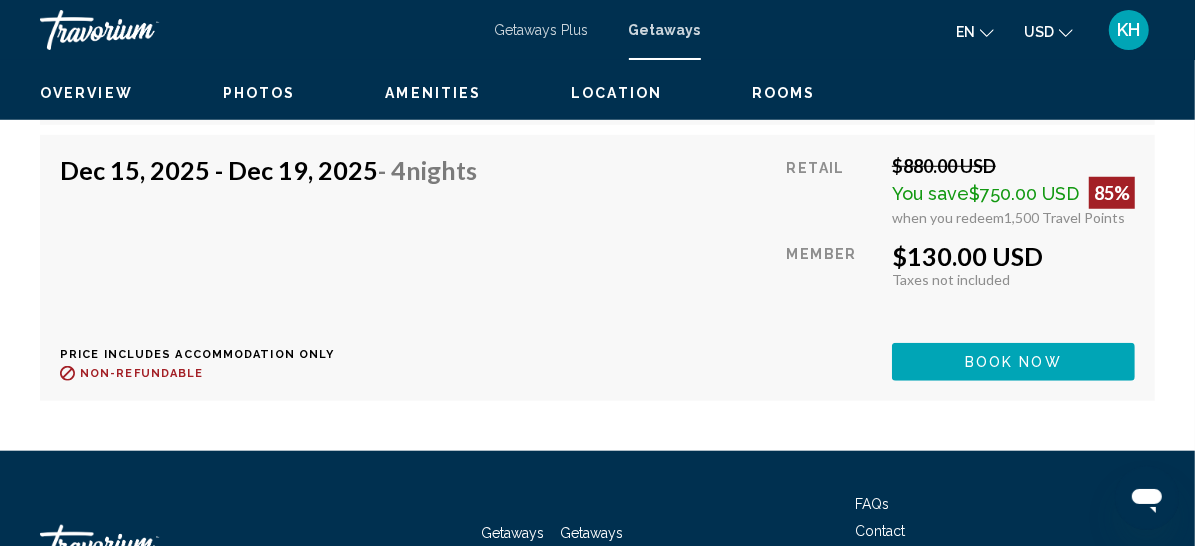 click on "1 Bedrooms" at bounding box center (223, -1113) 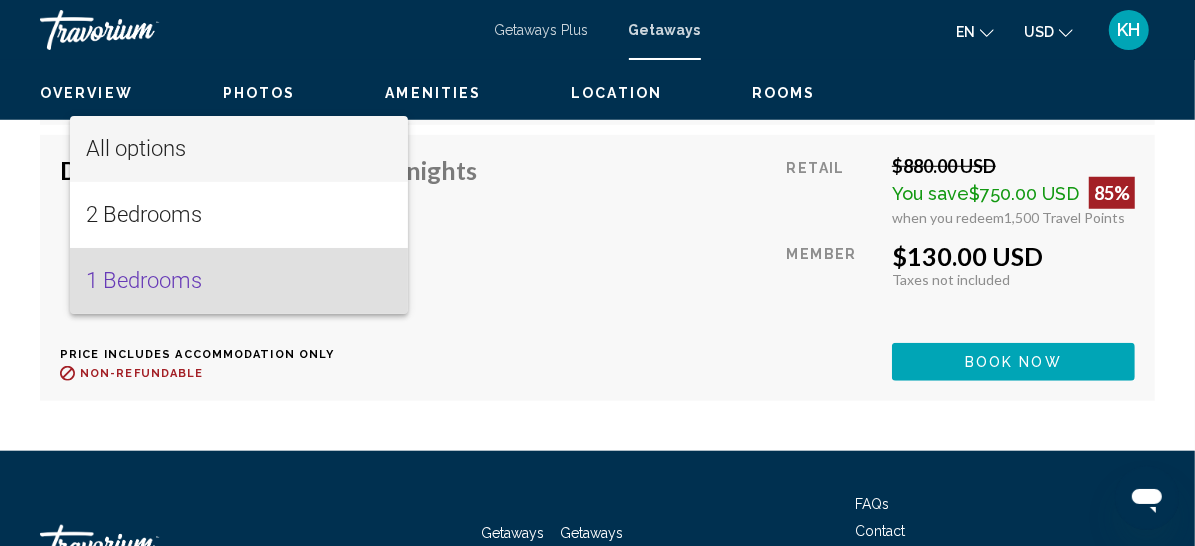 click on "All options" at bounding box center [136, 148] 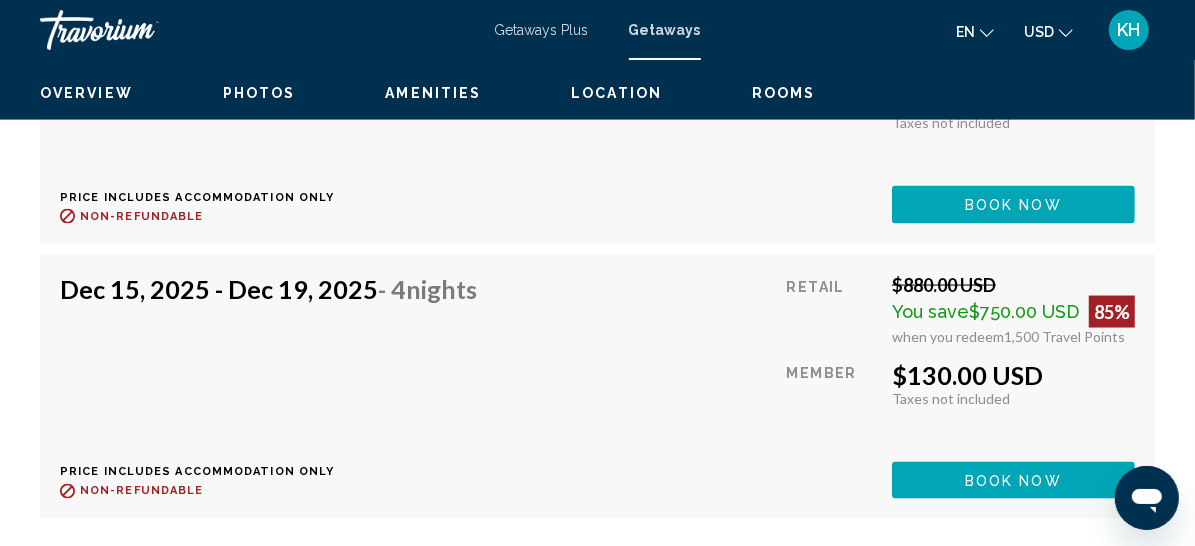 scroll, scrollTop: 6162, scrollLeft: 0, axis: vertical 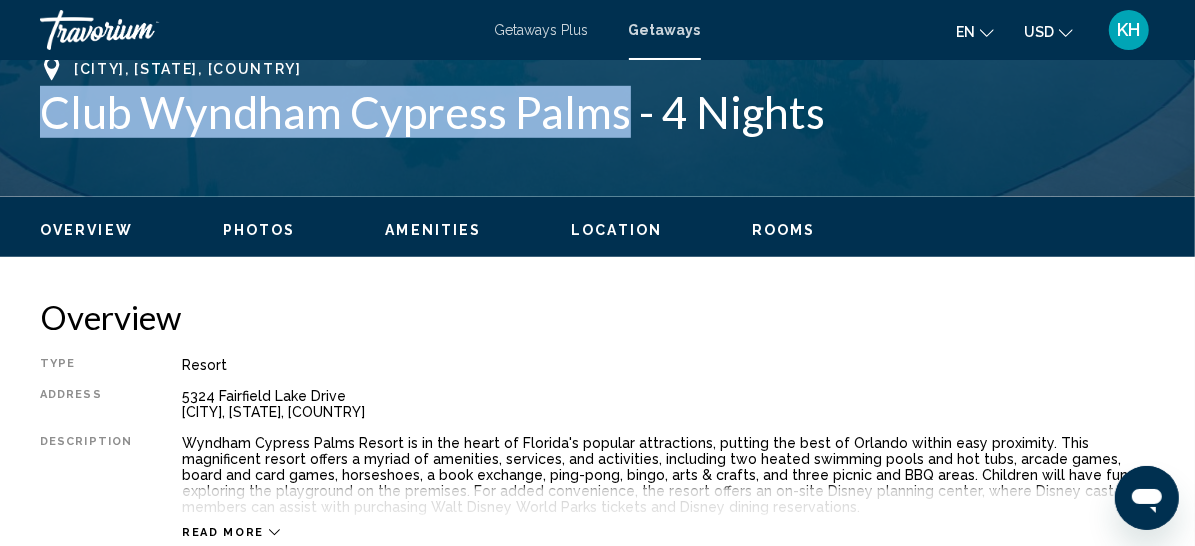 drag, startPoint x: 54, startPoint y: 340, endPoint x: 780, endPoint y: 340, distance: 726 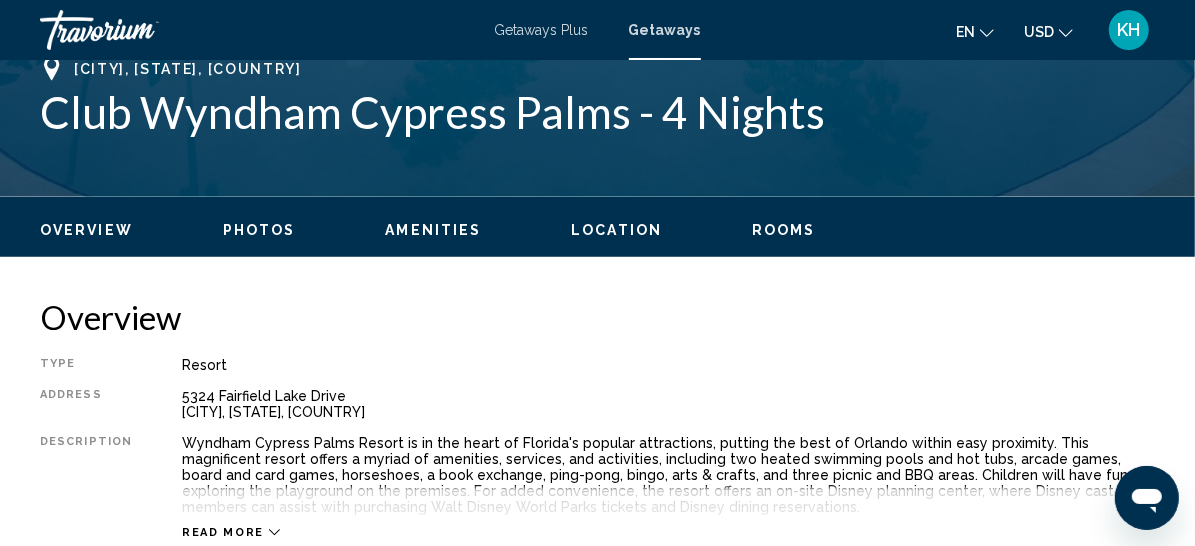 click on "[CITY], [STATE], [COUNTRY]" at bounding box center [597, 69] 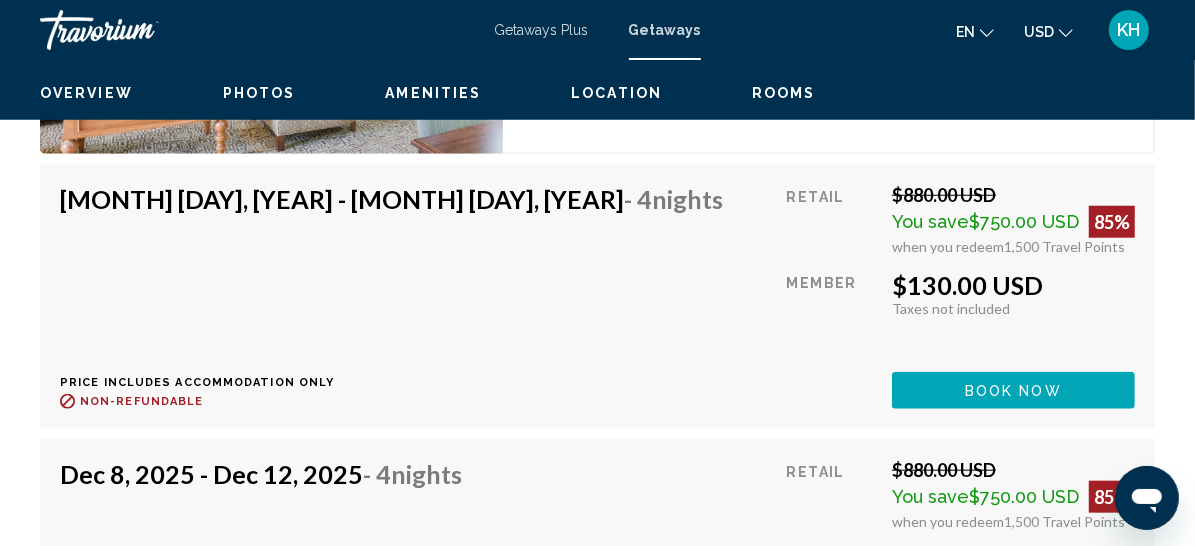 scroll, scrollTop: 5470, scrollLeft: 0, axis: vertical 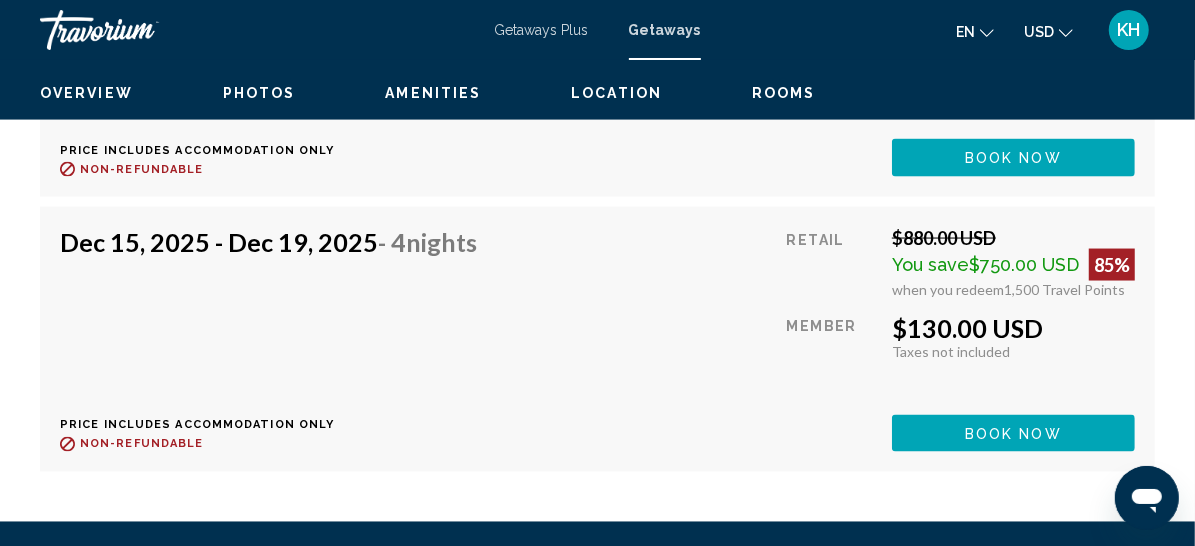 click on "Book now" at bounding box center [1013, -1071] 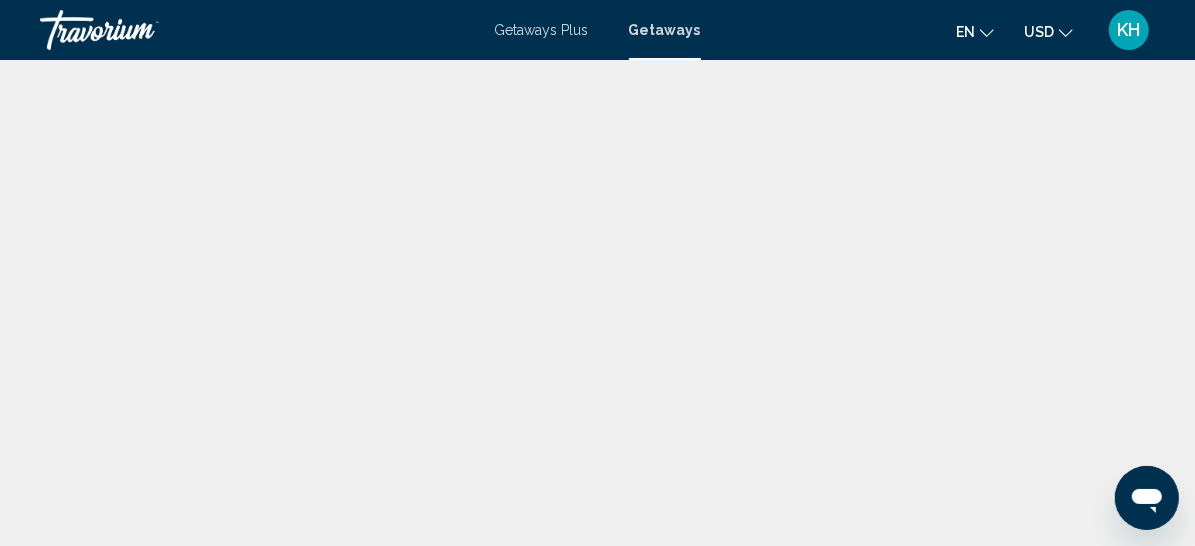 scroll, scrollTop: 0, scrollLeft: 0, axis: both 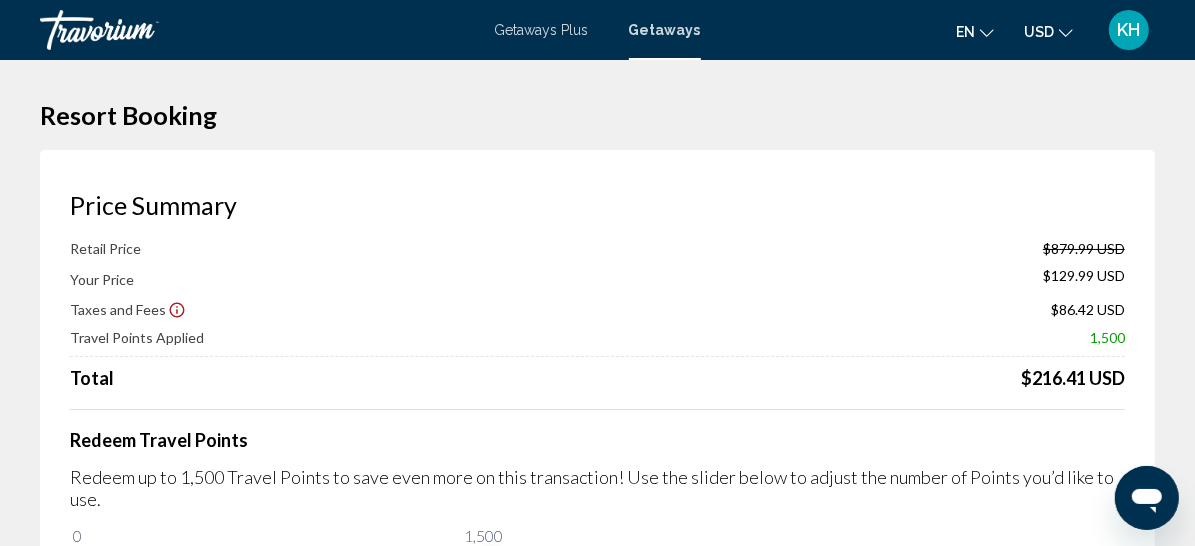 click on "Getaways Plus" at bounding box center [542, 30] 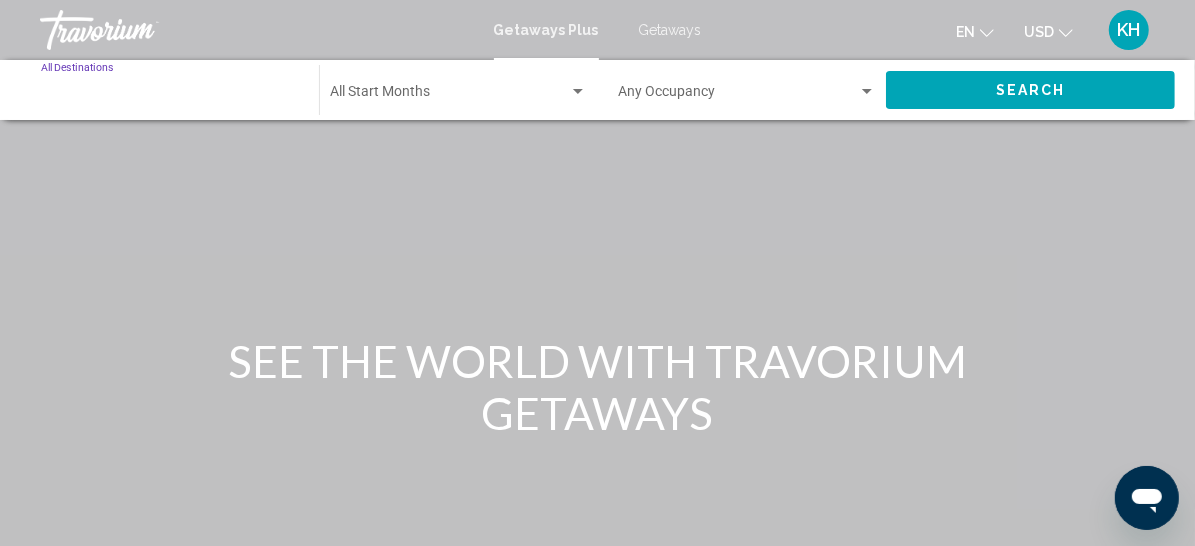 click on "Destination All Destinations" at bounding box center (170, 96) 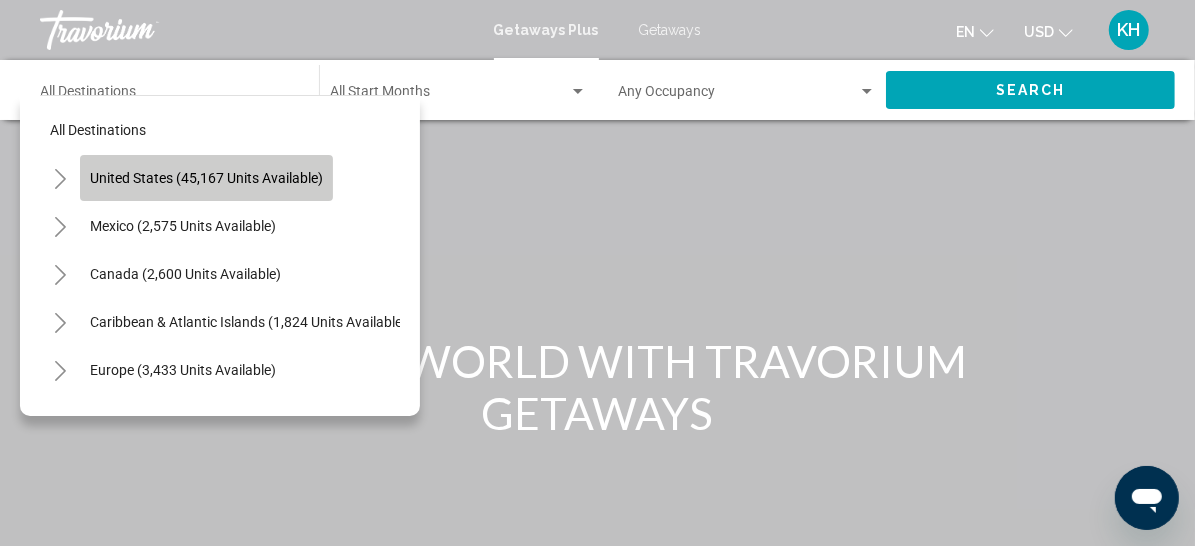 click on "United States (45,167 units available)" 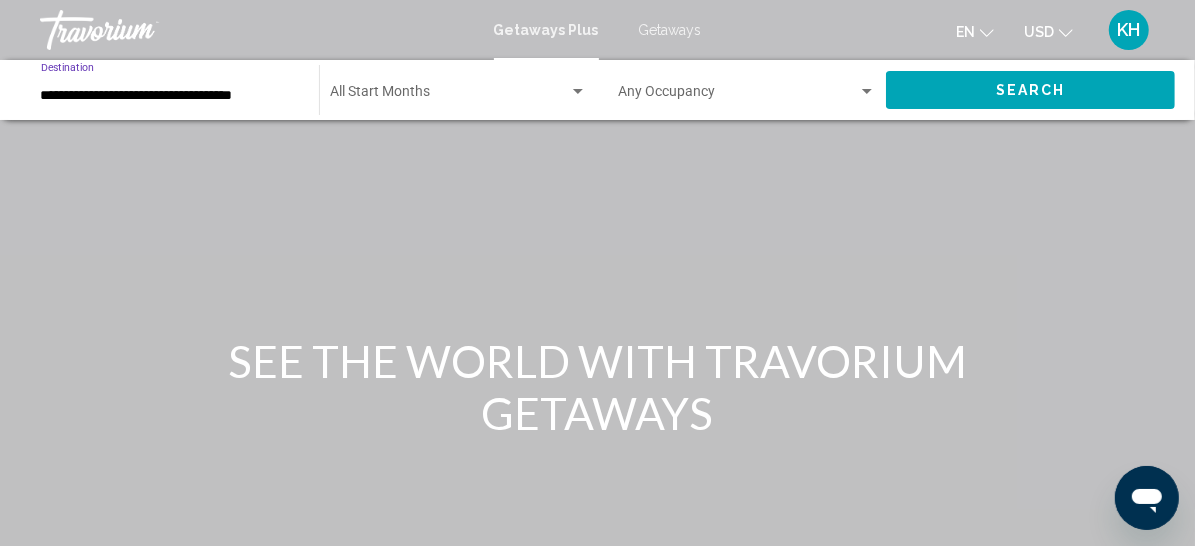 click on "**********" at bounding box center (170, 96) 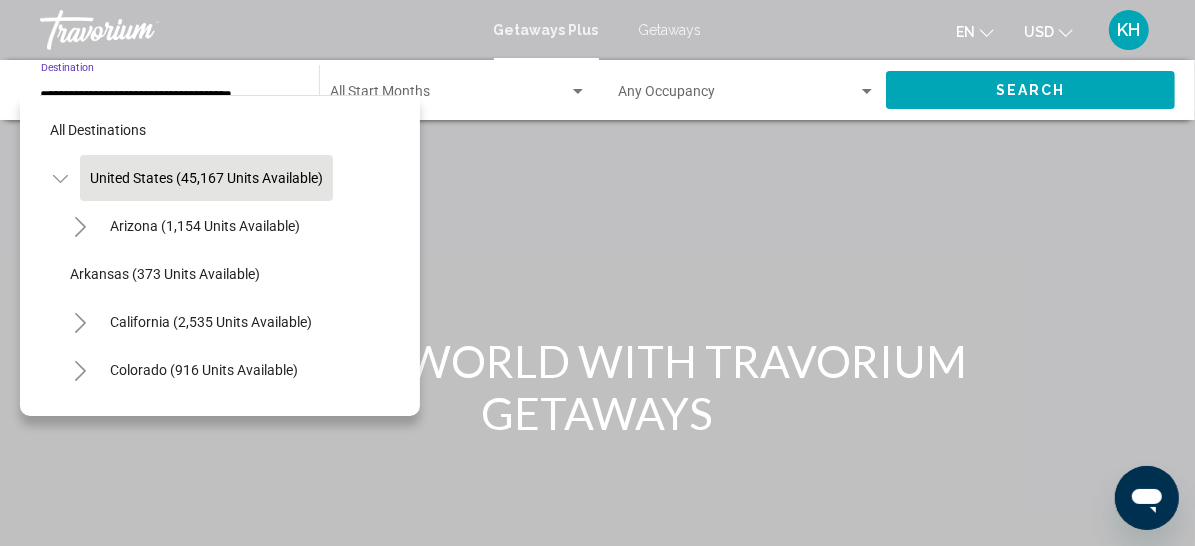 scroll, scrollTop: 0, scrollLeft: 39, axis: horizontal 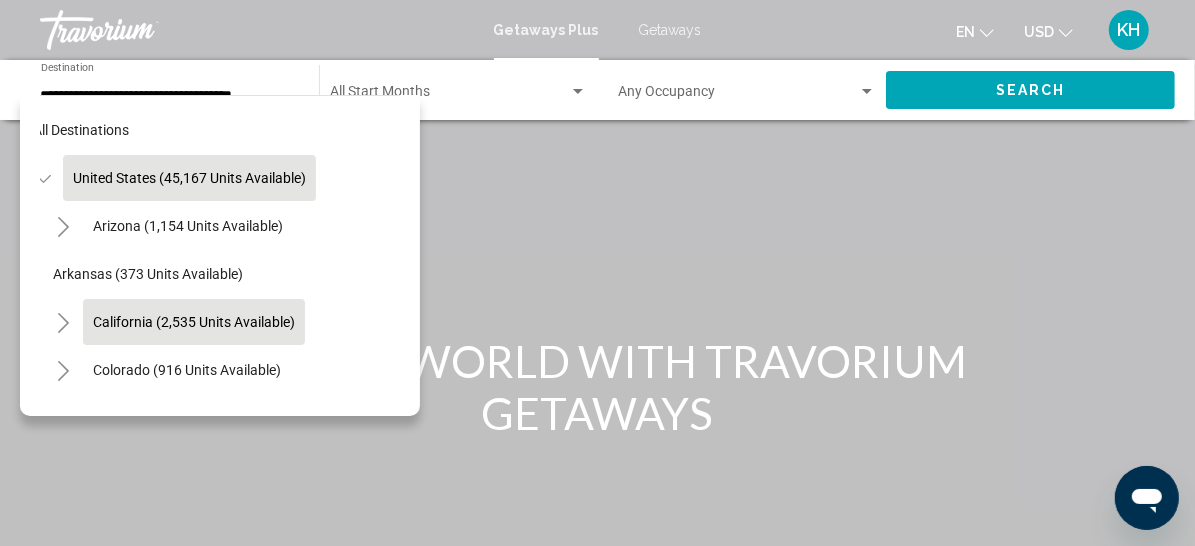 click on "California (2,535 units available)" 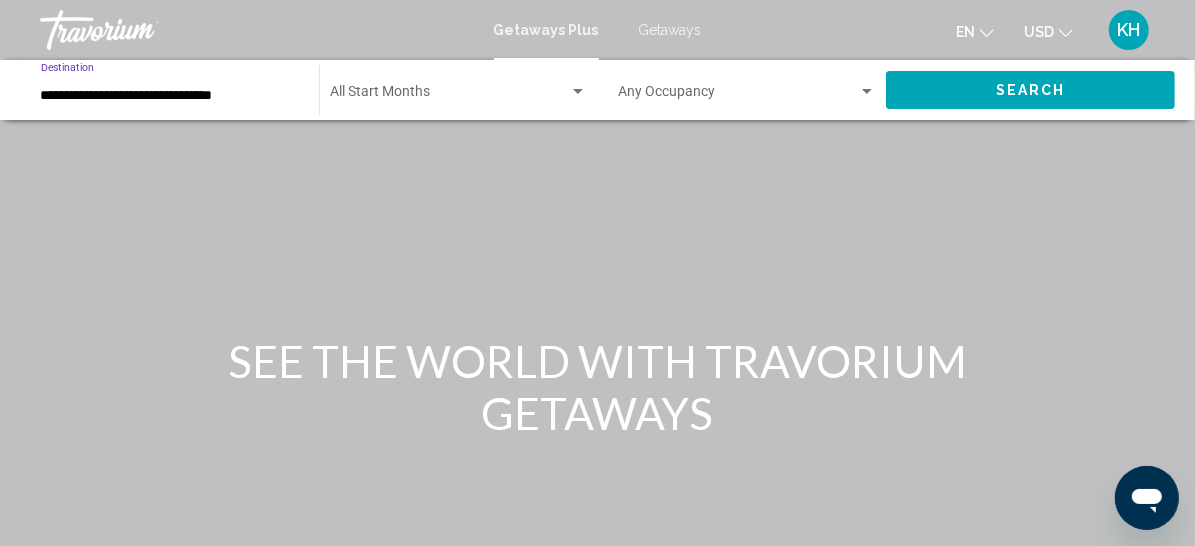 click at bounding box center [449, 96] 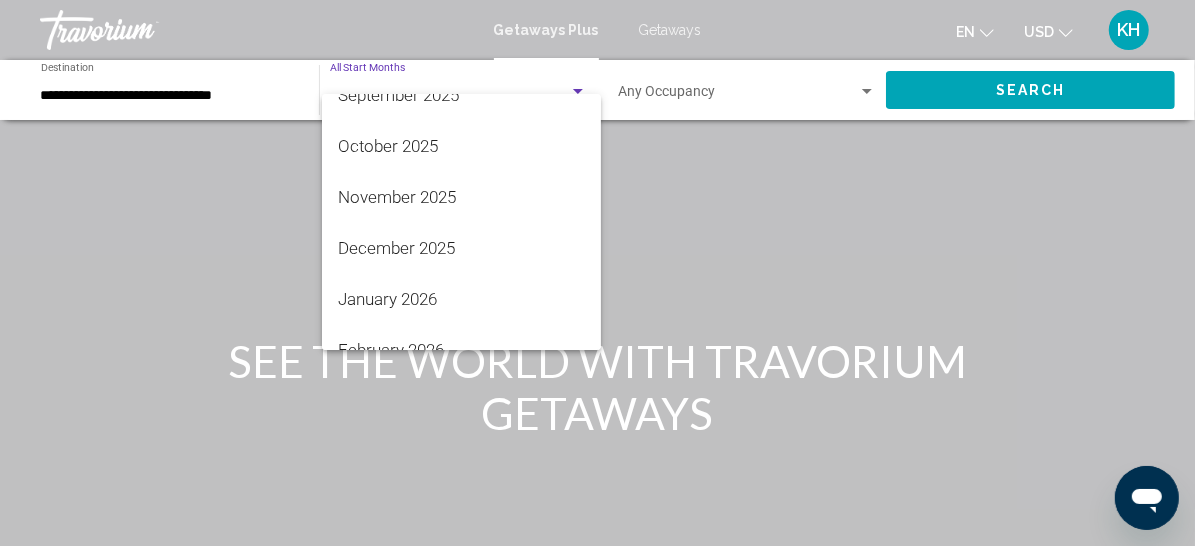 scroll, scrollTop: 189, scrollLeft: 0, axis: vertical 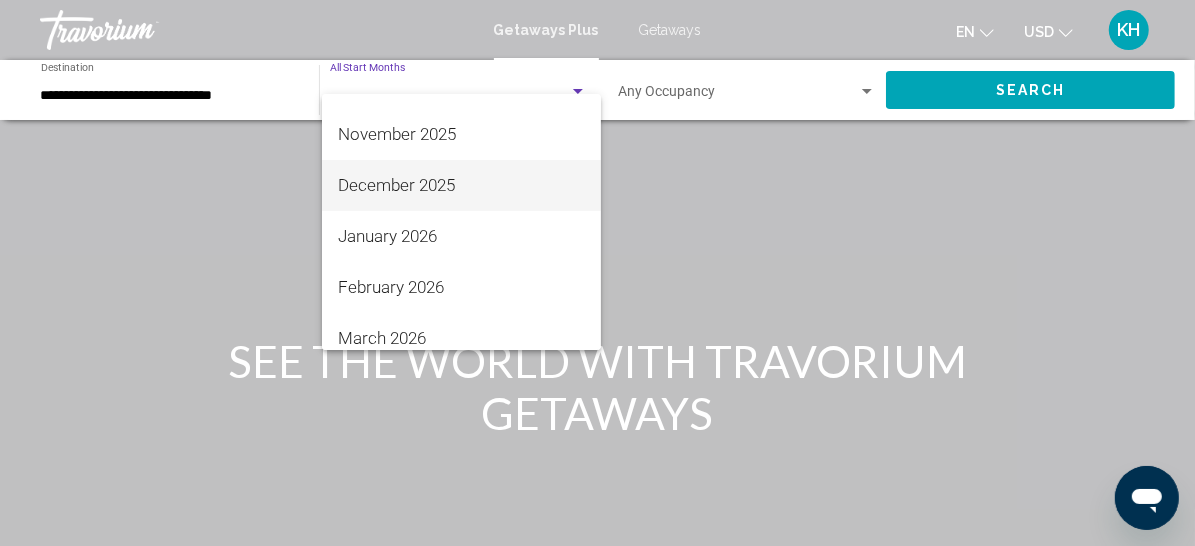 click on "December 2025" at bounding box center [461, 185] 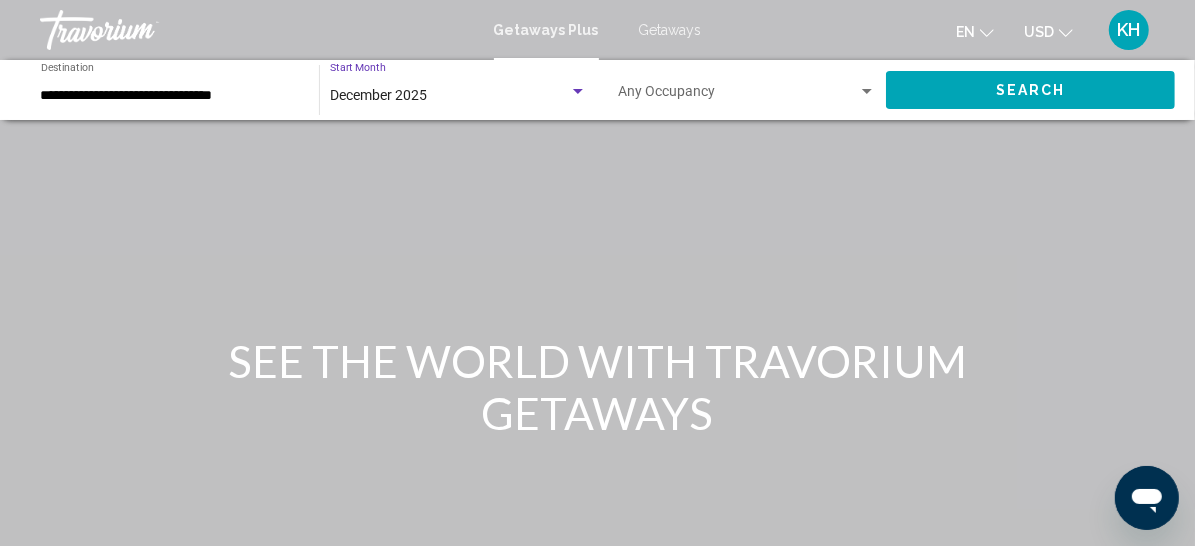click at bounding box center [738, 96] 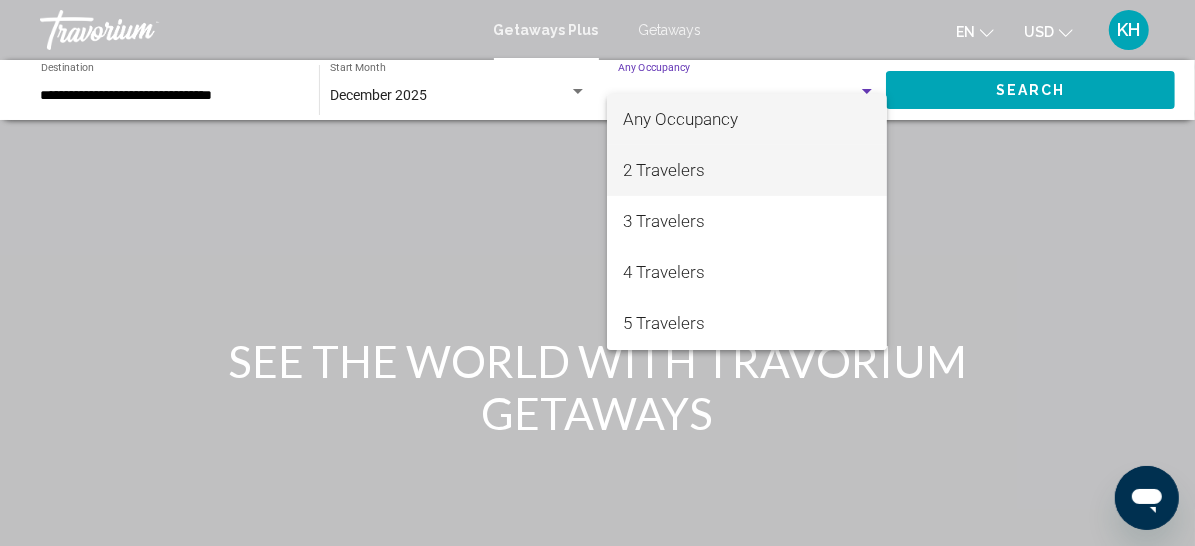 click on "2 Travelers" at bounding box center [747, 170] 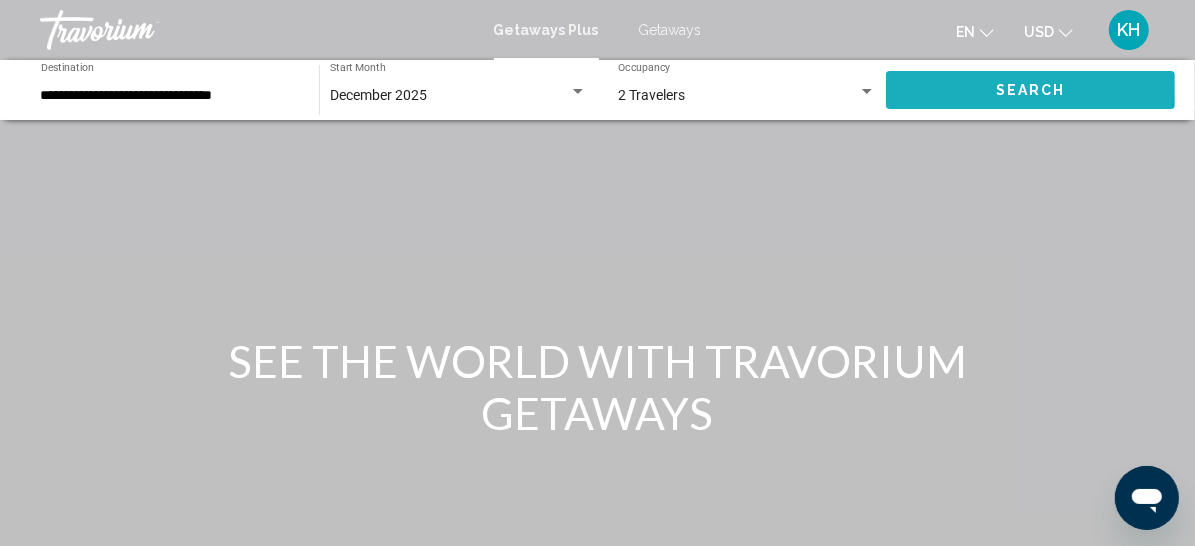 click on "Search" at bounding box center (1030, 89) 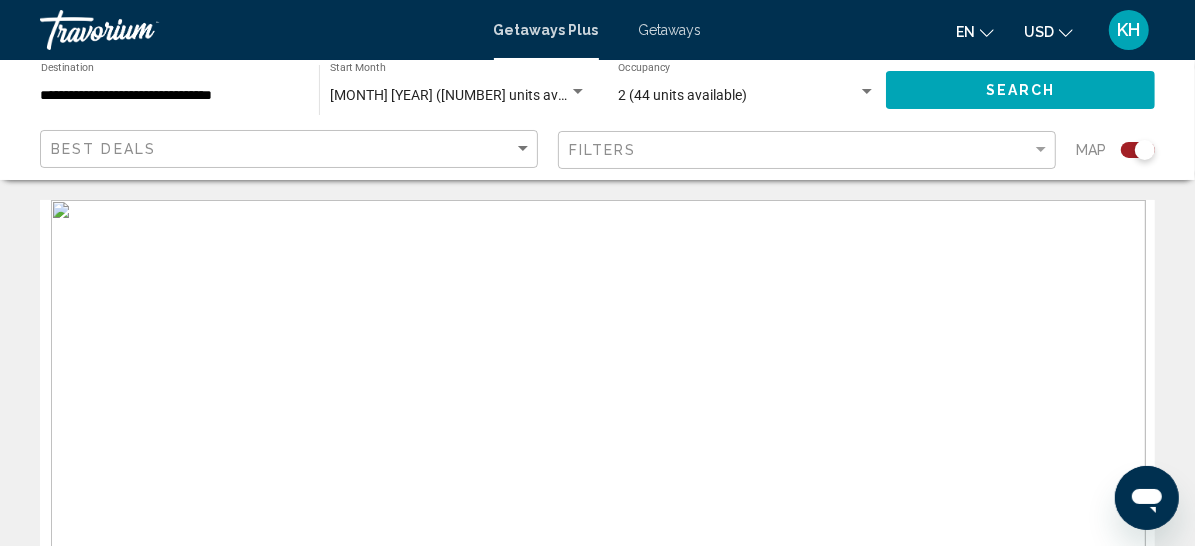 click 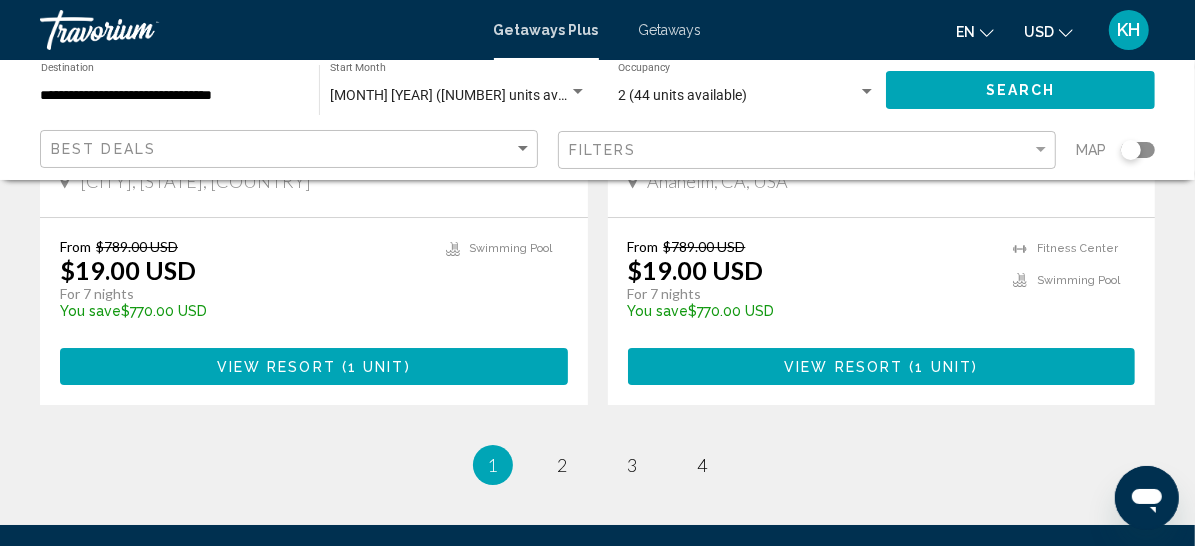 scroll, scrollTop: 3955, scrollLeft: 0, axis: vertical 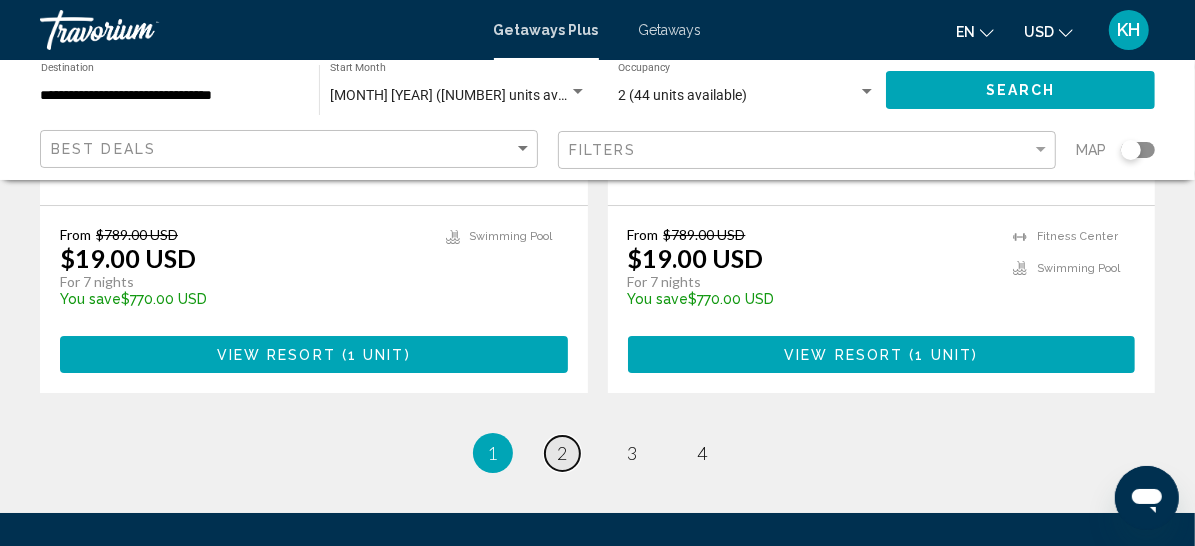 click on "2" at bounding box center (563, 453) 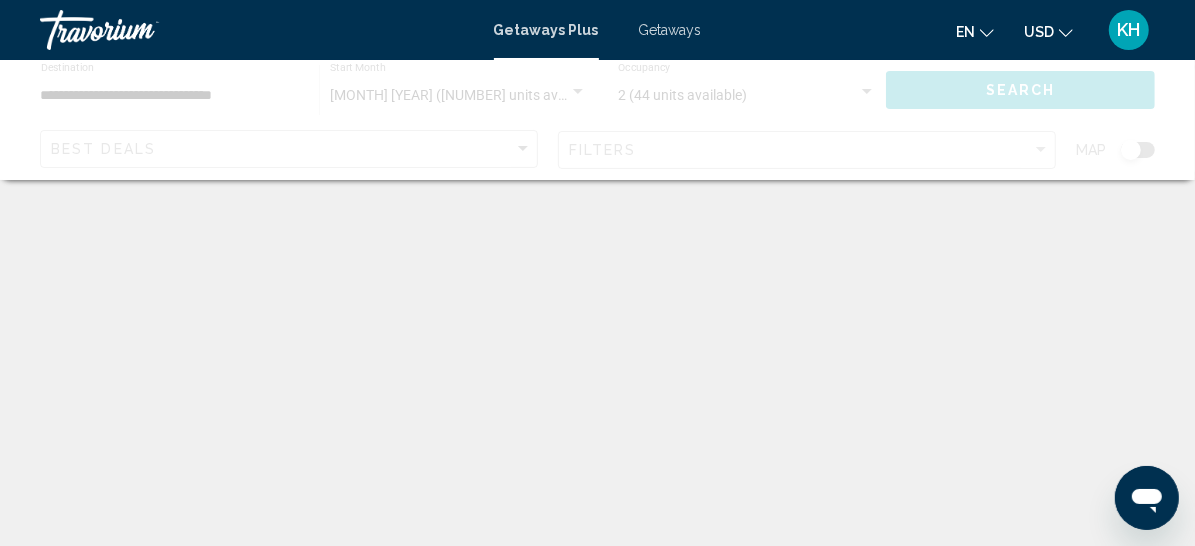 scroll, scrollTop: 0, scrollLeft: 0, axis: both 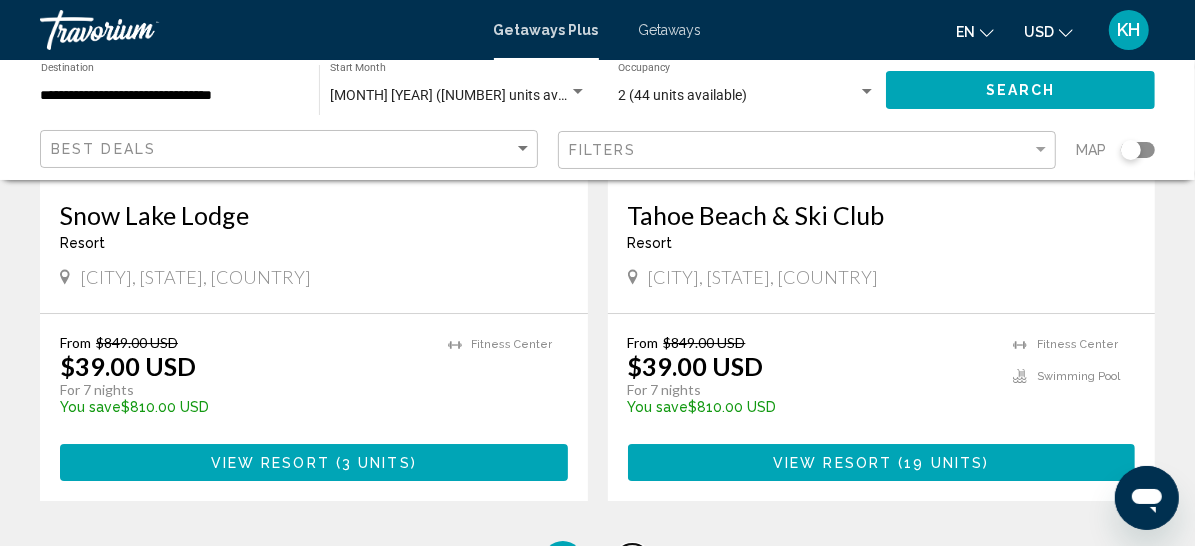 click on "page  3" at bounding box center [632, 561] 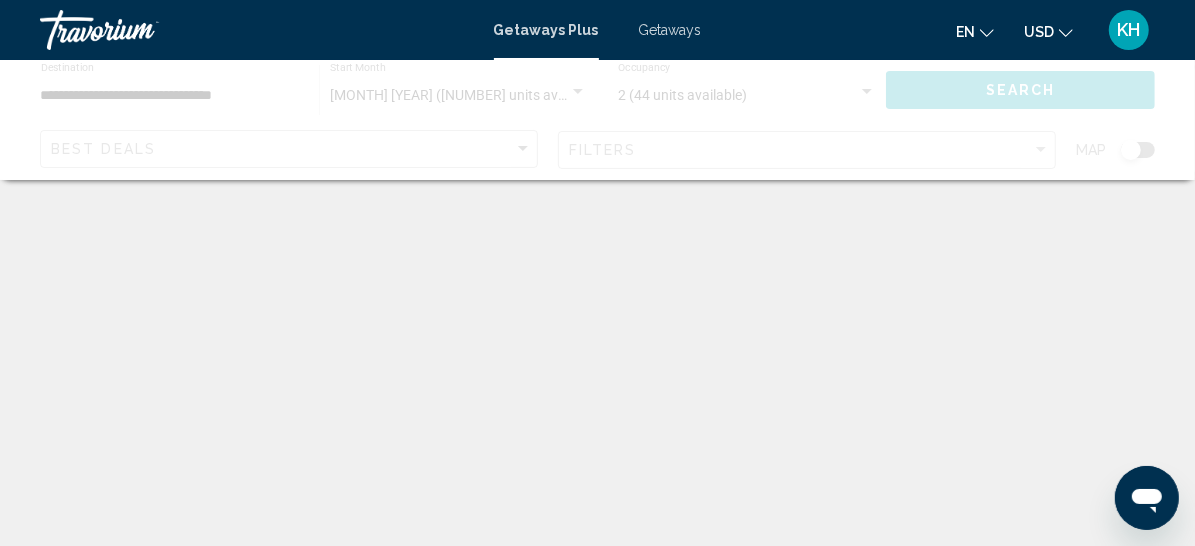 scroll, scrollTop: 0, scrollLeft: 0, axis: both 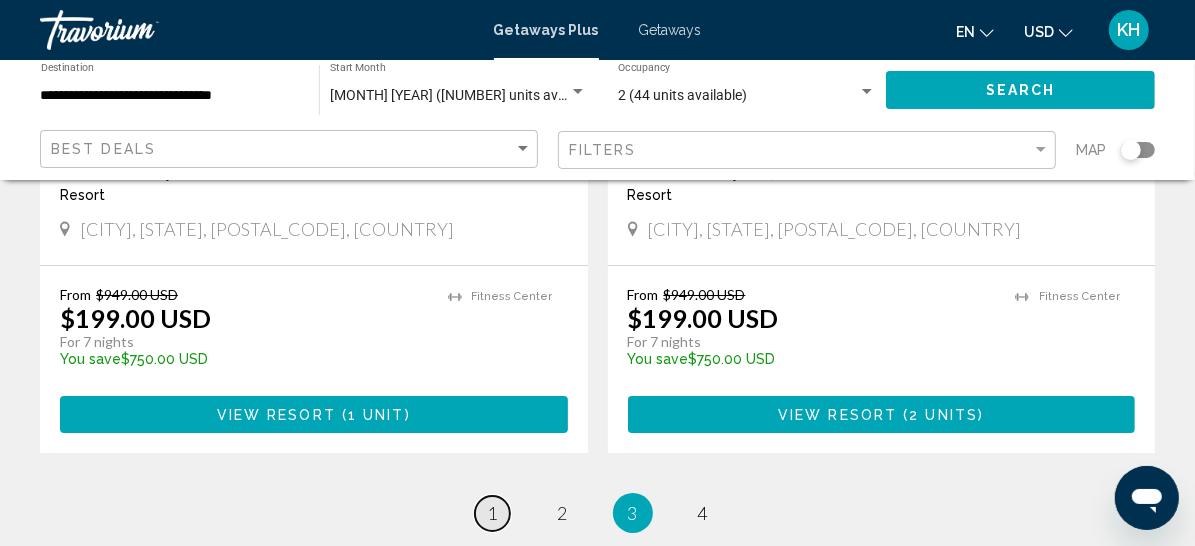 click on "1" at bounding box center (493, 513) 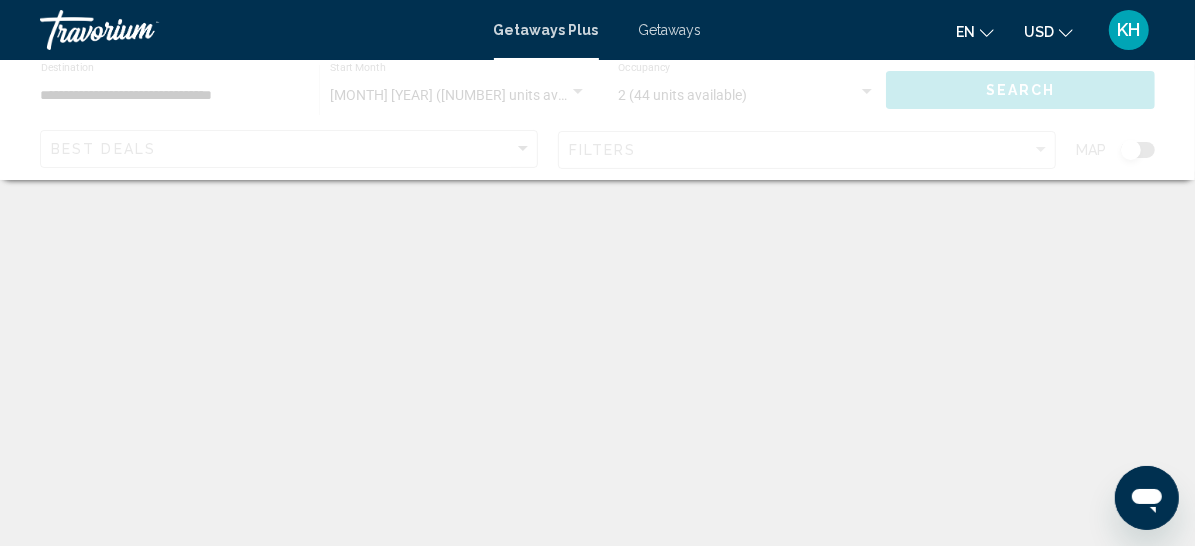 scroll, scrollTop: 0, scrollLeft: 0, axis: both 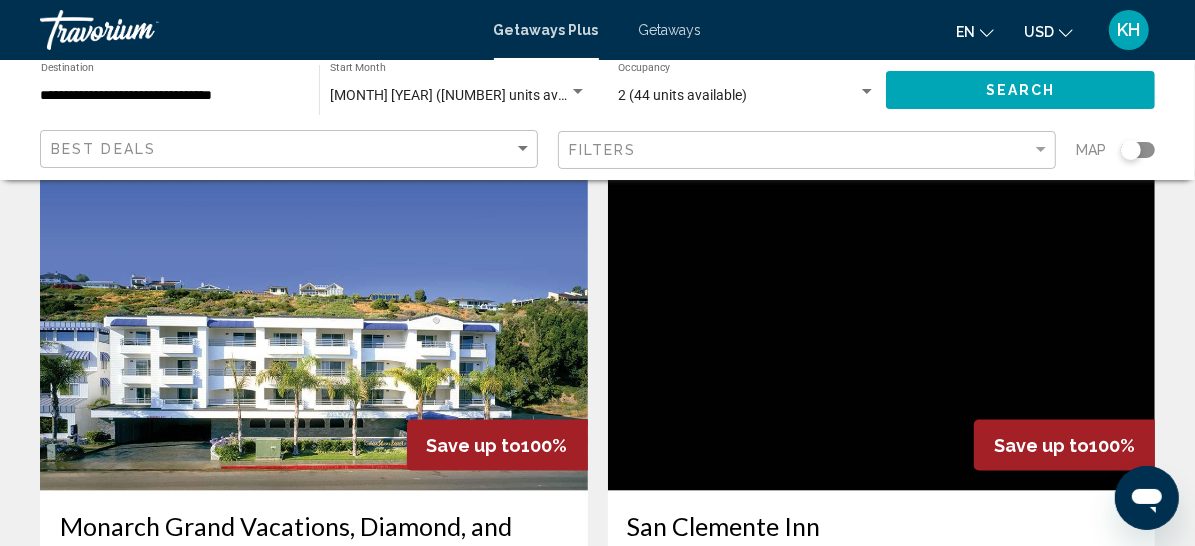 click on "Monarch Grand Vacations, Diamond, and Riviera Shores Resort" at bounding box center (314, 541) 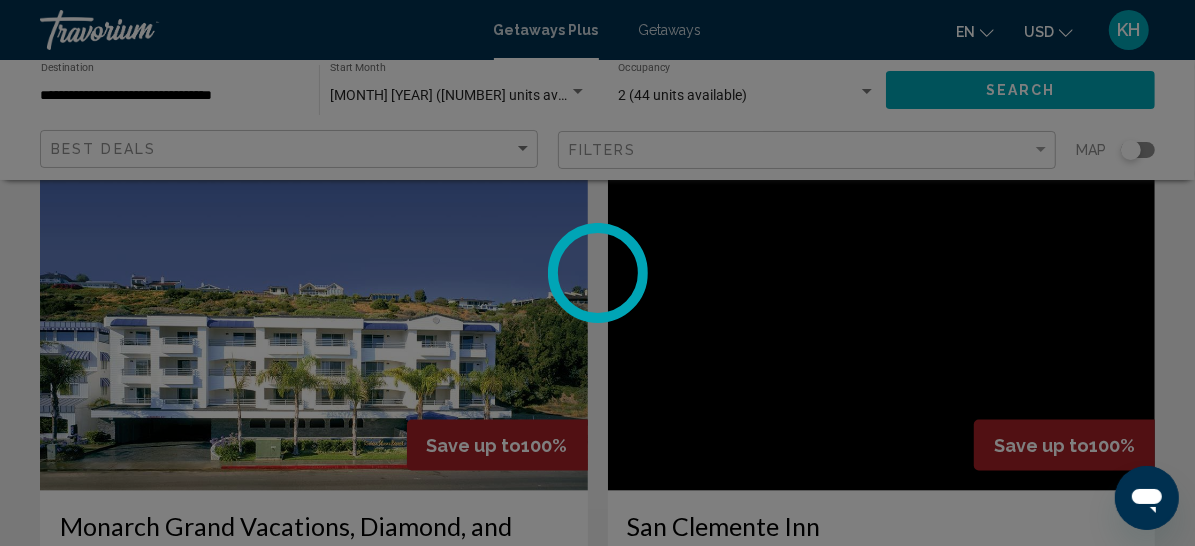 scroll, scrollTop: 395, scrollLeft: 0, axis: vertical 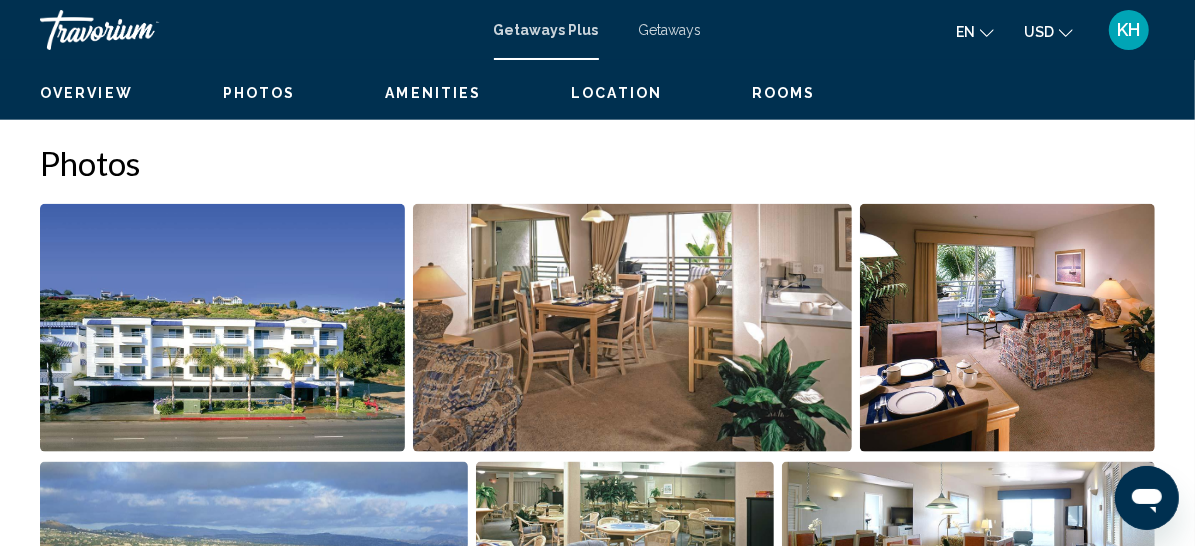 click on "This contemporary resort is connected by a pedestrian bridge to the sandy beach just across Coast Highway. The resort offers a broad range of on-site amenities, including two pools, two whirlpools, tanning bed, table tennis, ATM, Internet kiosk, sauna, full fitness room, pool table, game room, guest lounge, and beach chairs and umbrellas. Dana Point Harbor is nearby with restaurants, quaint shops, boat rentals, and an abundance of activities." at bounding box center (668, 46) 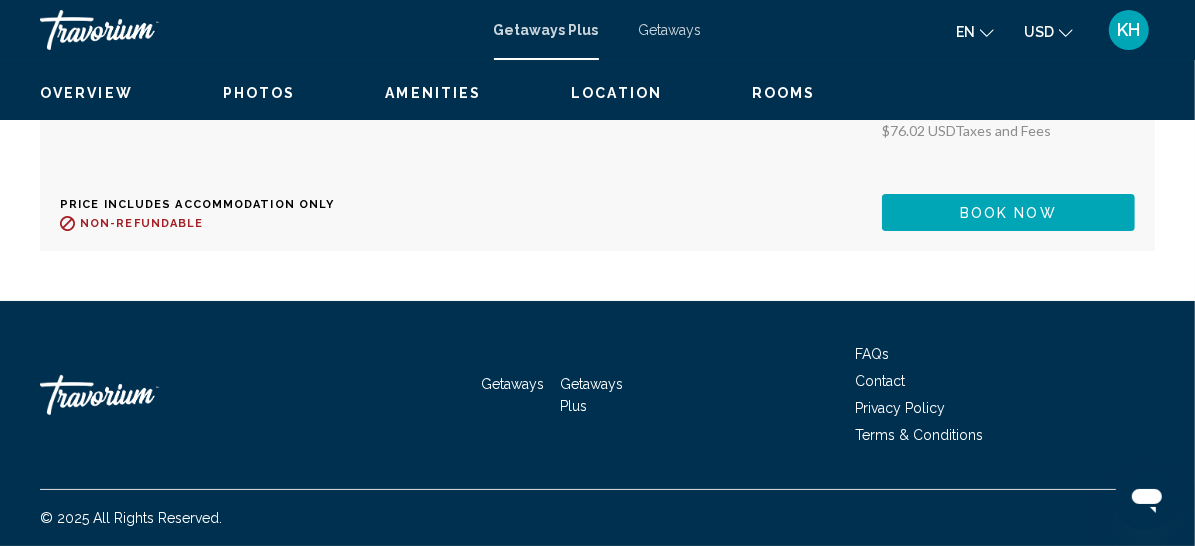 scroll, scrollTop: 5279, scrollLeft: 0, axis: vertical 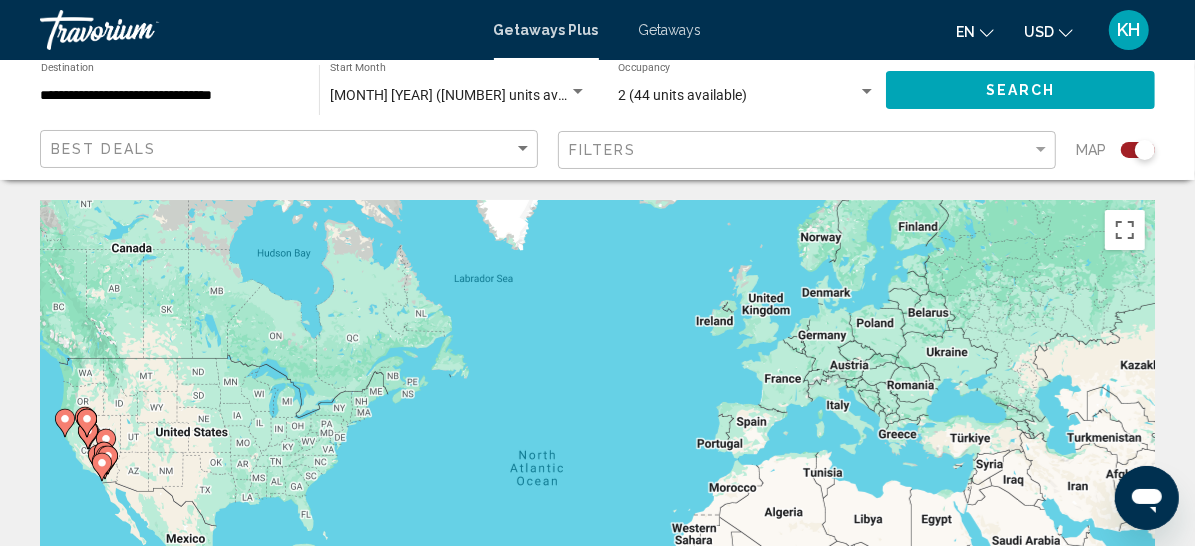 click 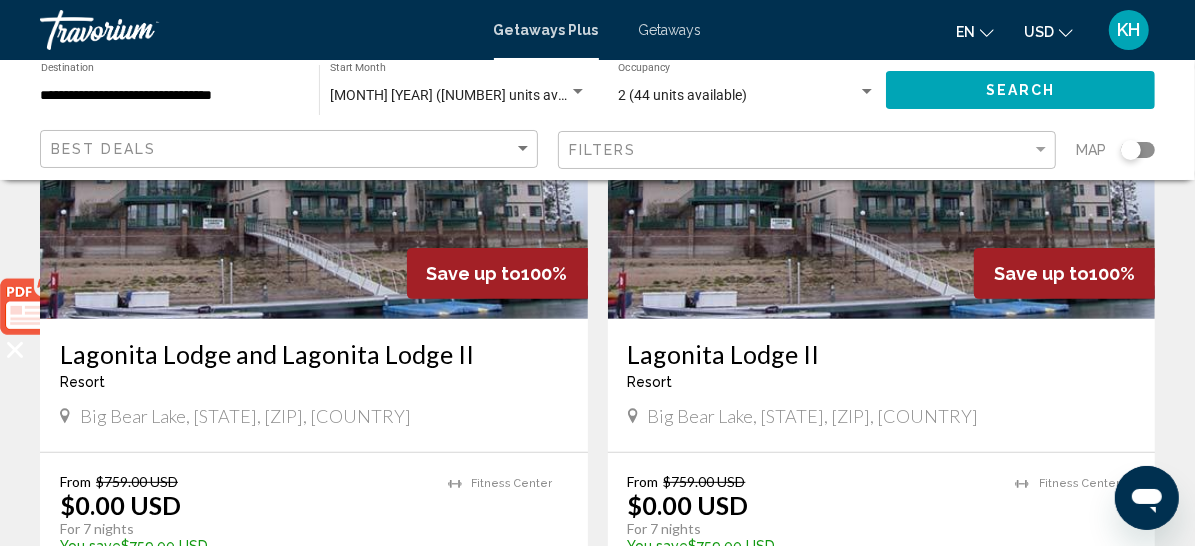 scroll, scrollTop: 0, scrollLeft: 0, axis: both 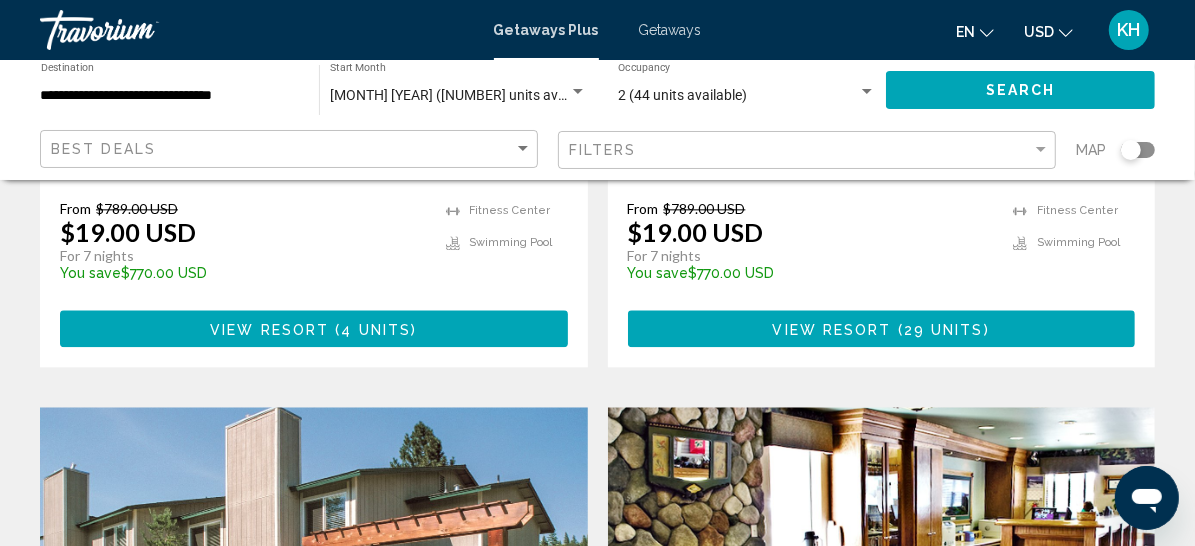 click on "Lake Tahoe Resort, a Hilton Vacation Club" at bounding box center (882, 81) 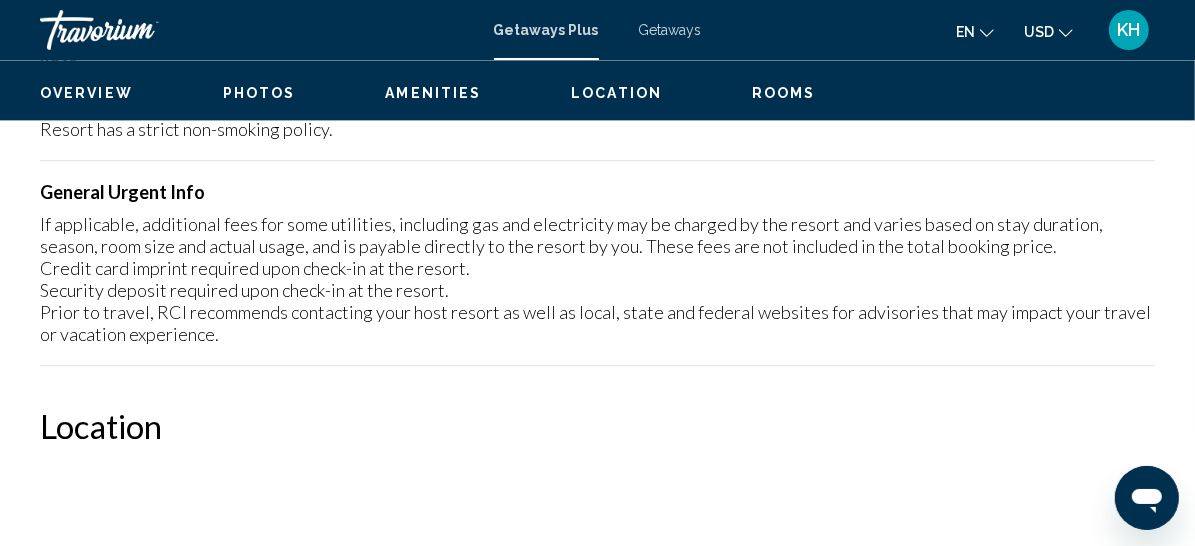 scroll, scrollTop: 395, scrollLeft: 0, axis: vertical 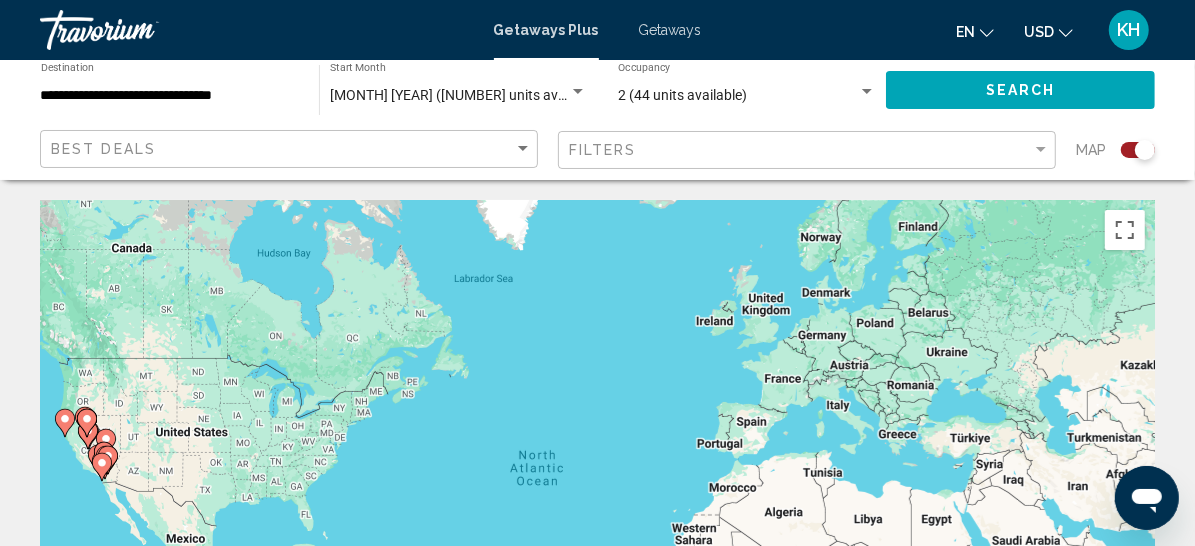 click 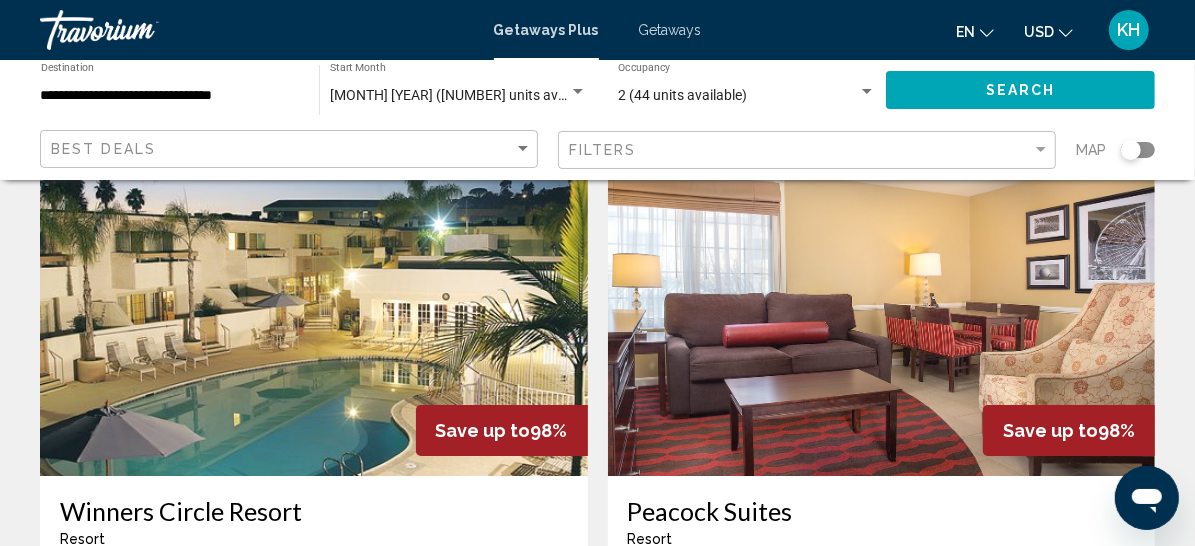 scroll, scrollTop: 3568, scrollLeft: 0, axis: vertical 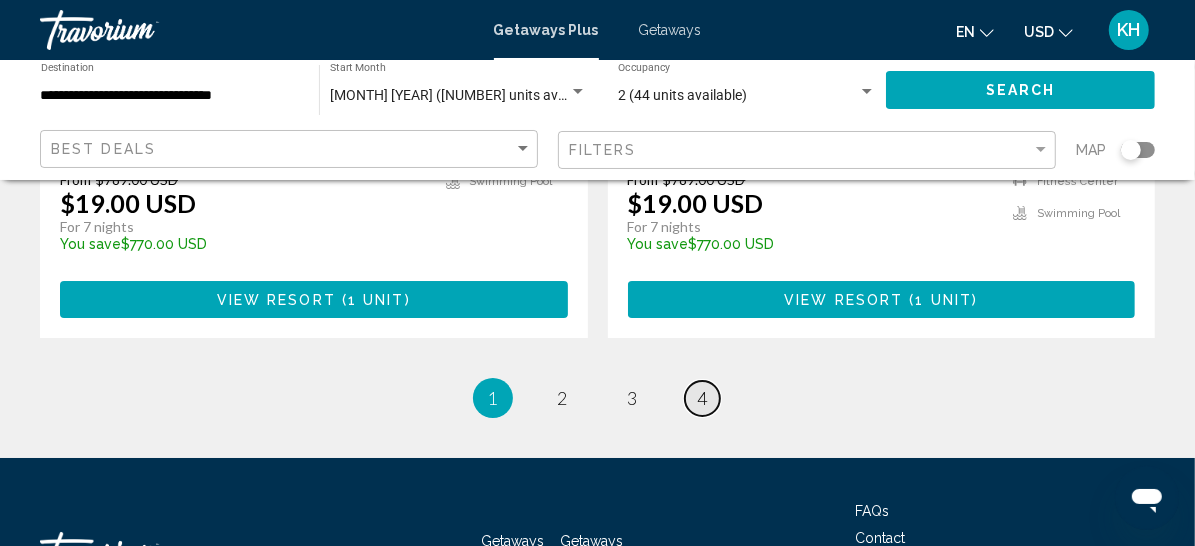 click on "4" at bounding box center [703, 398] 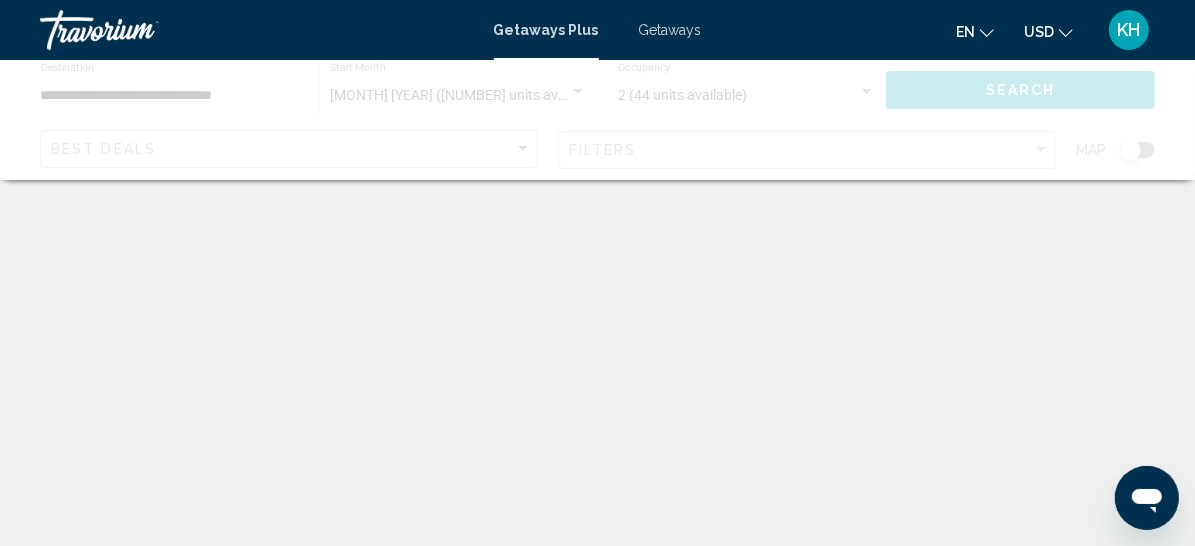 scroll, scrollTop: 0, scrollLeft: 0, axis: both 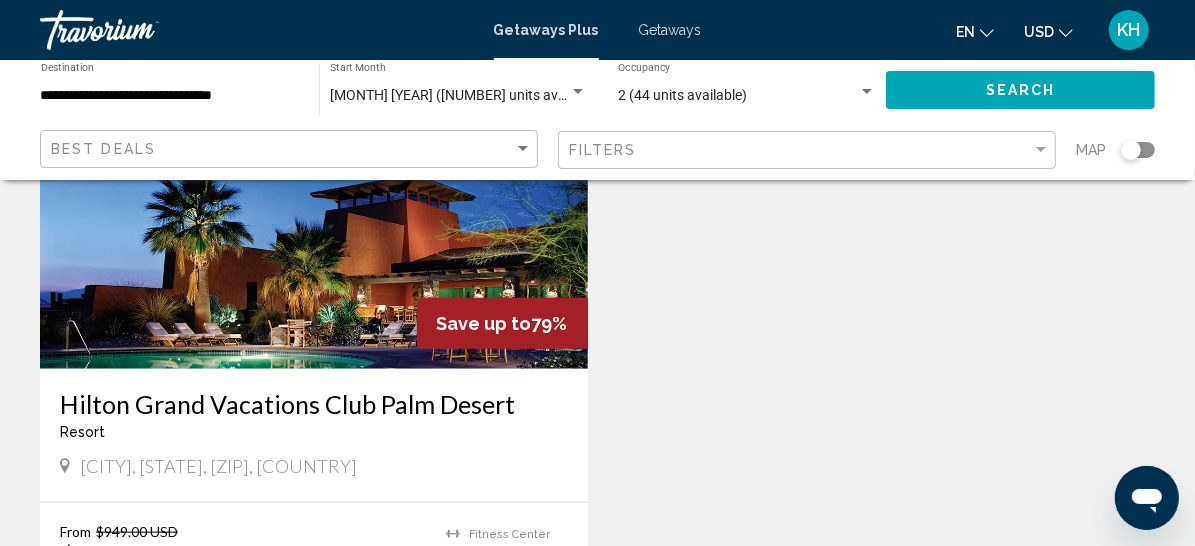 click on "page  3" at bounding box center [632, 750] 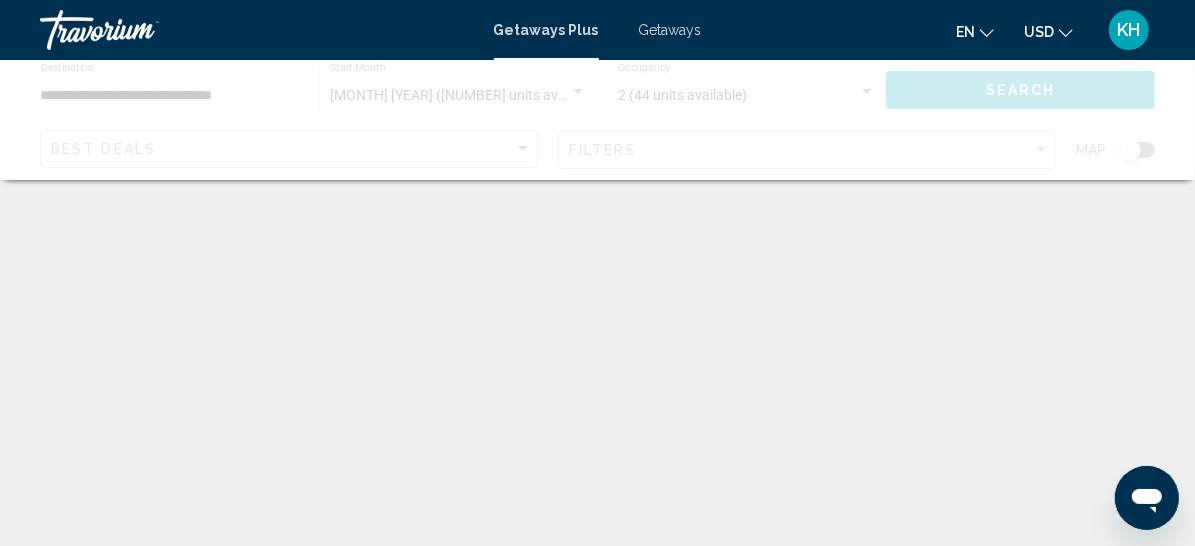 scroll, scrollTop: 0, scrollLeft: 0, axis: both 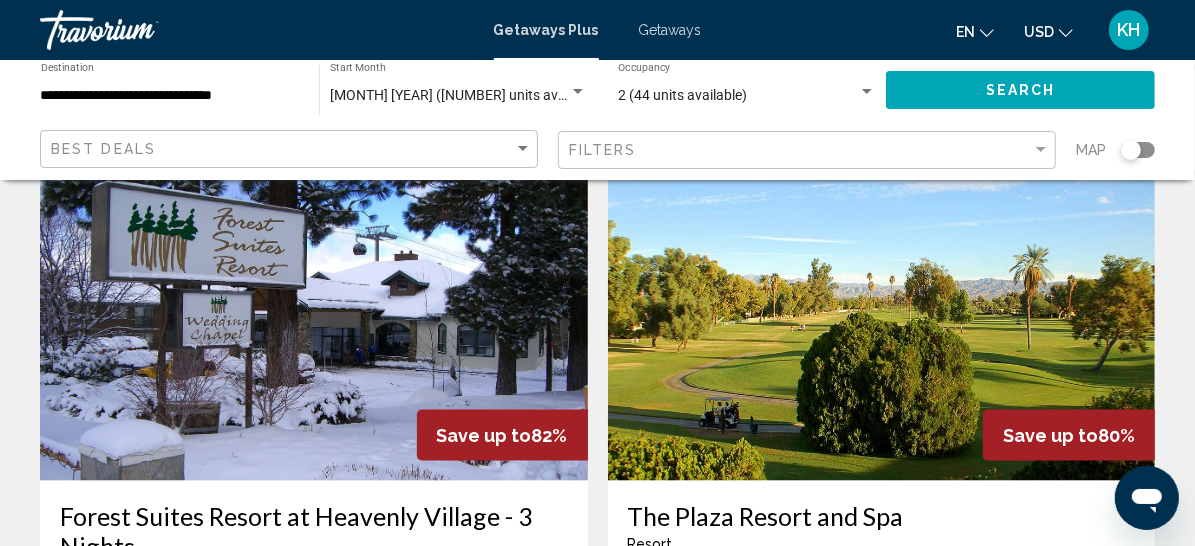 click on "The Plaza Resort and Spa" at bounding box center [882, 516] 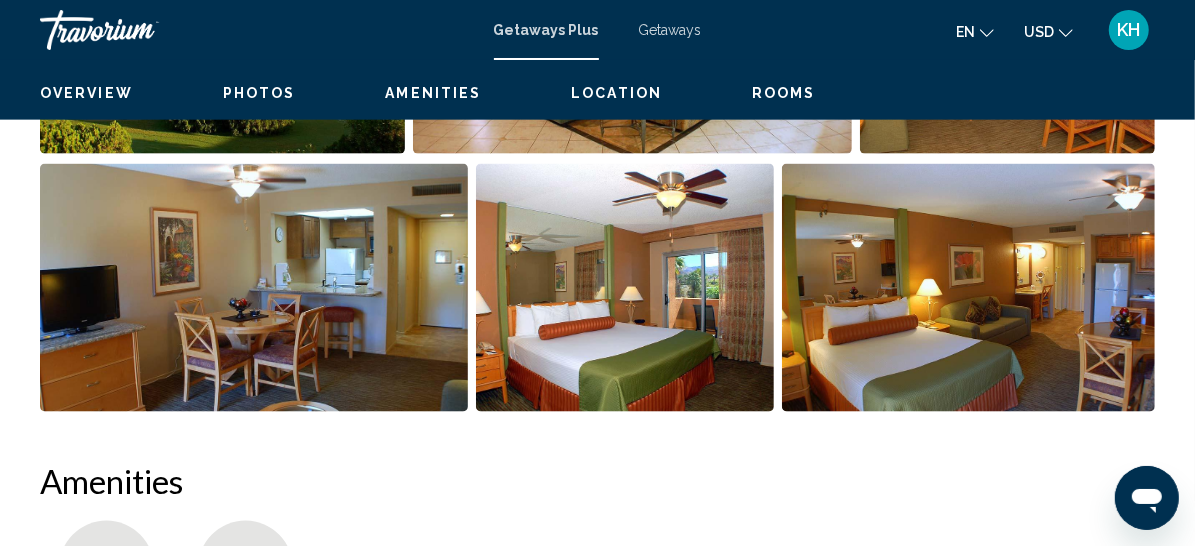 scroll, scrollTop: 395, scrollLeft: 0, axis: vertical 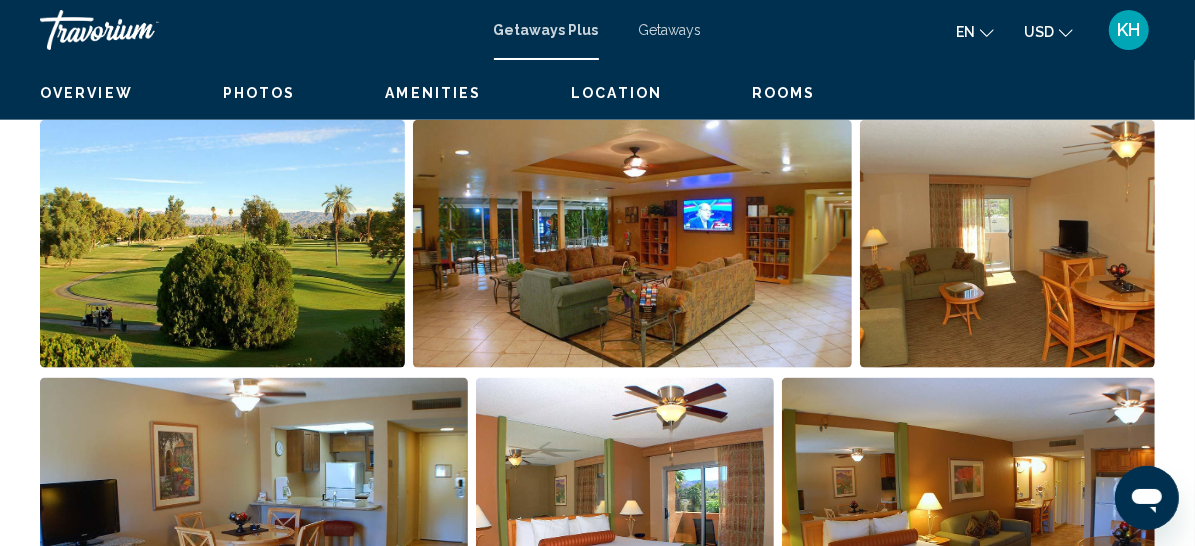 click on "Read more" at bounding box center [223, 11] 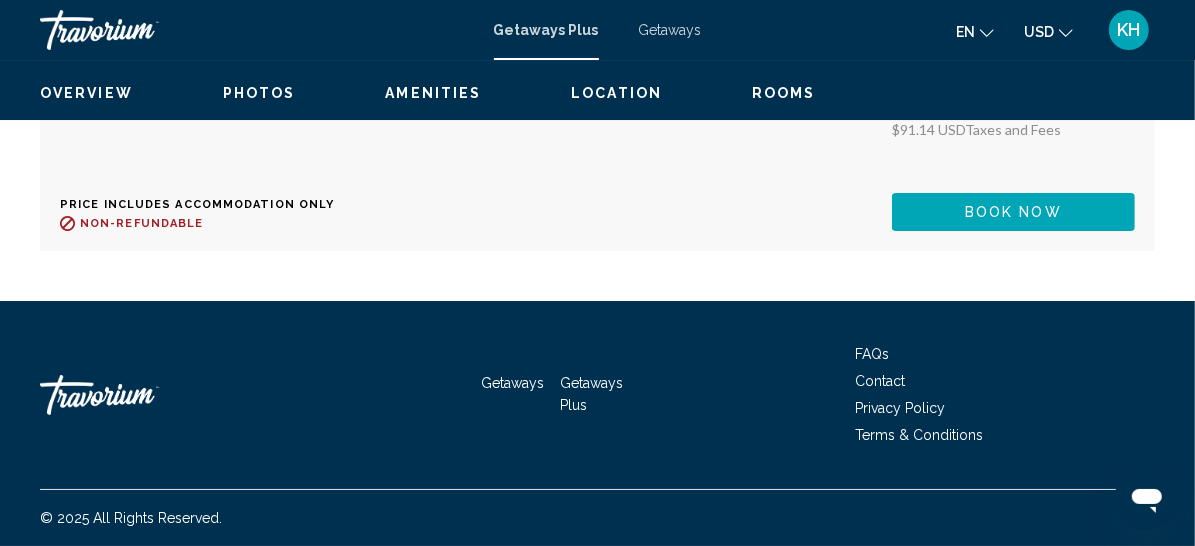 scroll, scrollTop: 5161, scrollLeft: 0, axis: vertical 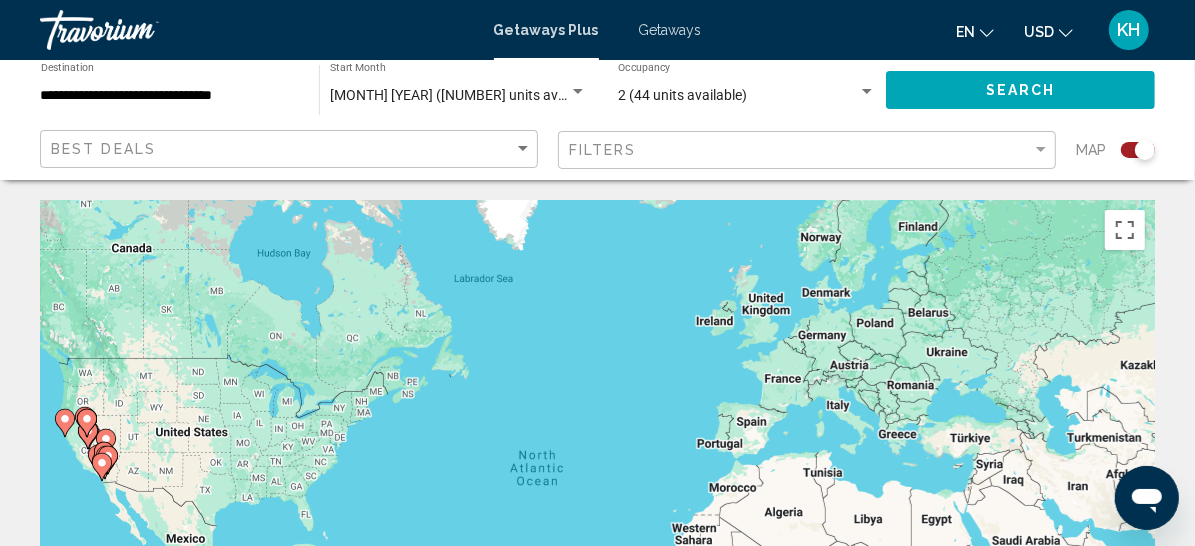 click 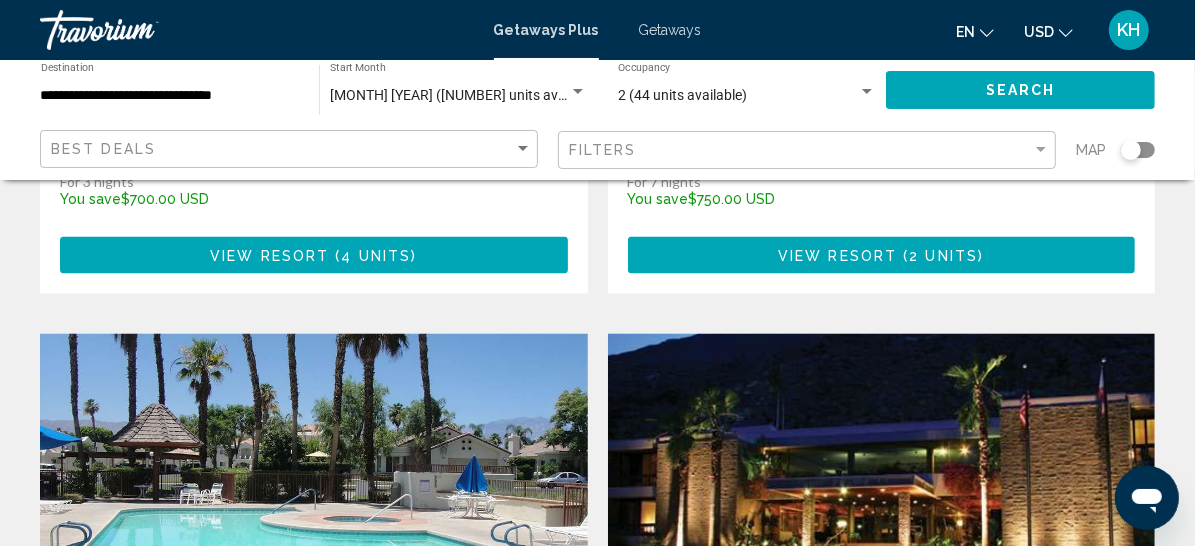 scroll, scrollTop: 1780, scrollLeft: 0, axis: vertical 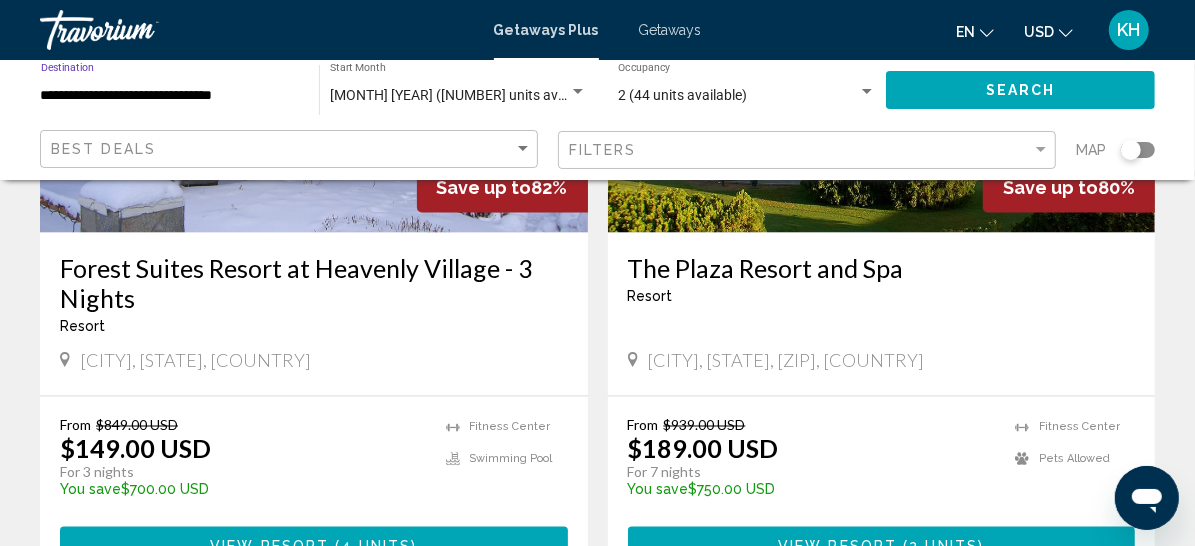 click on "**********" at bounding box center (170, 96) 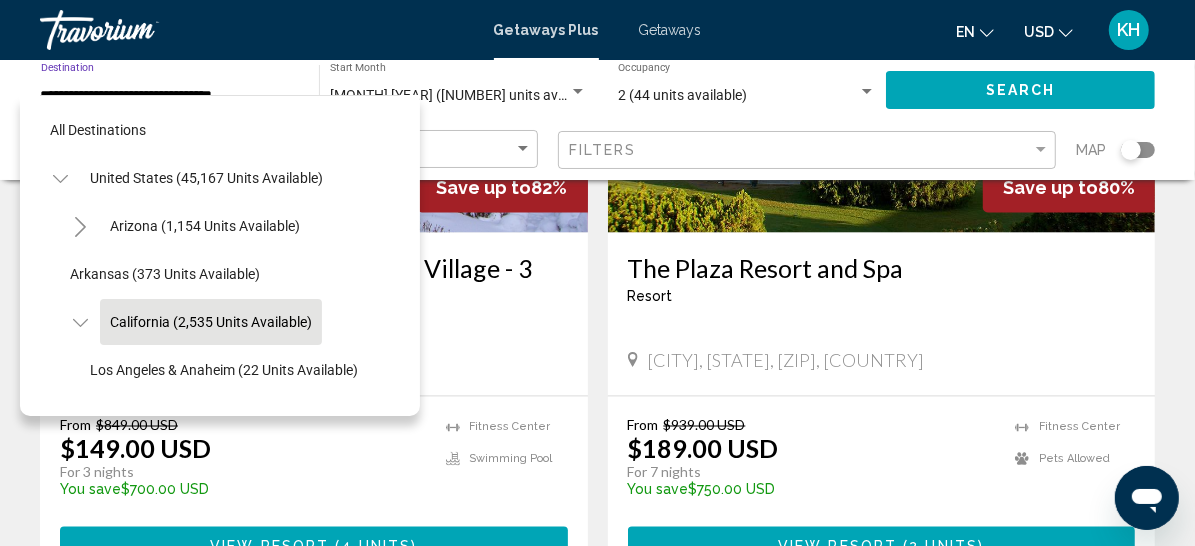 scroll, scrollTop: 45, scrollLeft: 64, axis: both 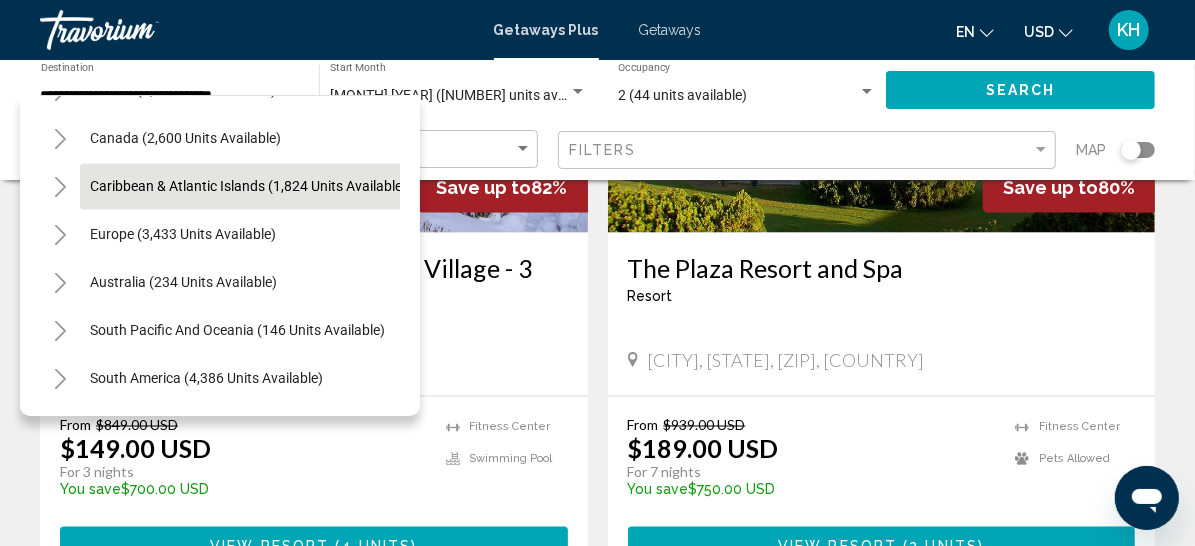click on "Caribbean & Atlantic Islands (1,824 units available)" at bounding box center (183, 234) 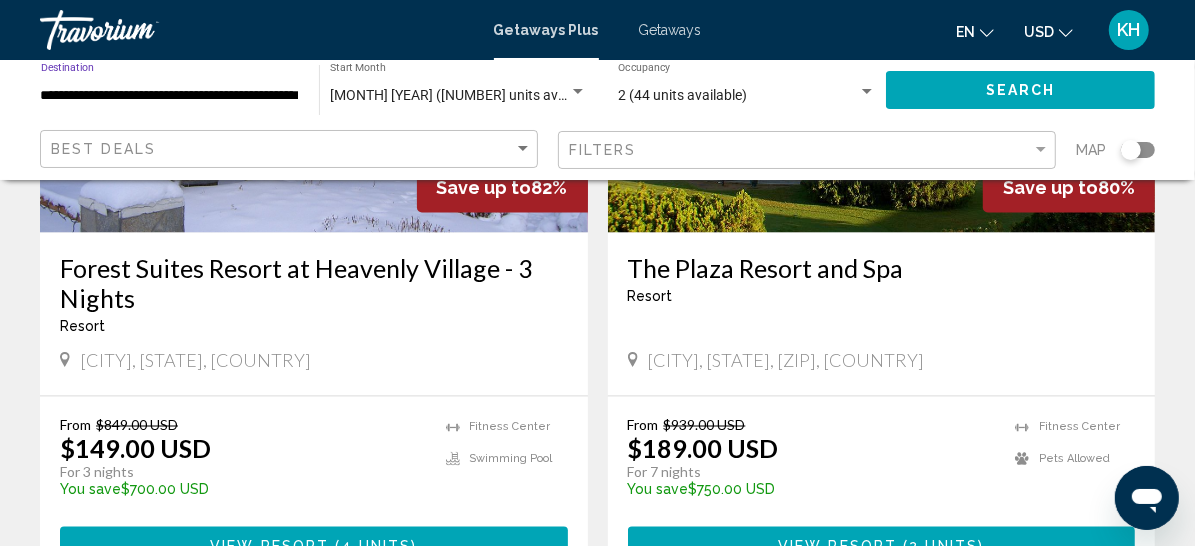 click on "**********" at bounding box center [170, 96] 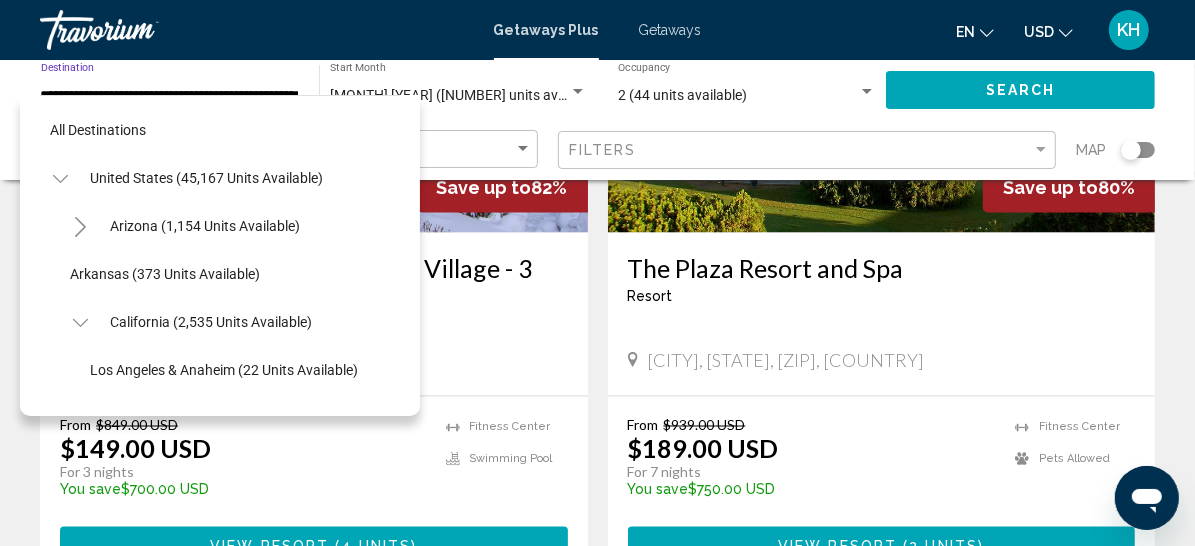 scroll, scrollTop: 2275, scrollLeft: 39, axis: both 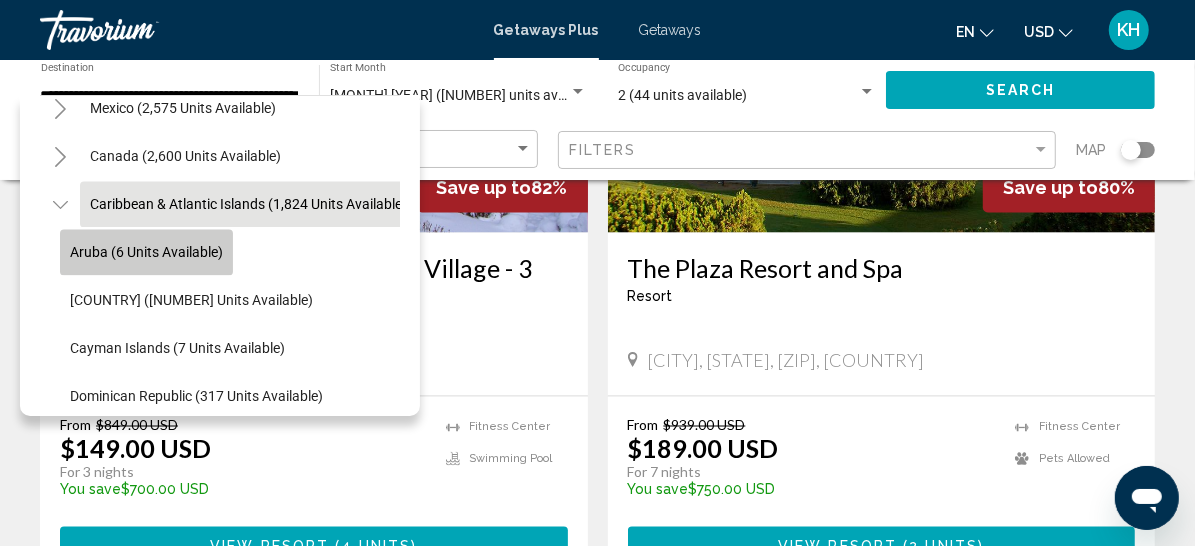 click on "Aruba (6 units available)" 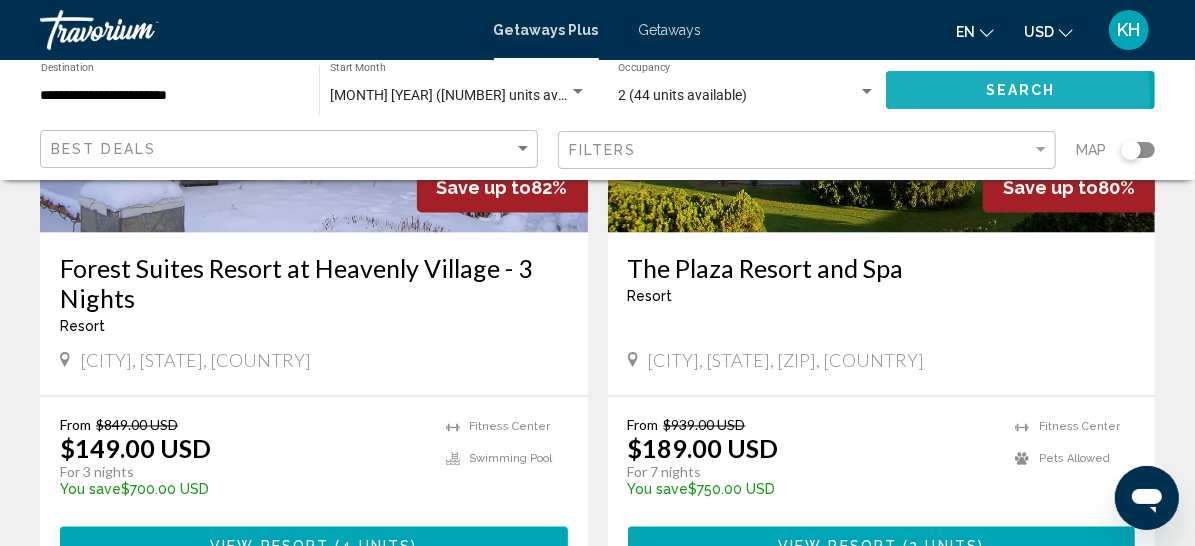 click on "Search" 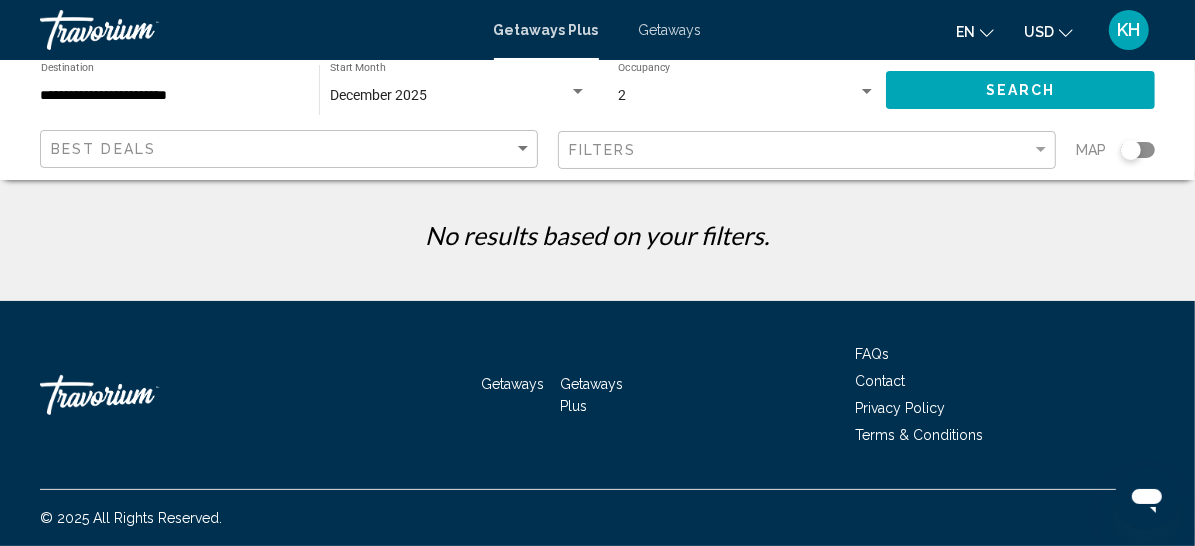 click on "**********" at bounding box center [170, 96] 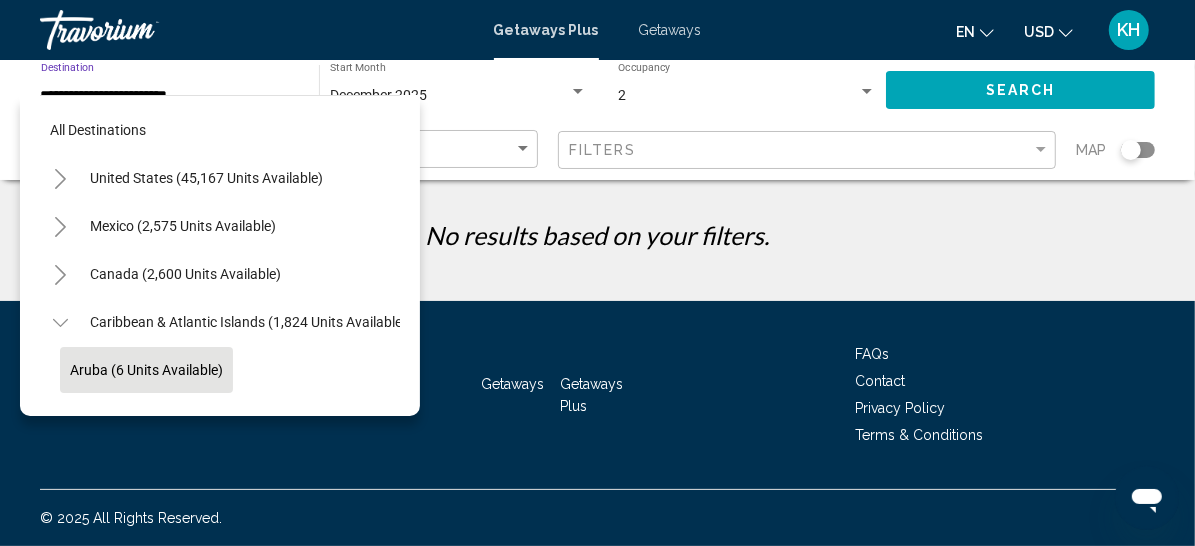 scroll, scrollTop: 93, scrollLeft: 0, axis: vertical 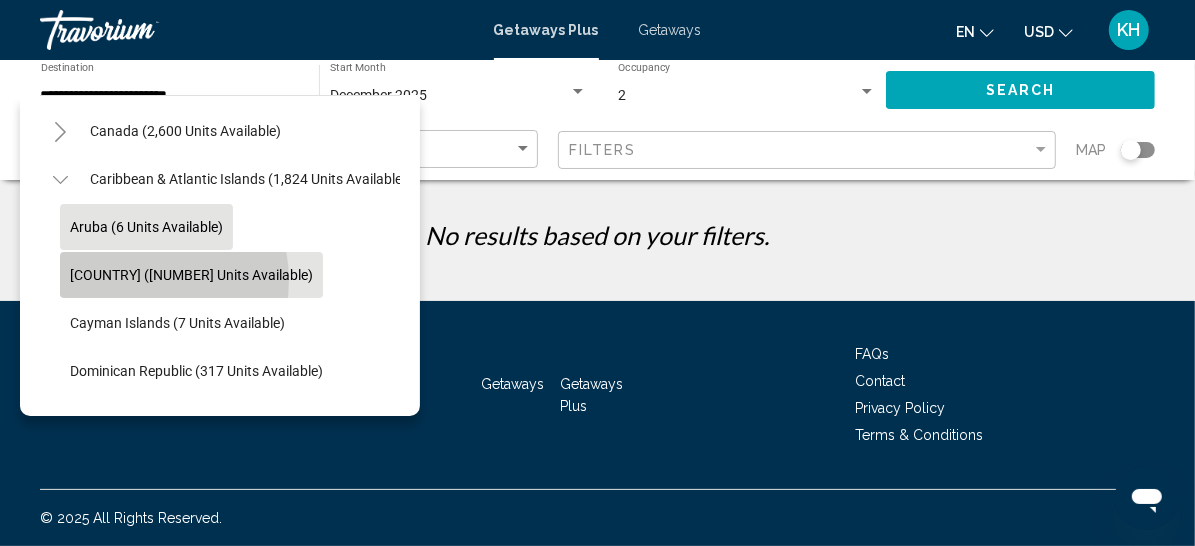 click on "[COUNTRY] ([NUMBER] units available)" 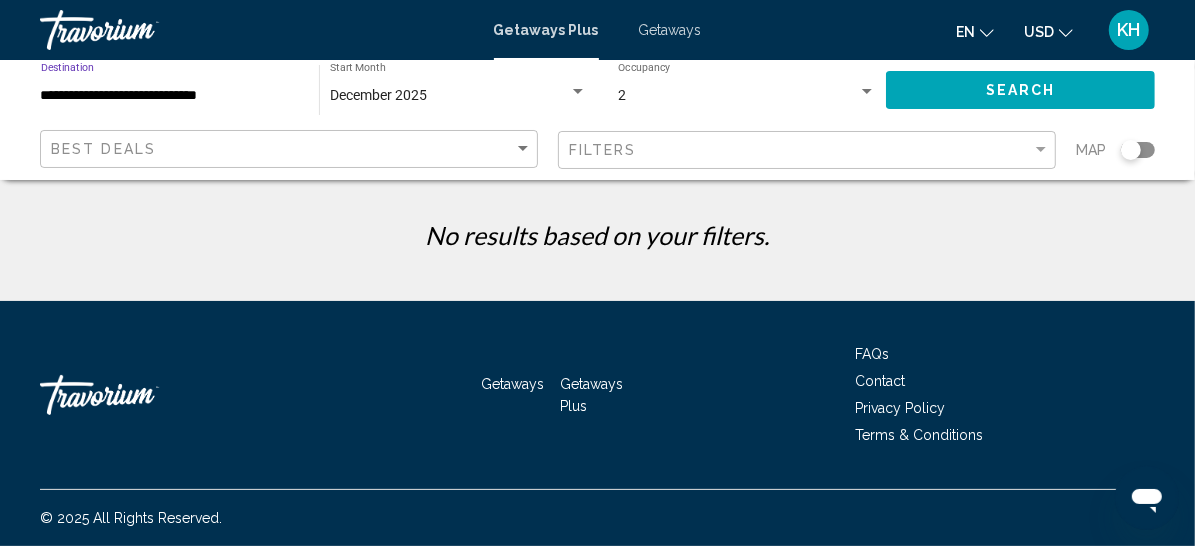 click on "Search" 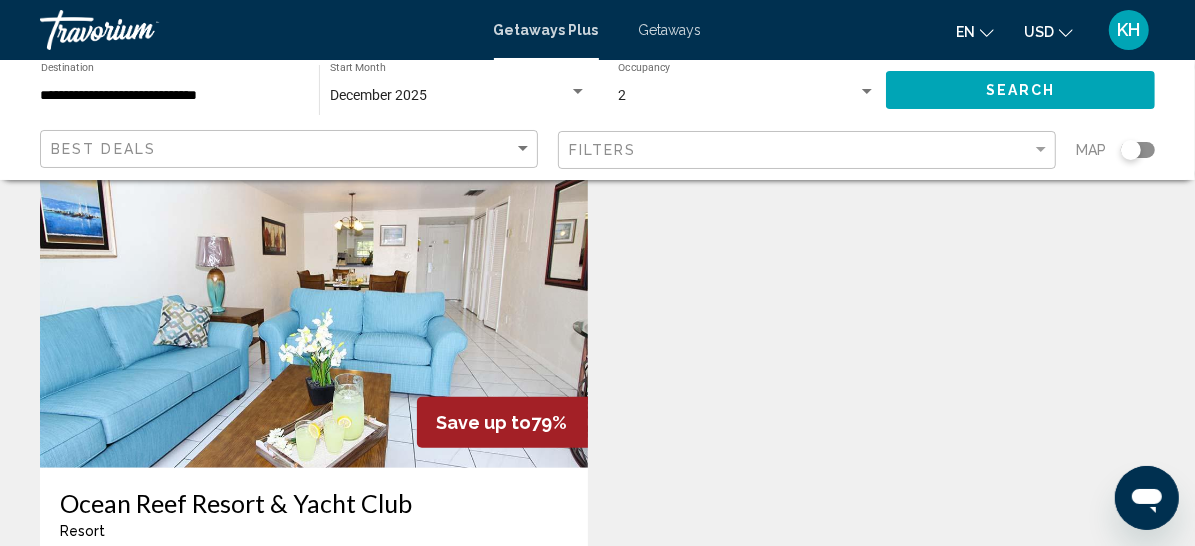 scroll, scrollTop: 806, scrollLeft: 0, axis: vertical 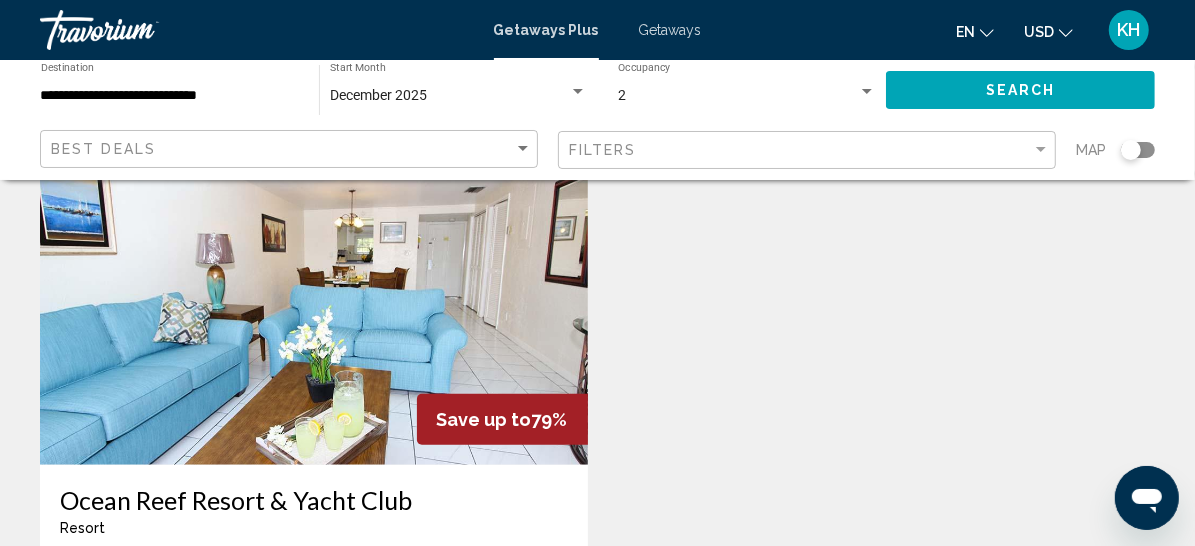 click on "View Resort" at bounding box center [832, 67] 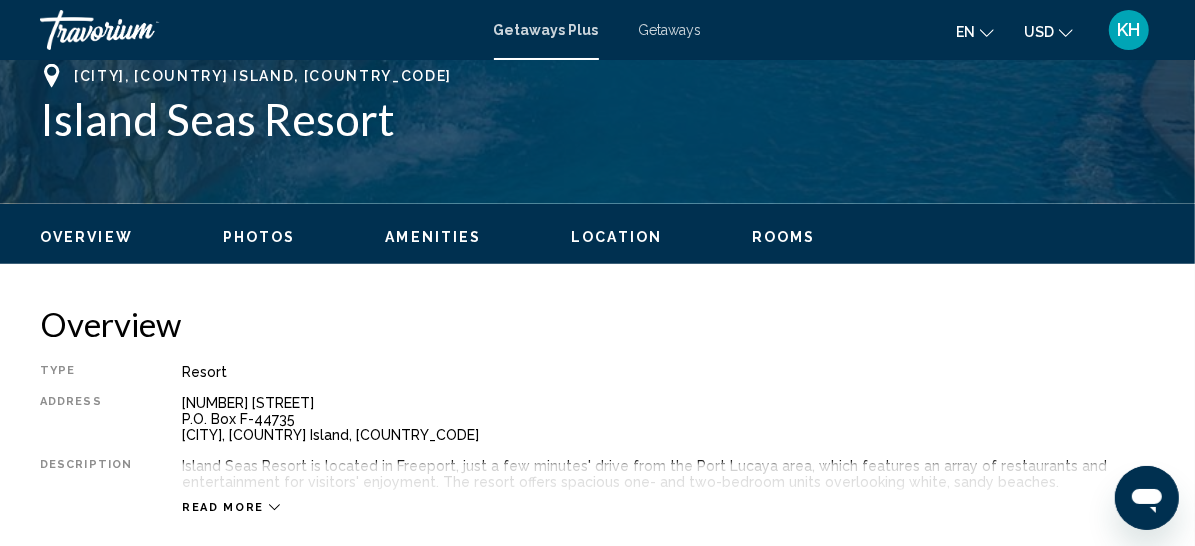 scroll, scrollTop: 395, scrollLeft: 0, axis: vertical 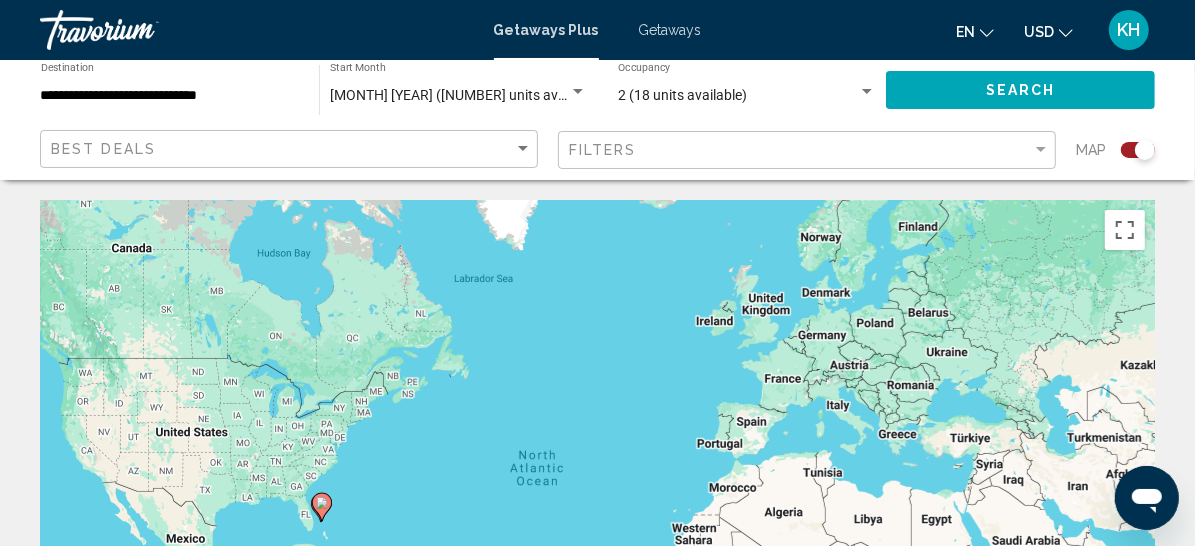 click 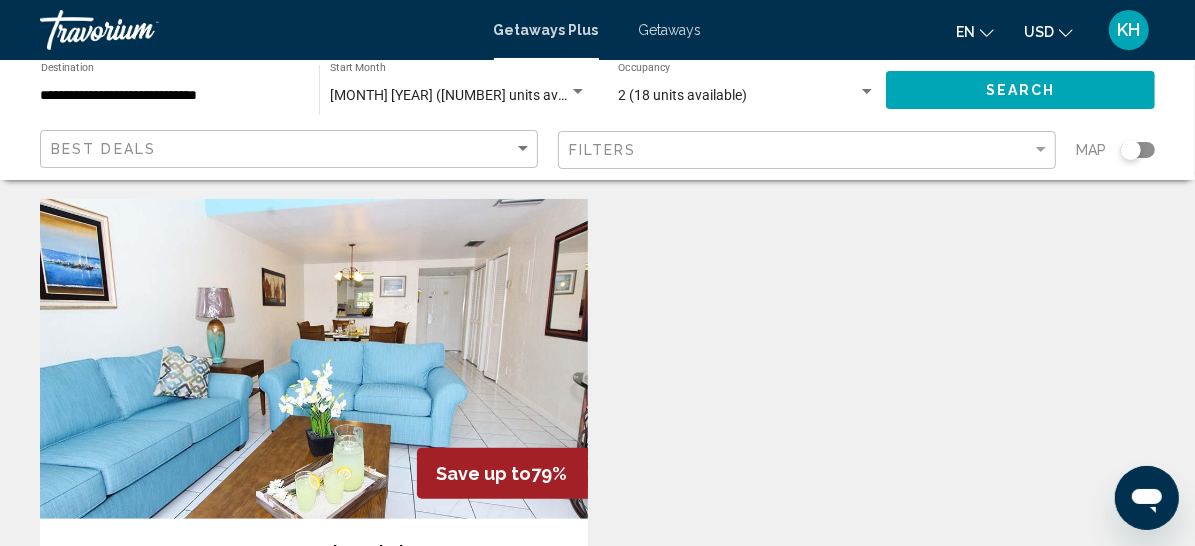 scroll, scrollTop: 756, scrollLeft: 0, axis: vertical 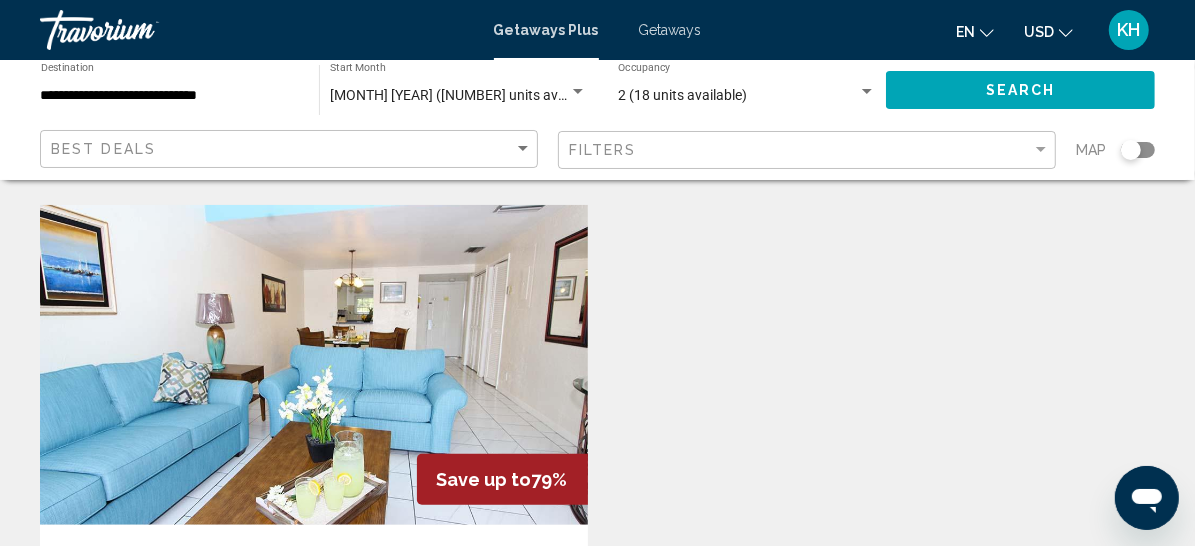 click on "View Resort" at bounding box center (276, 809) 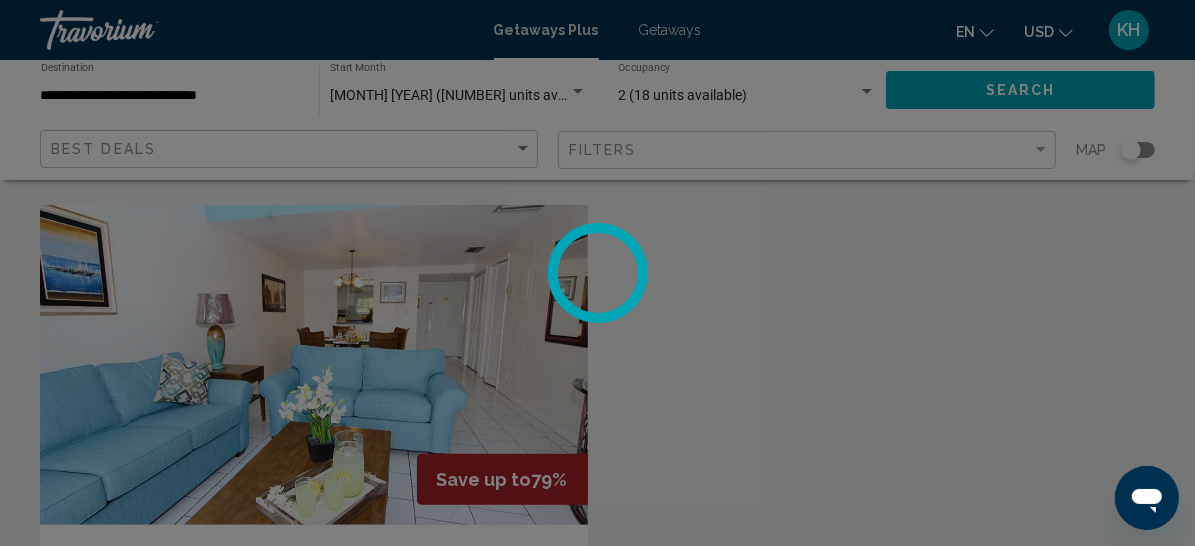 scroll, scrollTop: 395, scrollLeft: 0, axis: vertical 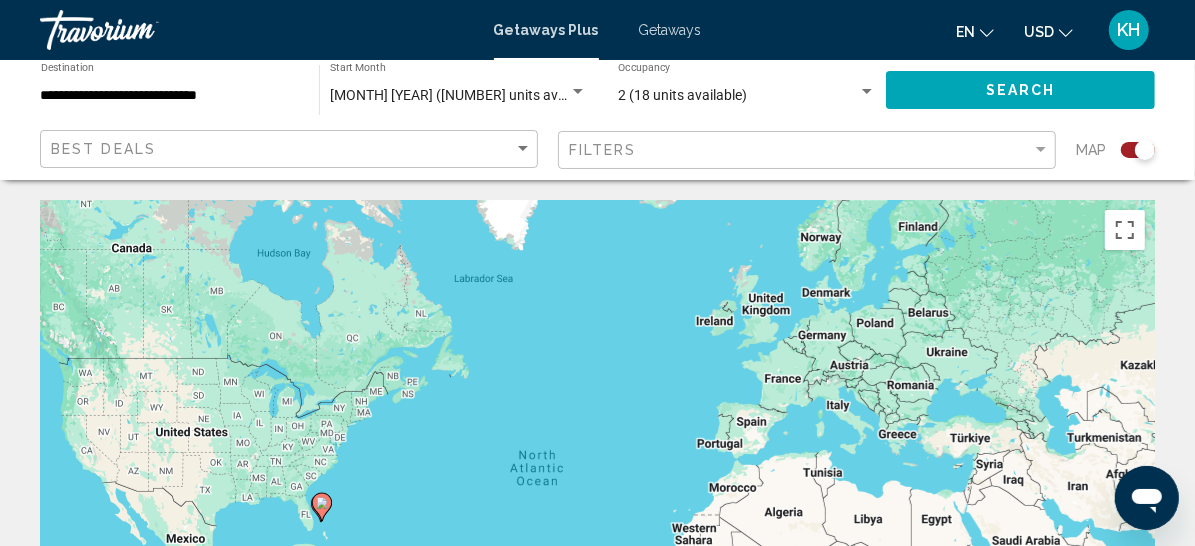 click 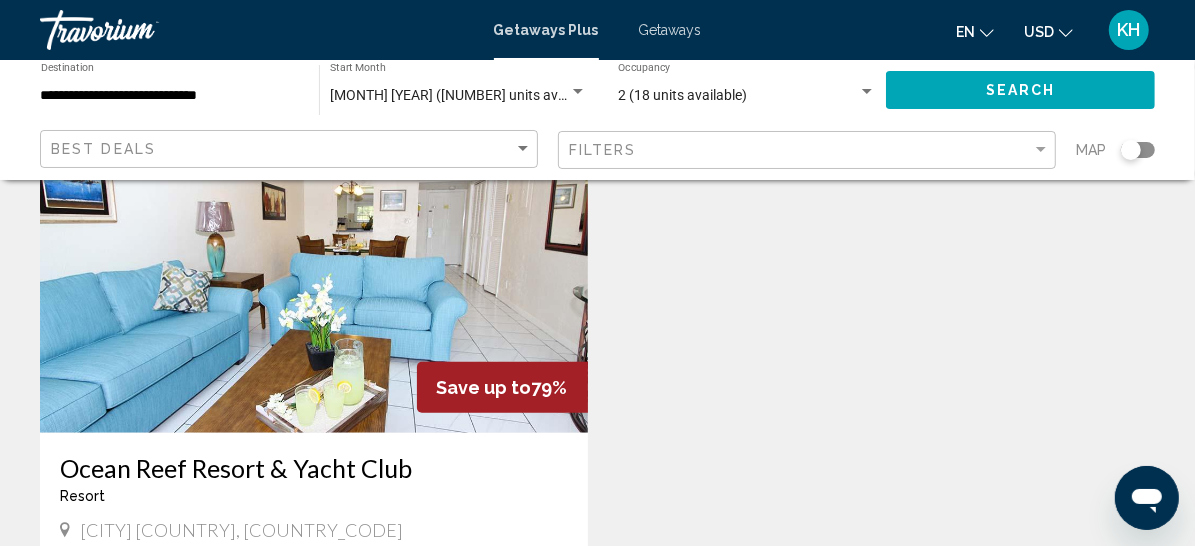 scroll, scrollTop: 815, scrollLeft: 0, axis: vertical 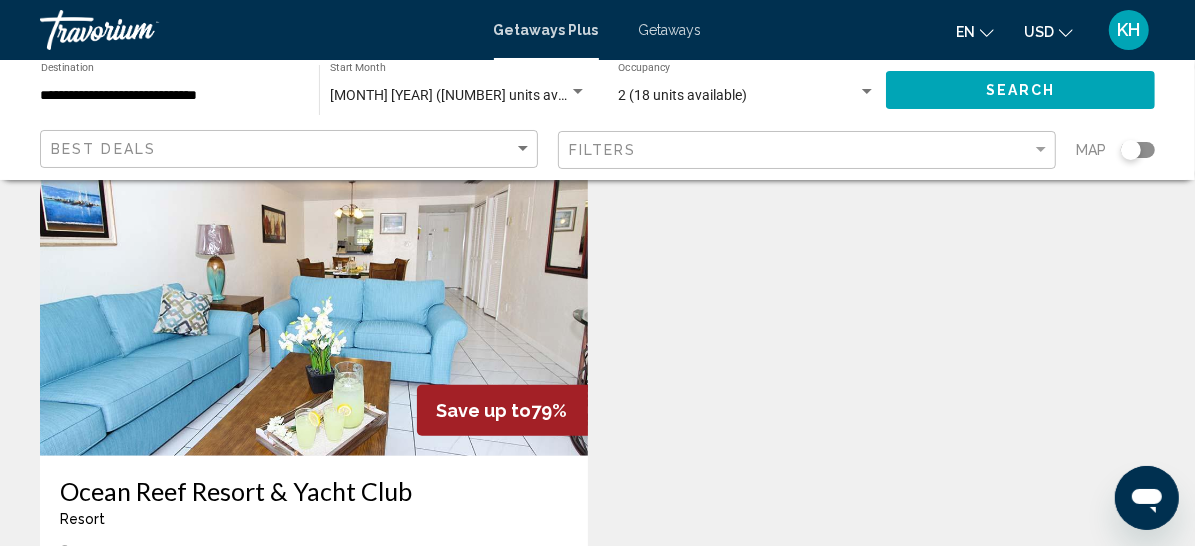 click on "View Resort" at bounding box center [265, 58] 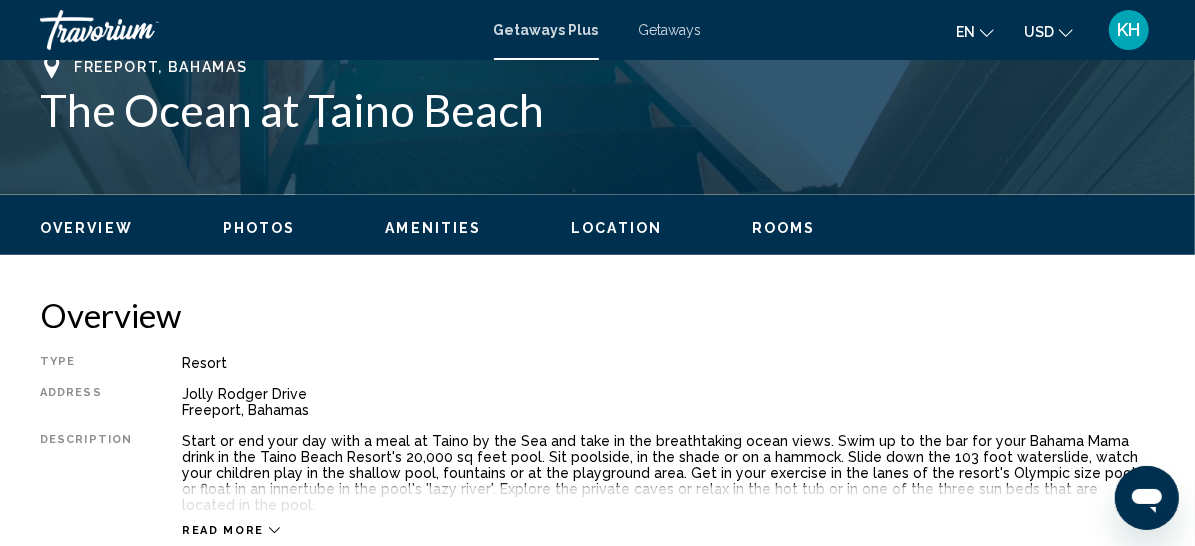scroll, scrollTop: 395, scrollLeft: 0, axis: vertical 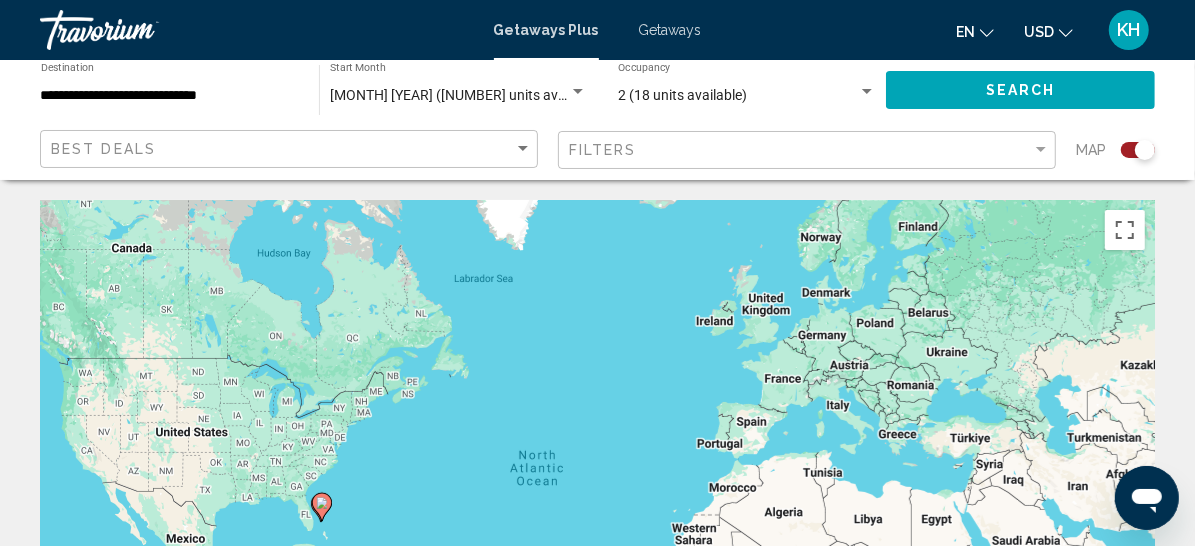 click on "**********" at bounding box center [170, 96] 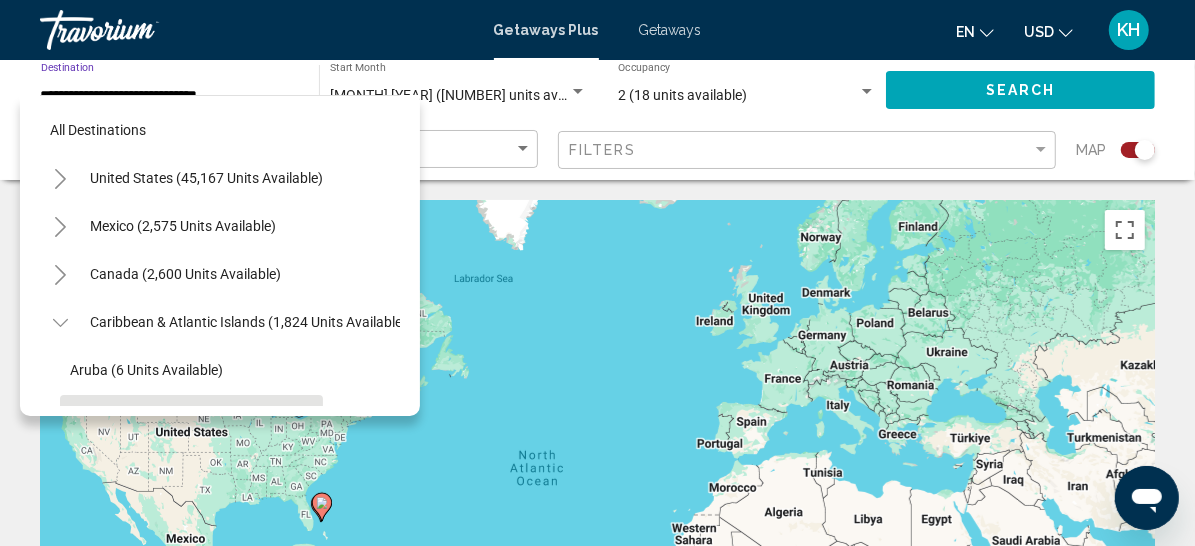 scroll, scrollTop: 141, scrollLeft: 25, axis: both 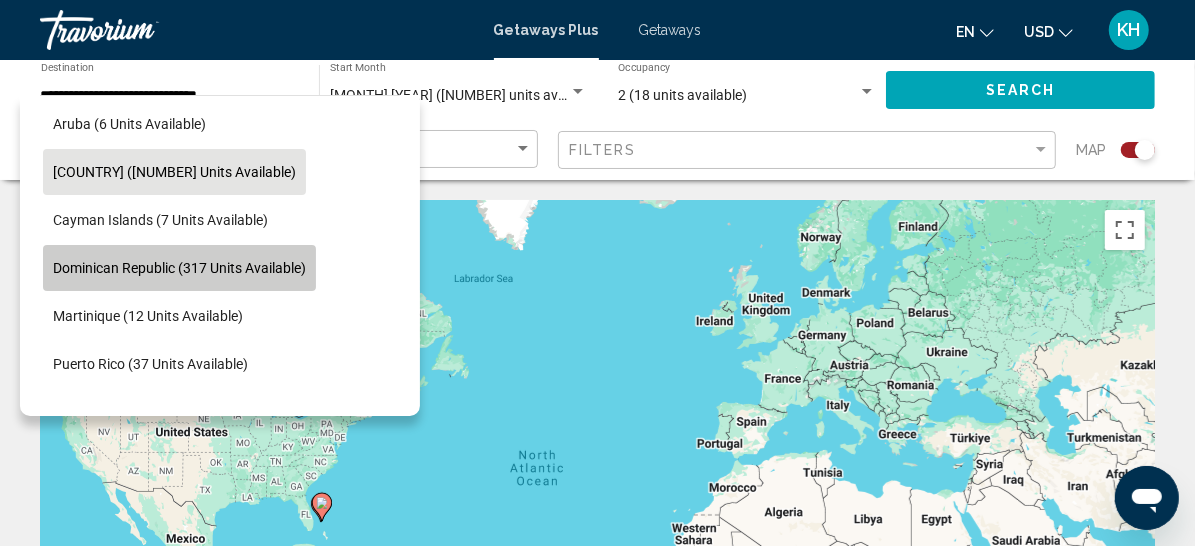 click on "Dominican Republic (317 units available)" 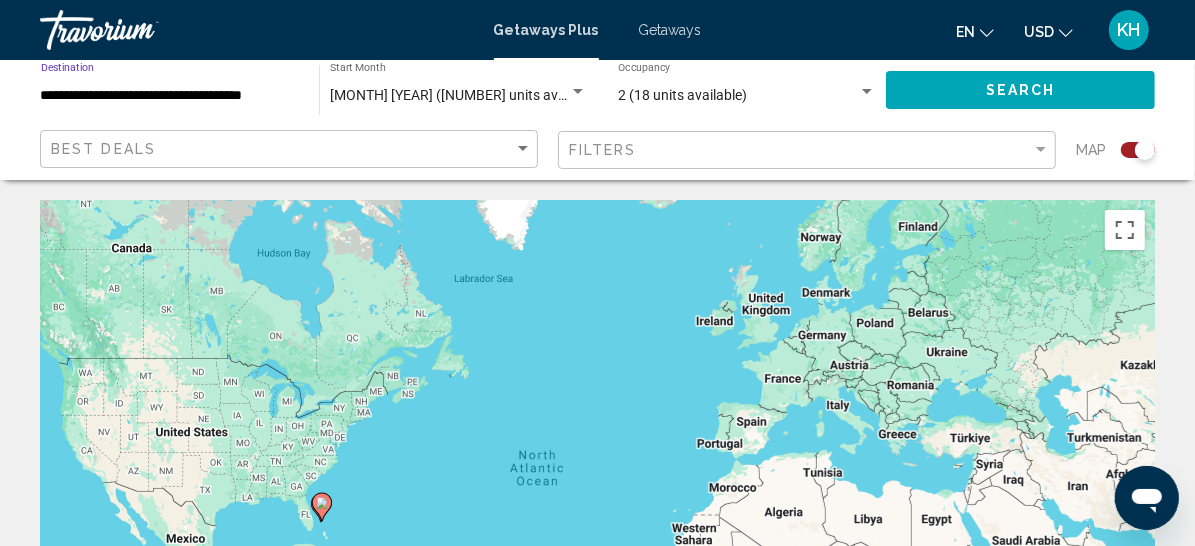 click on "**********" at bounding box center (170, 96) 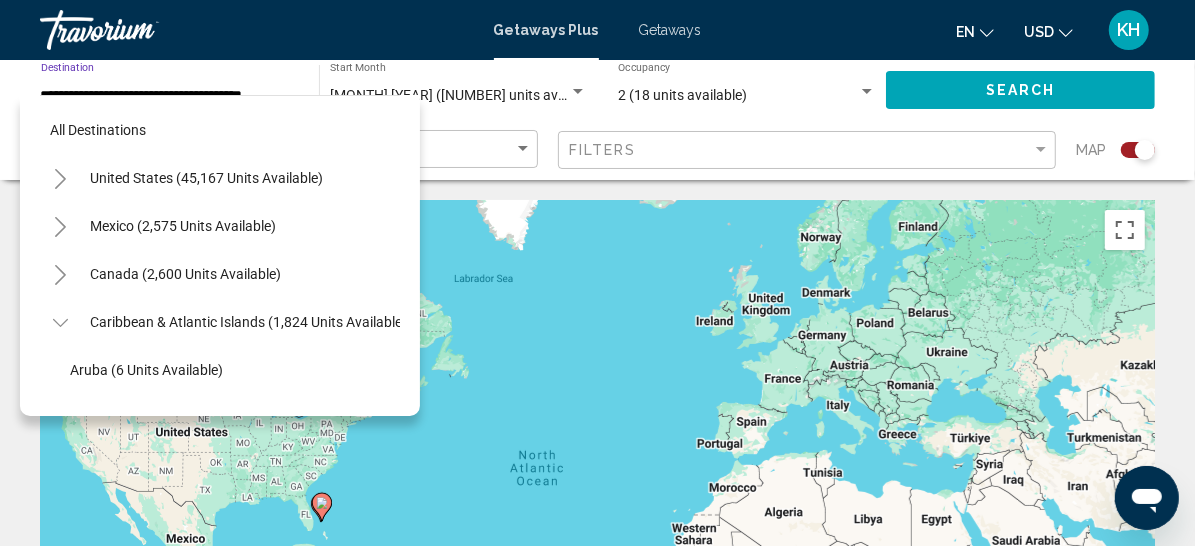 scroll, scrollTop: 238, scrollLeft: 25, axis: both 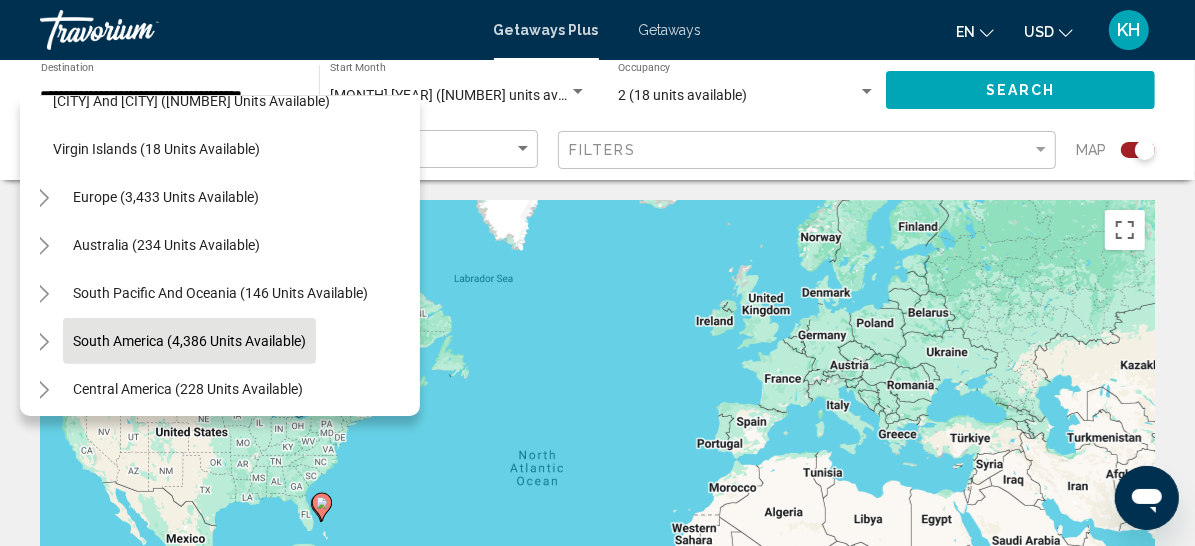 click on "South America (4,386 units available)" at bounding box center [188, 389] 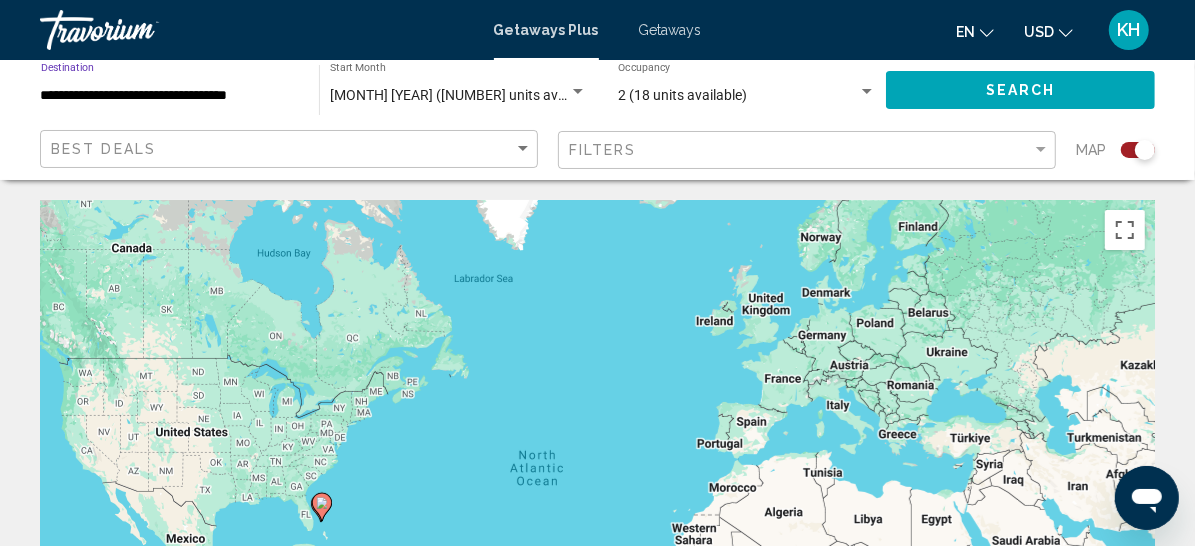 click on "**********" at bounding box center [170, 96] 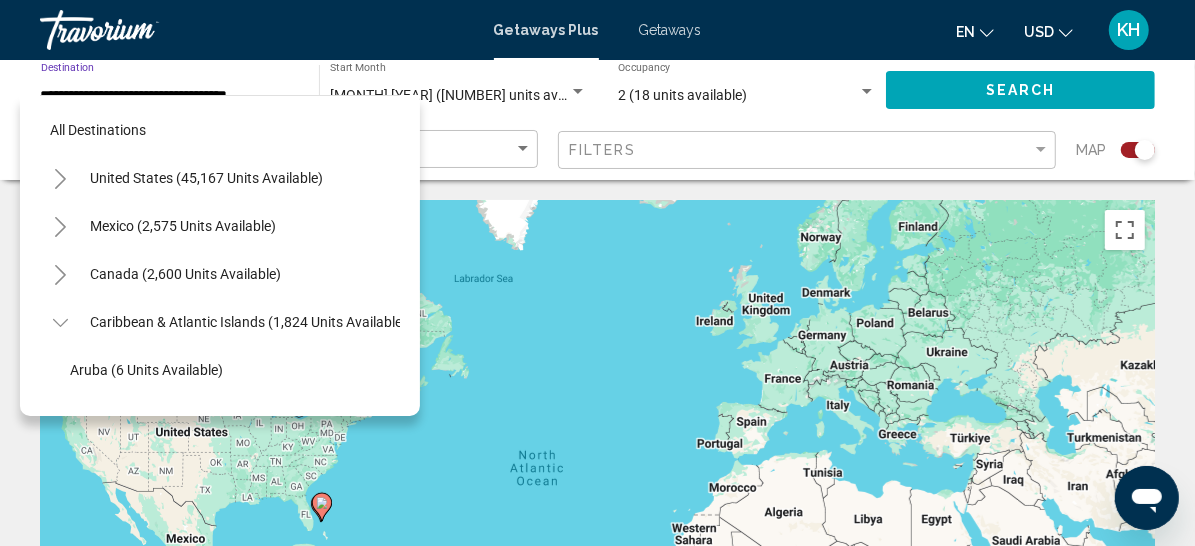 scroll, scrollTop: 627, scrollLeft: 39, axis: both 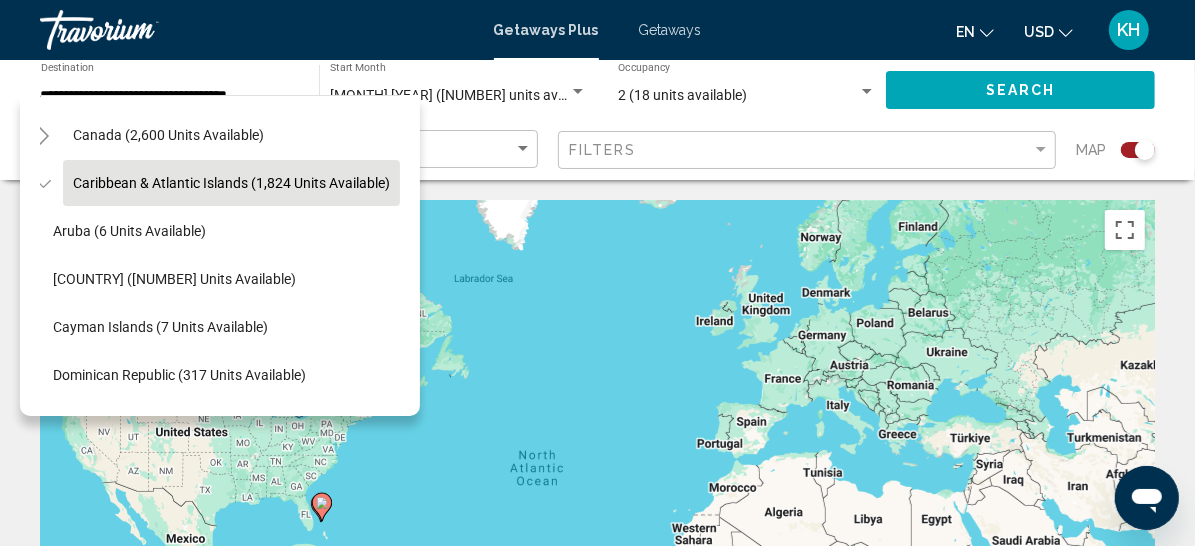 click on "Caribbean & Atlantic Islands (1,824 units available)" at bounding box center [166, 615] 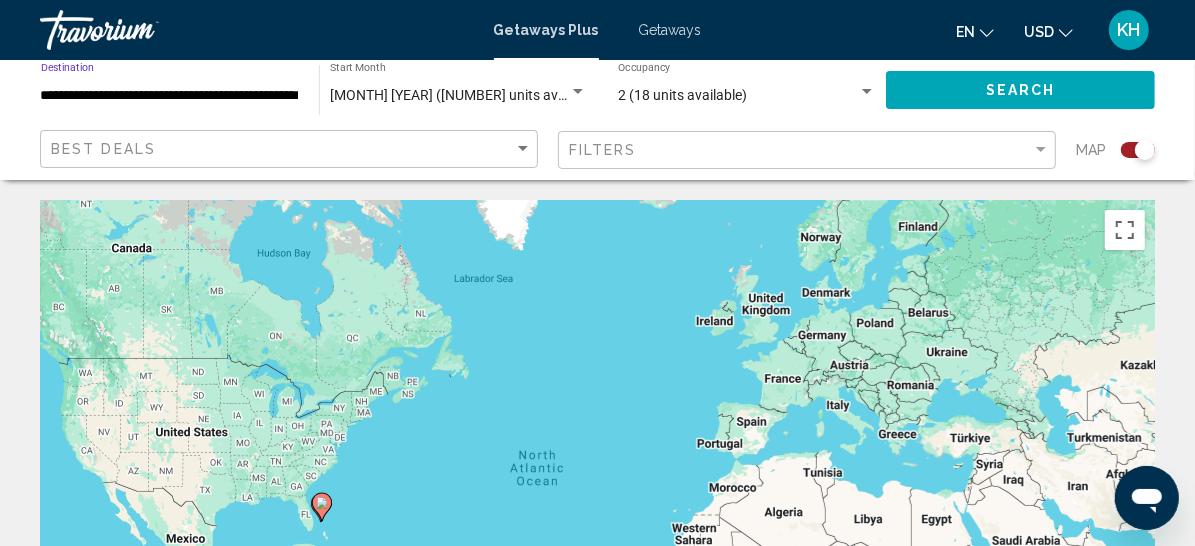 click on "Getaways" at bounding box center (670, 30) 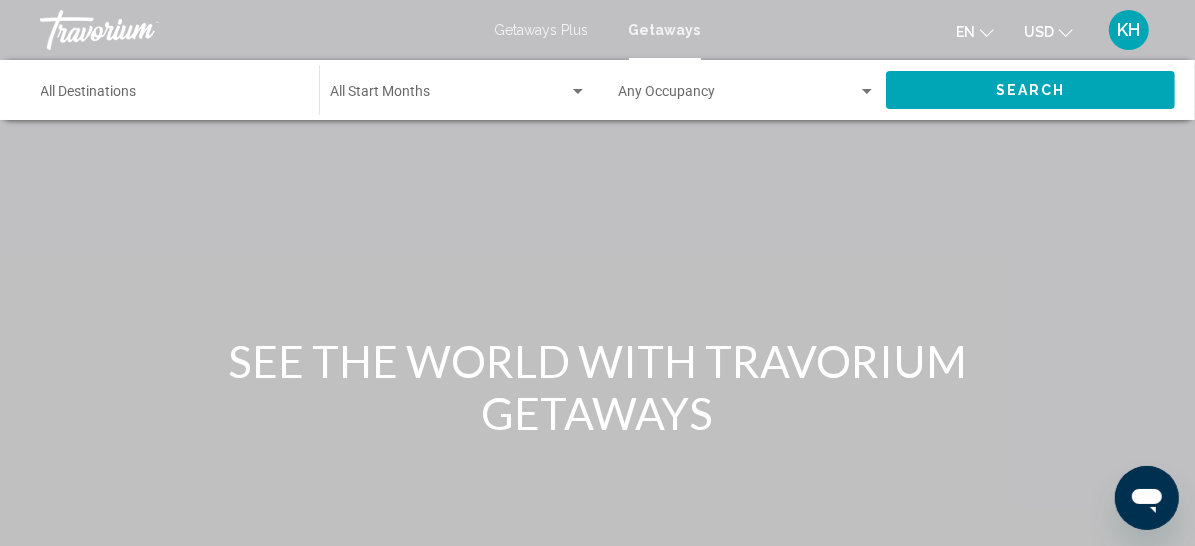 click on "Destination All Destinations" at bounding box center [170, 96] 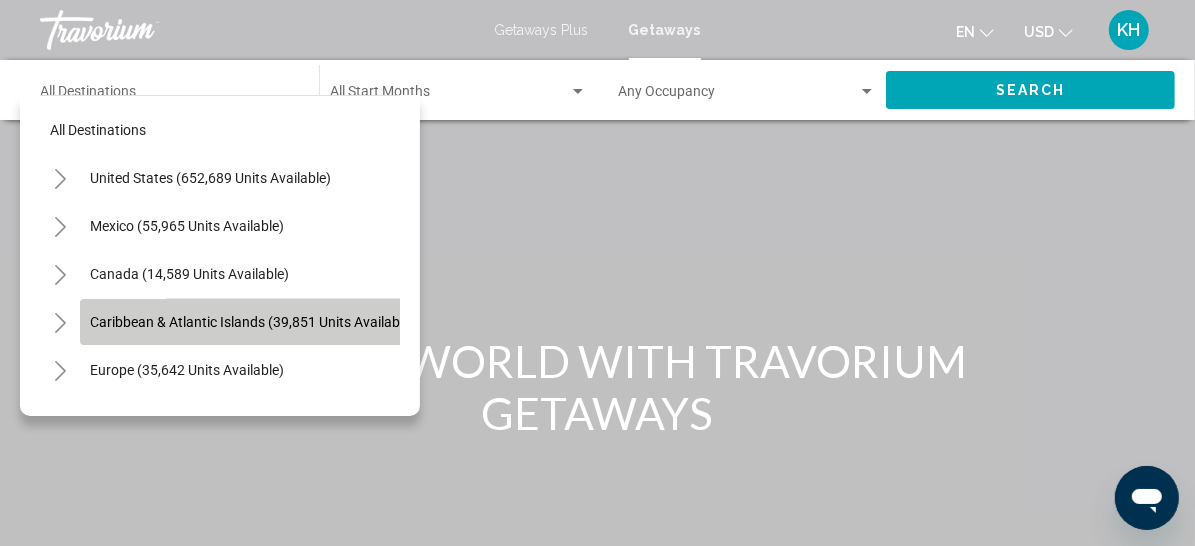 click on "Caribbean & Atlantic Islands (39,851 units available)" 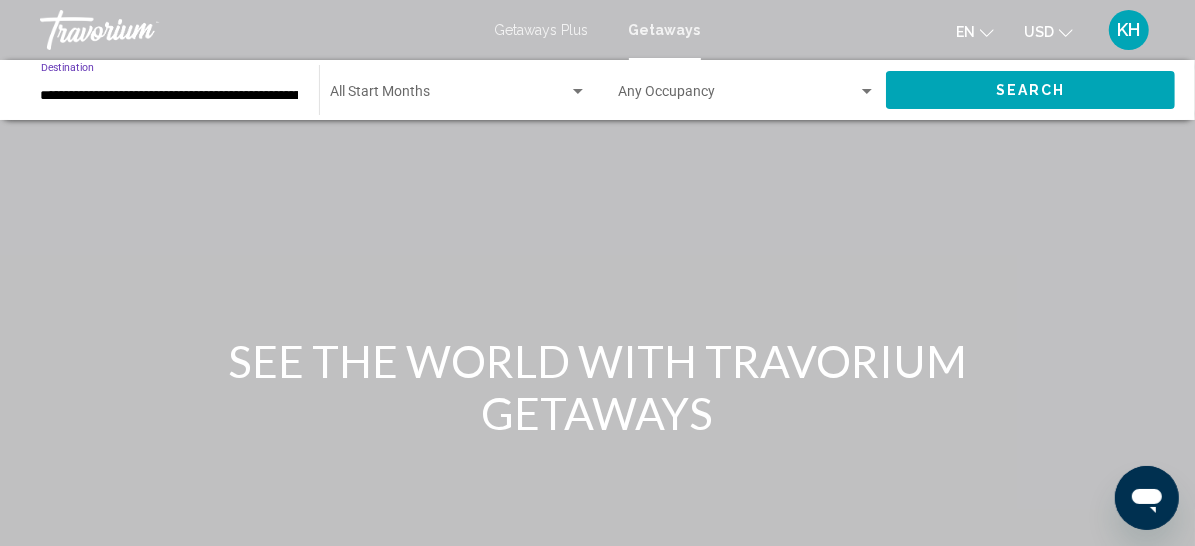 click at bounding box center [449, 96] 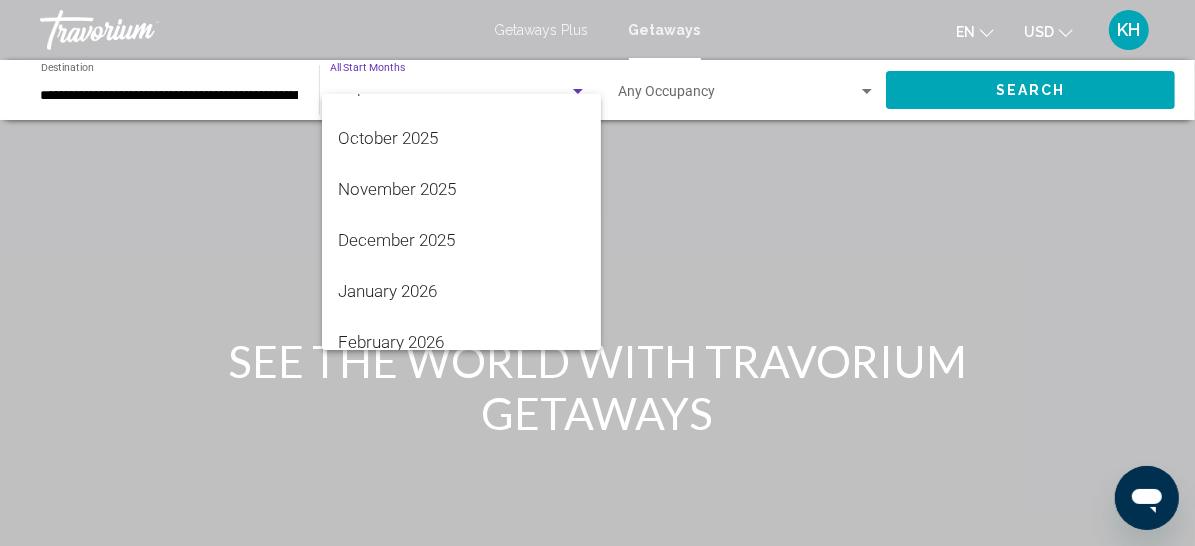 scroll, scrollTop: 153, scrollLeft: 0, axis: vertical 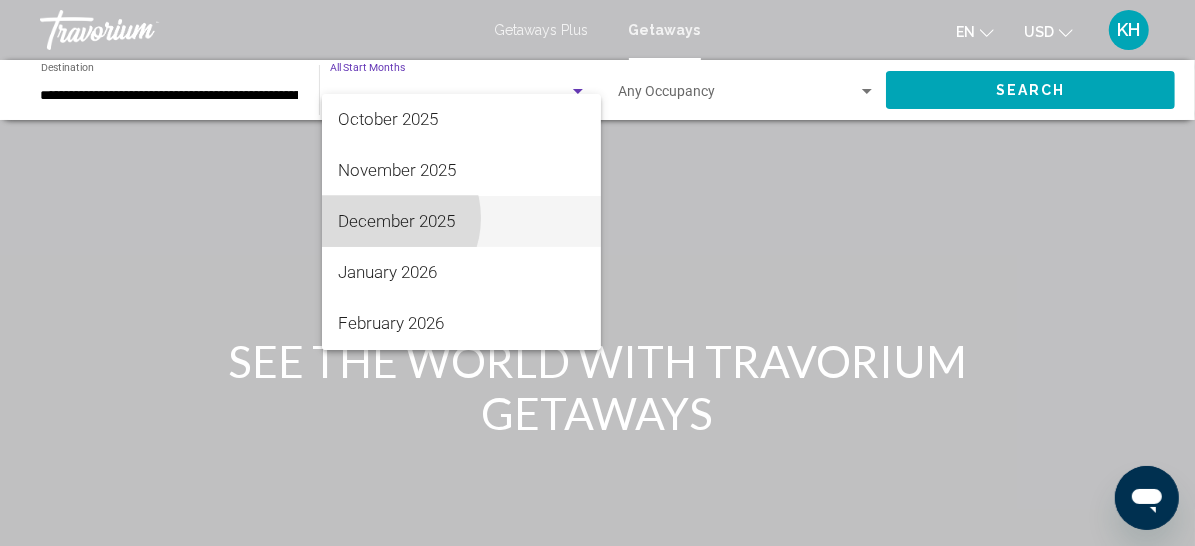 click on "December 2025" at bounding box center (461, 221) 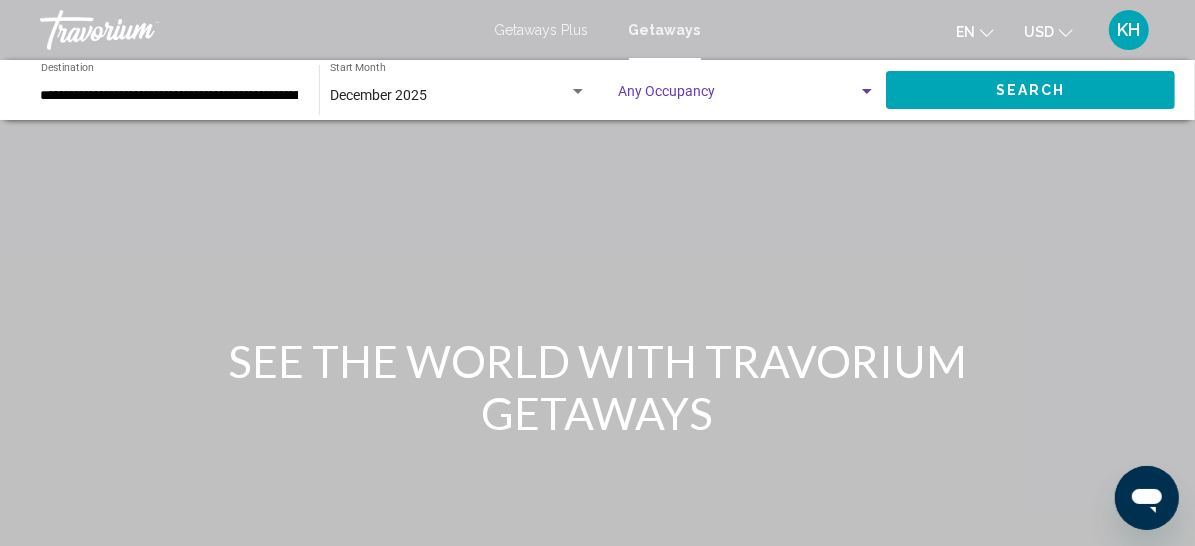 click at bounding box center [738, 96] 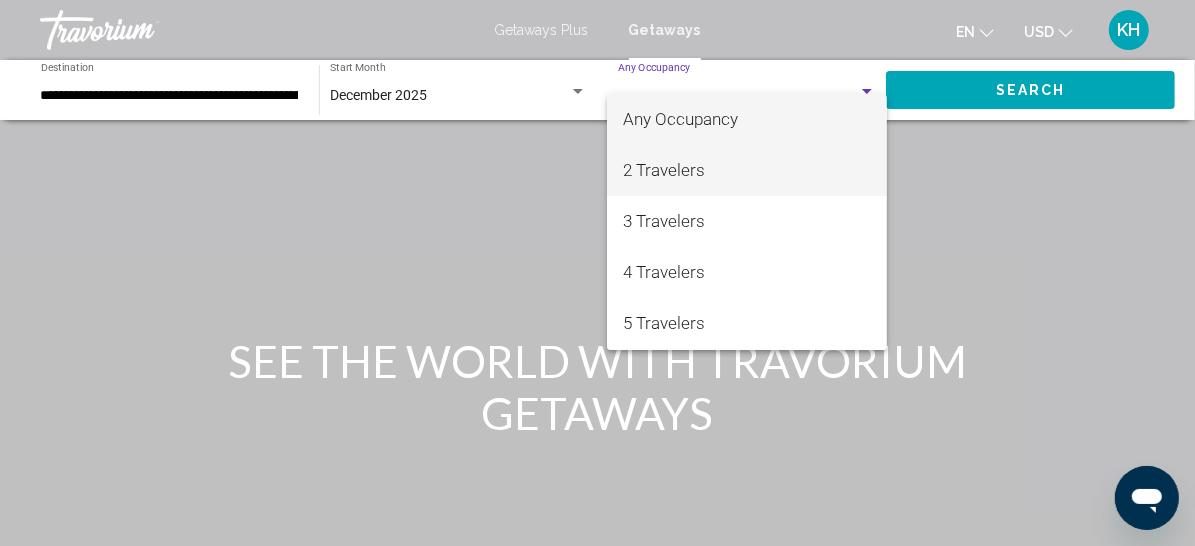 click on "2 Travelers" at bounding box center [747, 170] 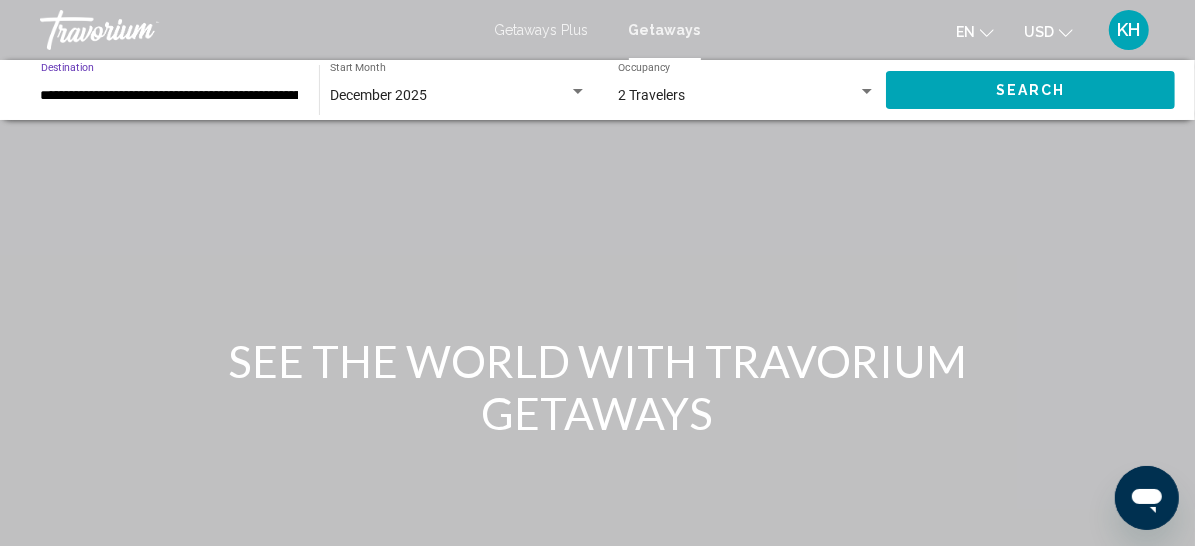 click on "**********" at bounding box center (170, 96) 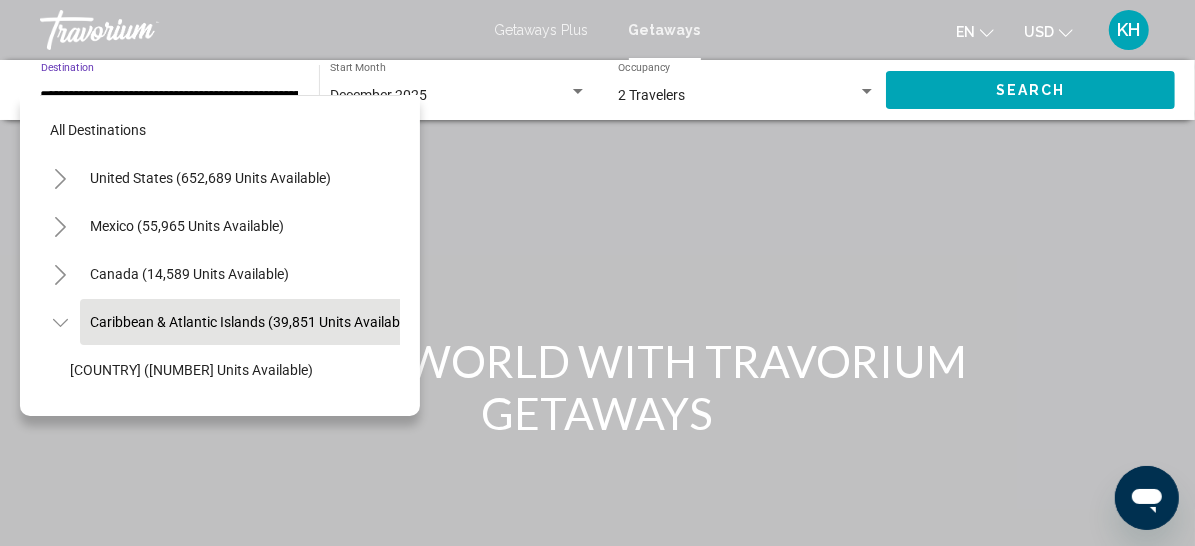 scroll, scrollTop: 45, scrollLeft: 39, axis: both 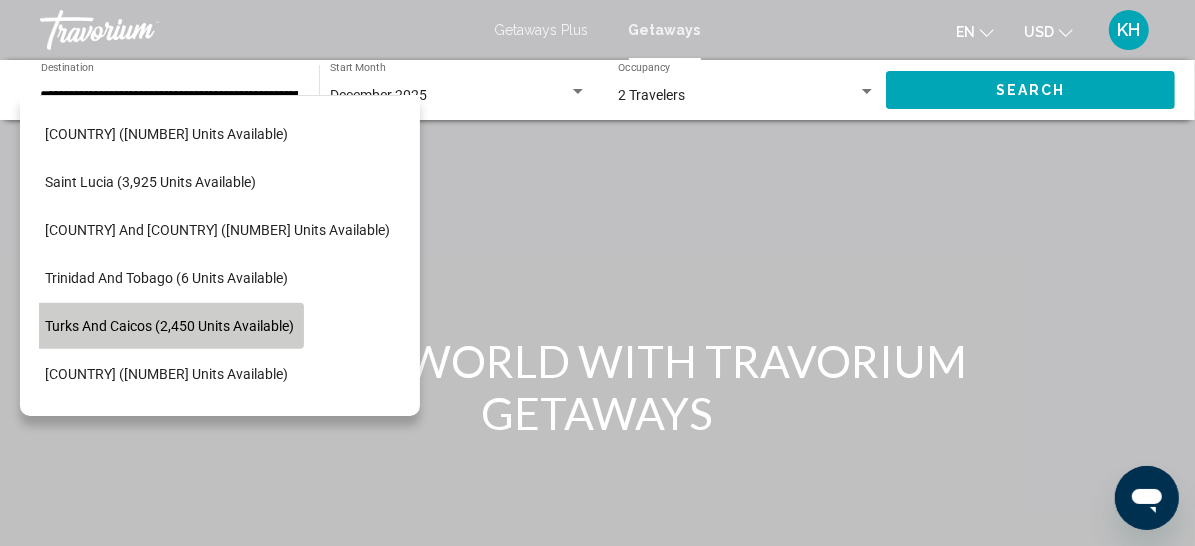 click on "Turks and Caicos (2,450 units available)" 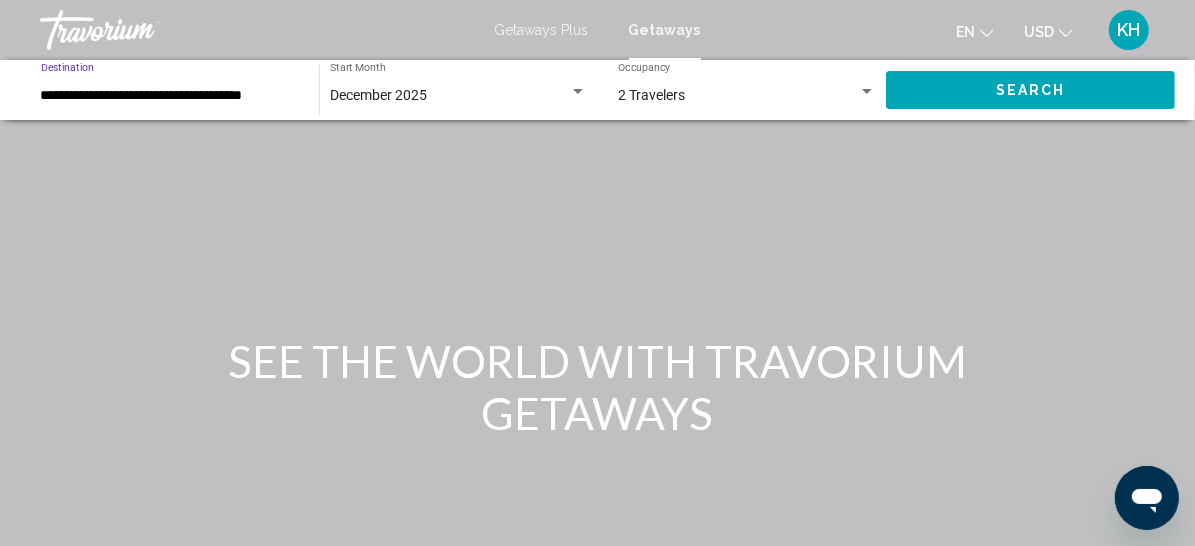 click on "Search" at bounding box center [1031, 91] 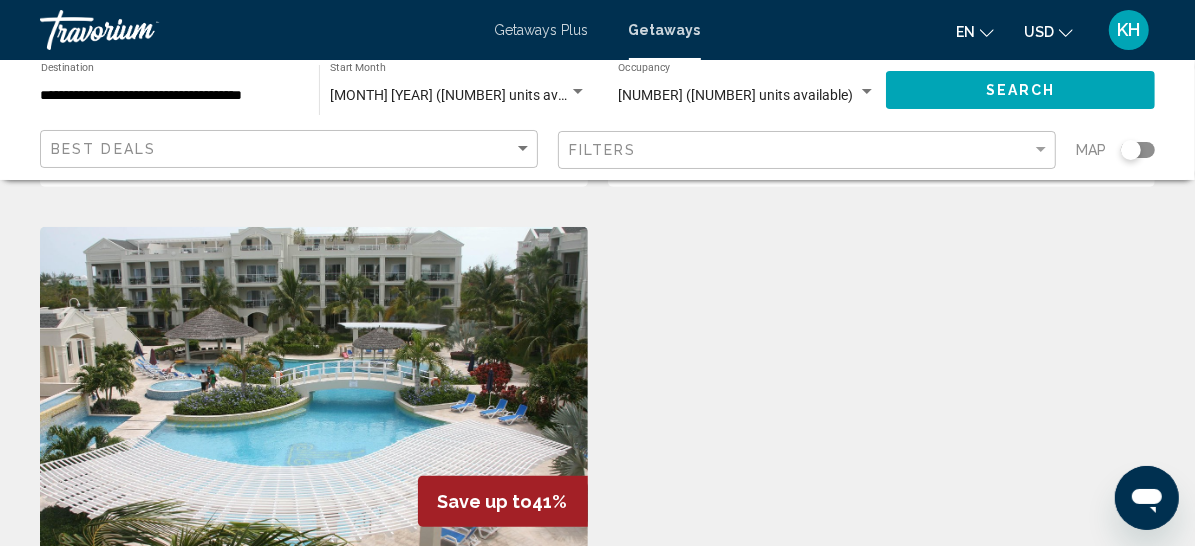 scroll, scrollTop: 726, scrollLeft: 0, axis: vertical 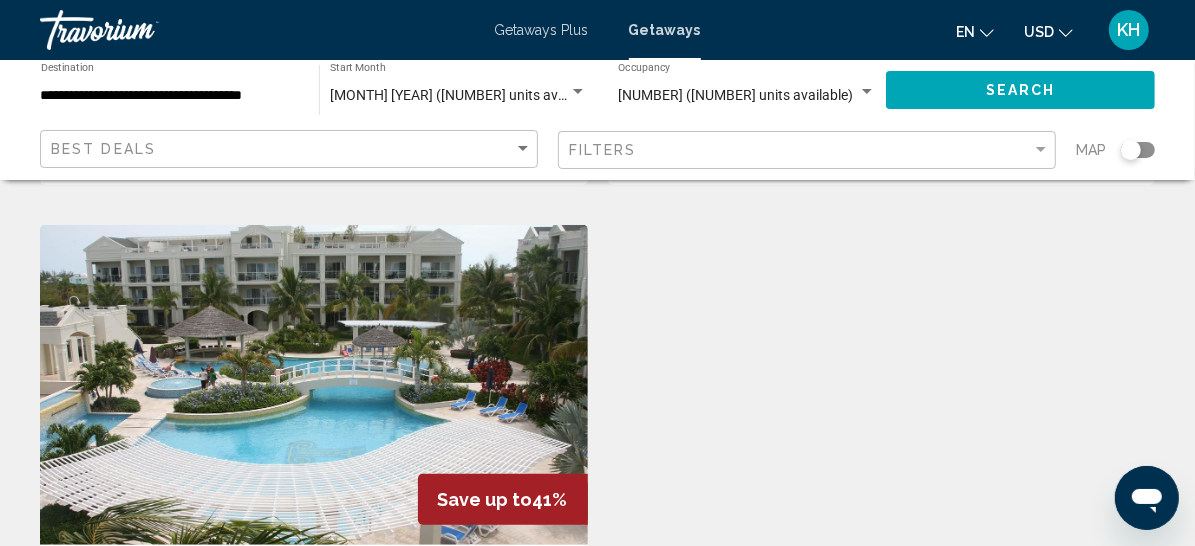 click on "View Resort" at bounding box center (827, 147) 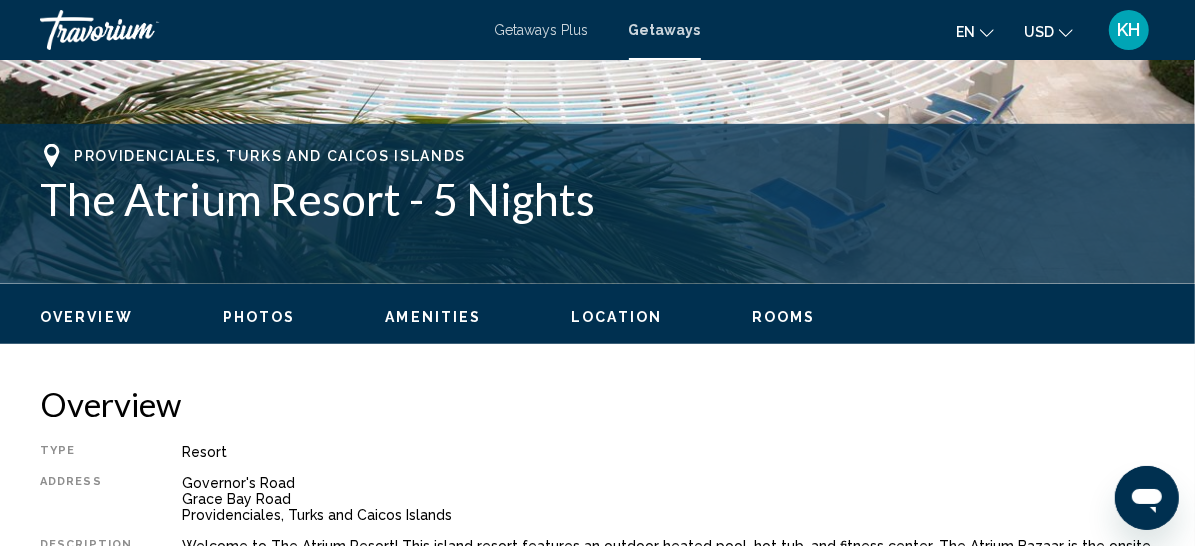 scroll, scrollTop: 395, scrollLeft: 0, axis: vertical 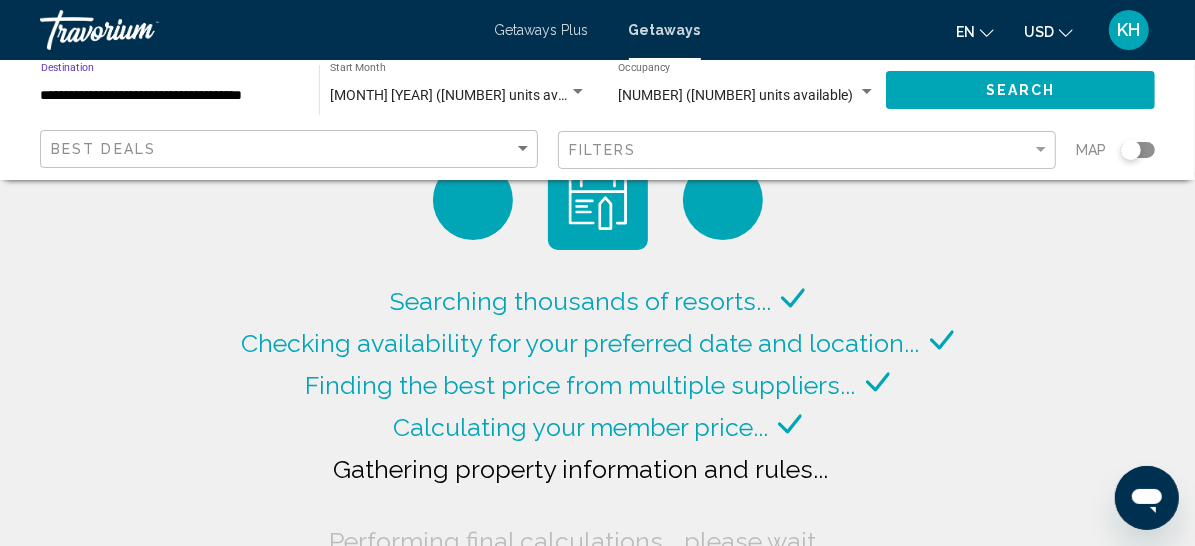 click on "**********" at bounding box center (170, 96) 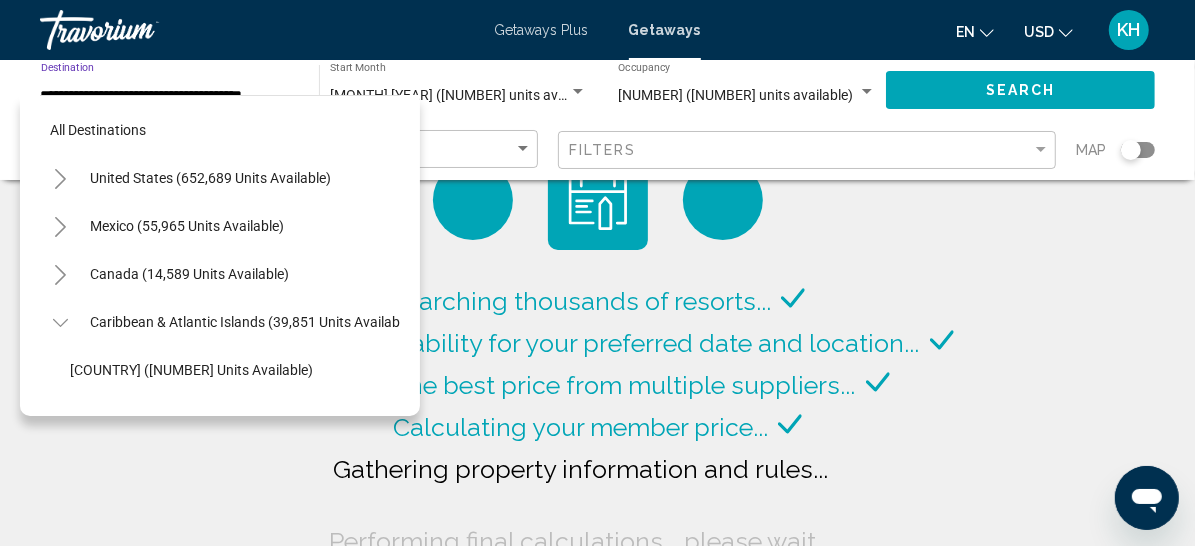 scroll, scrollTop: 627, scrollLeft: 25, axis: both 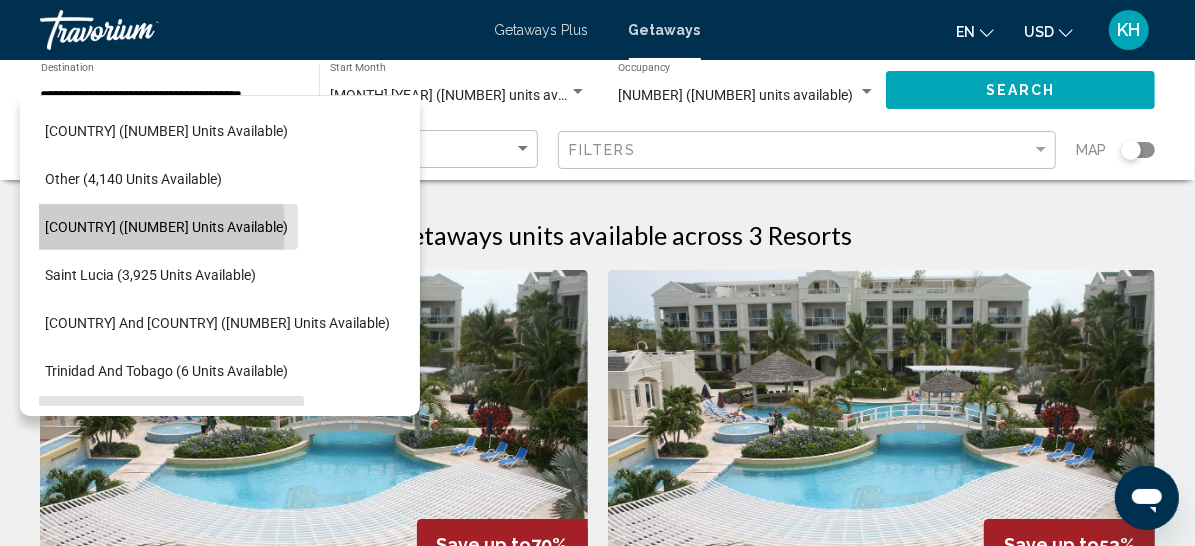 click on "[COUNTRY] ([NUMBER] units available)" 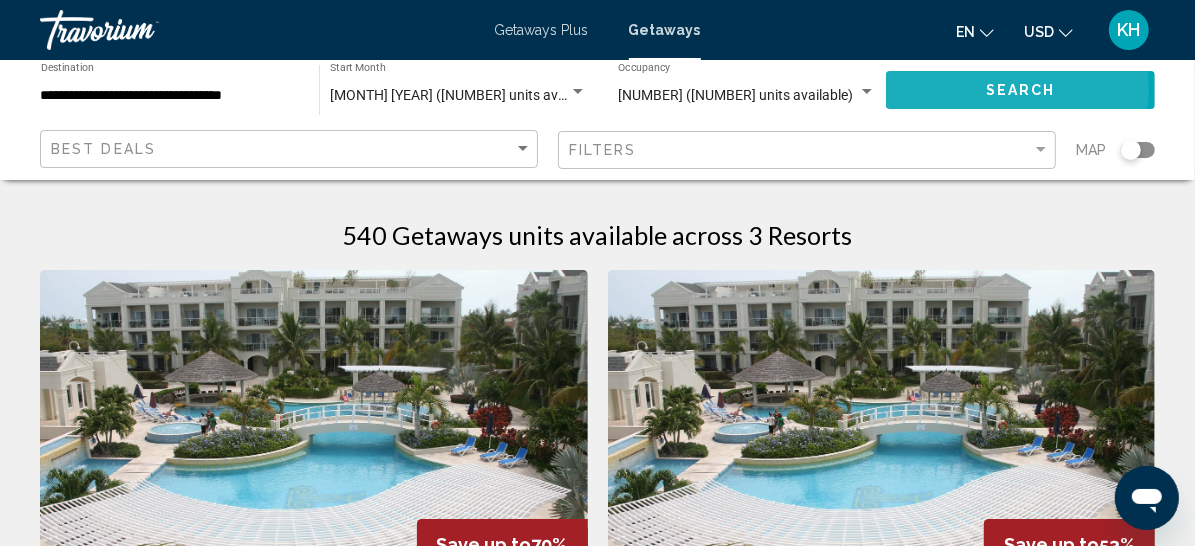 click on "Search" 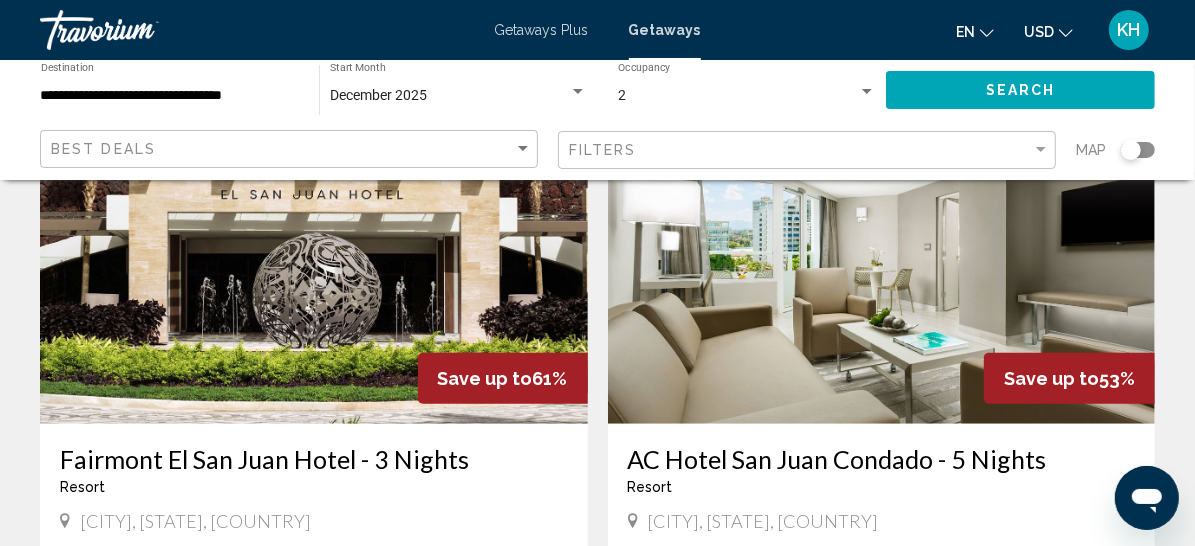scroll, scrollTop: 766, scrollLeft: 0, axis: vertical 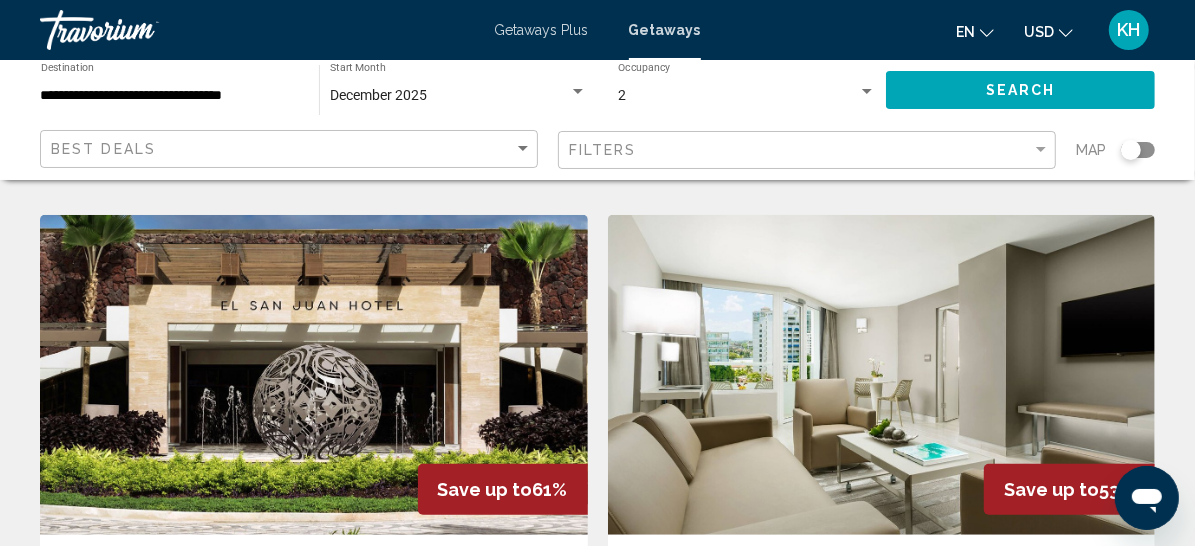 click on "( 312 units )" at bounding box center [373, 137] 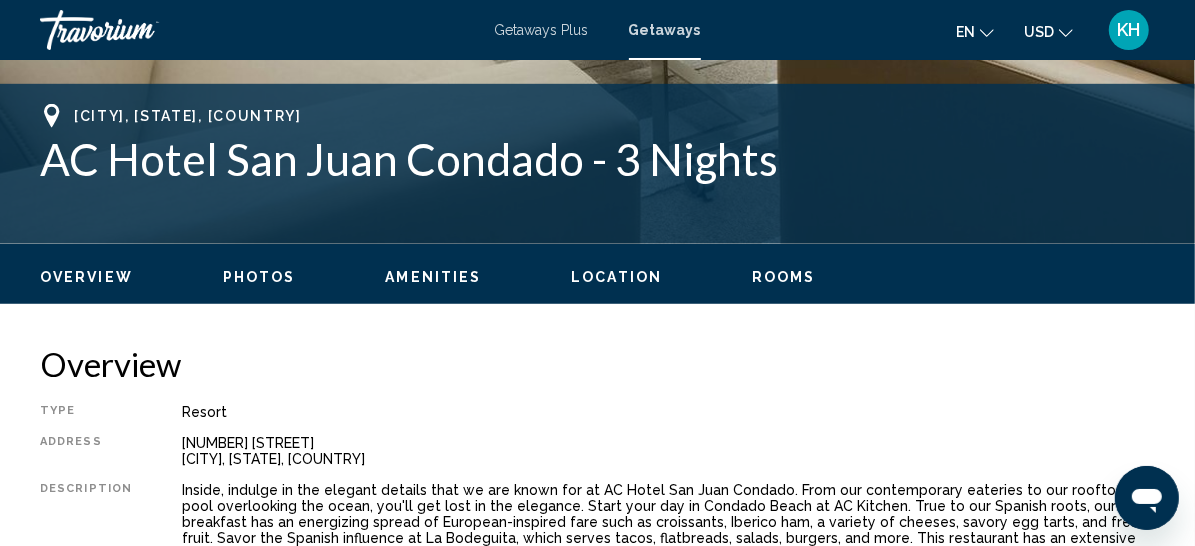 scroll, scrollTop: 395, scrollLeft: 0, axis: vertical 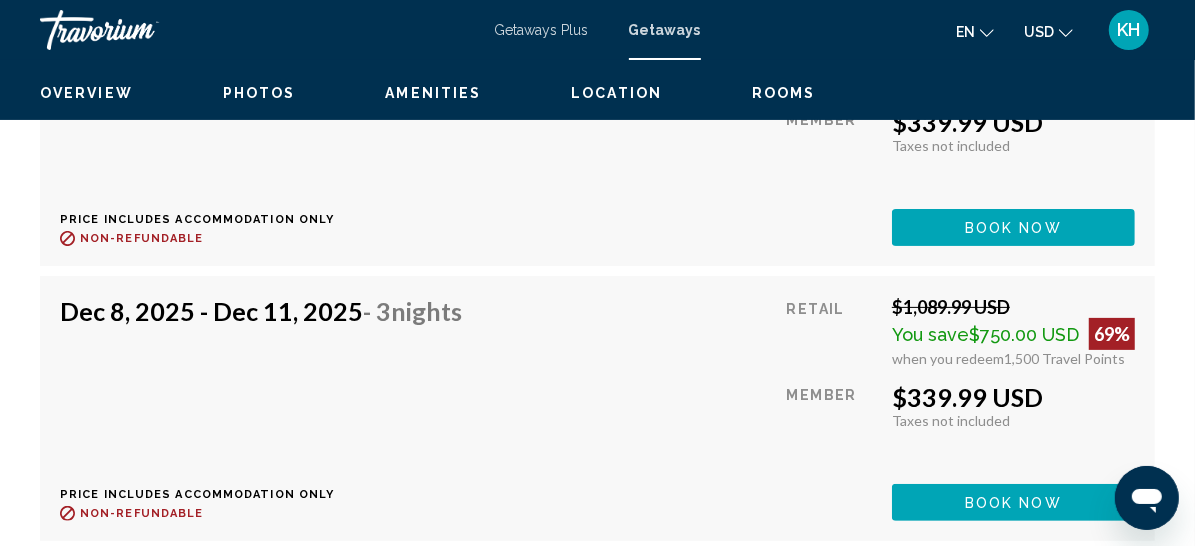 click on "Book now" at bounding box center (1013, -9261) 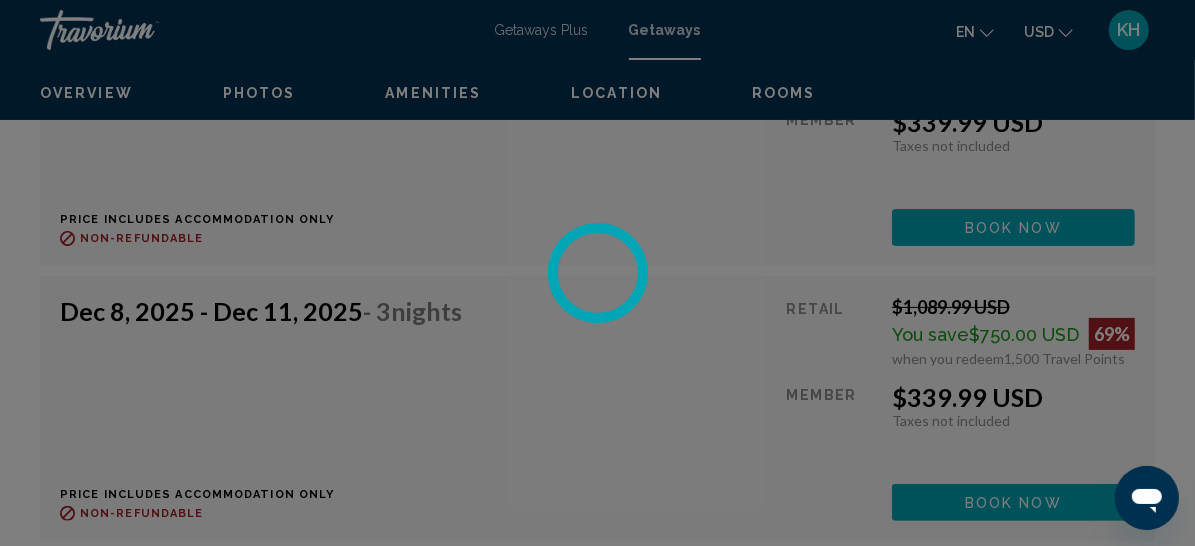 scroll, scrollTop: 0, scrollLeft: 0, axis: both 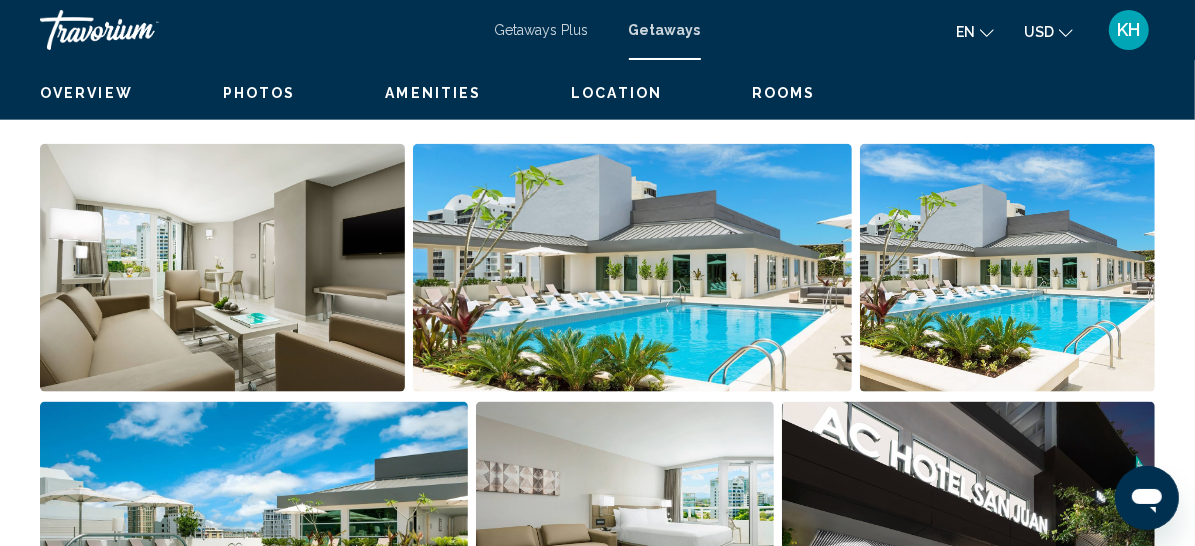 click on "Read more" at bounding box center [223, 35] 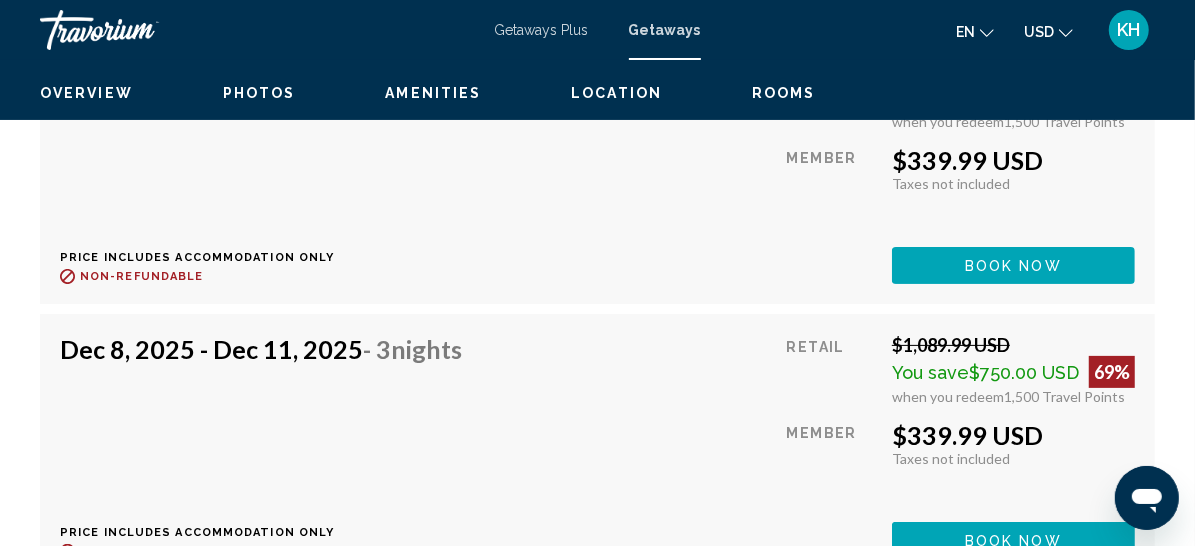 scroll, scrollTop: 13173, scrollLeft: 0, axis: vertical 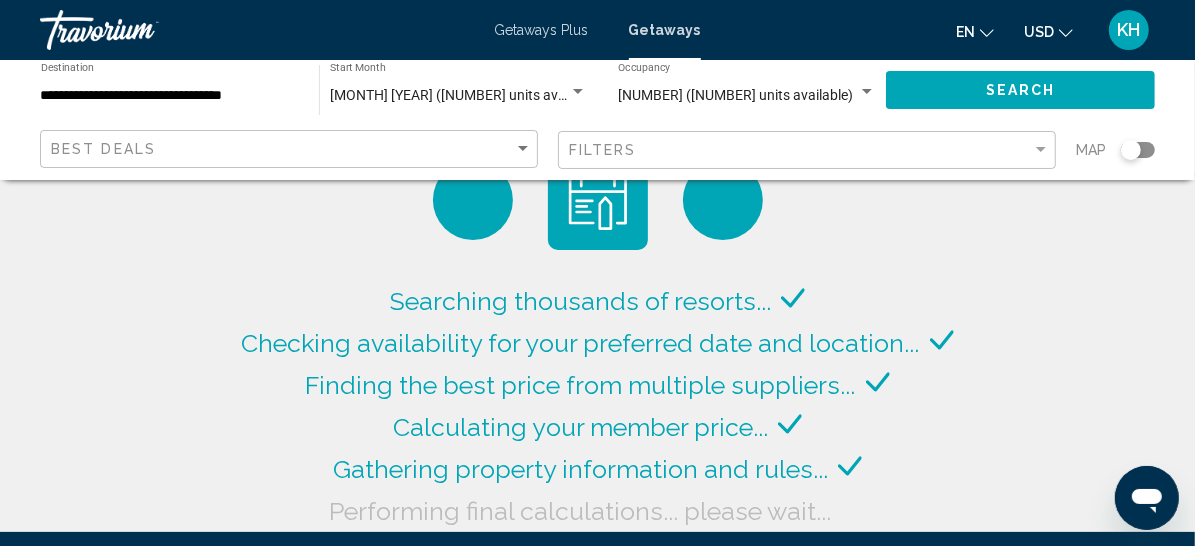 click on "**********" at bounding box center (170, 96) 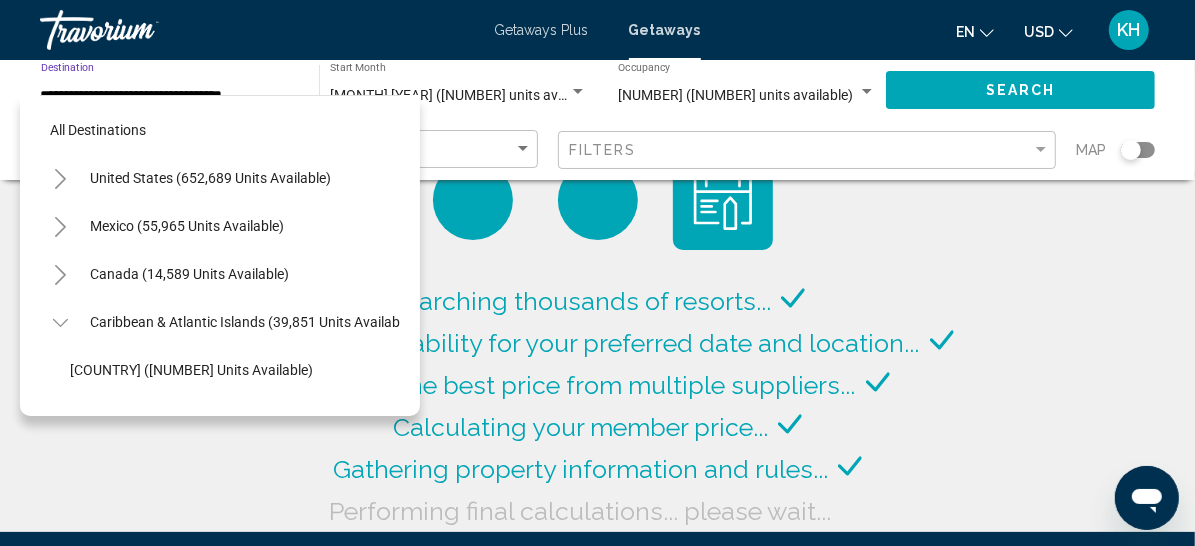 scroll, scrollTop: 433, scrollLeft: 25, axis: both 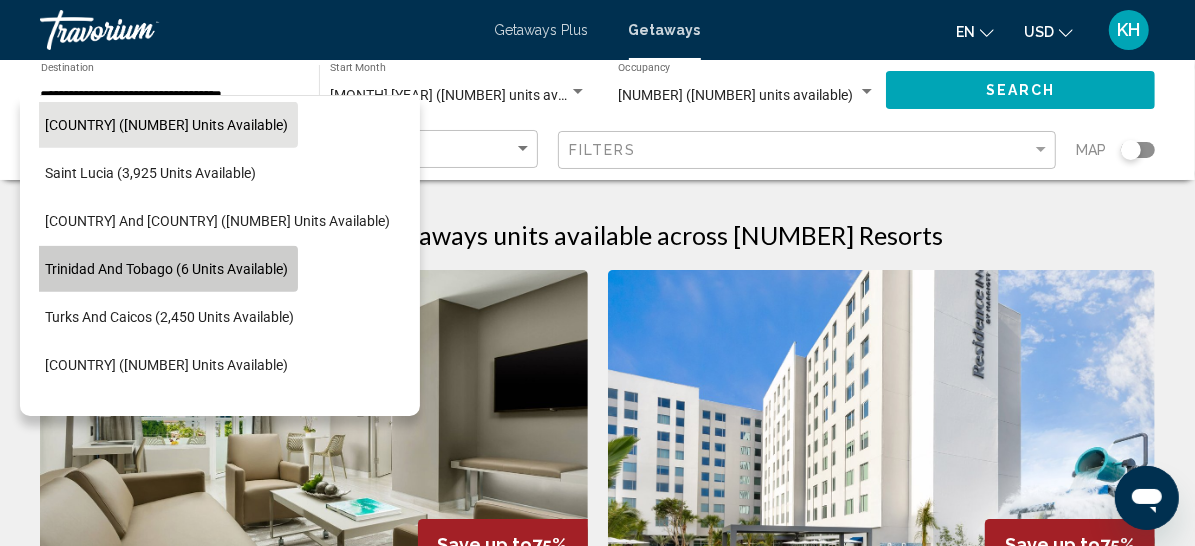 click on "Trinidad and Tobago (6 units available)" 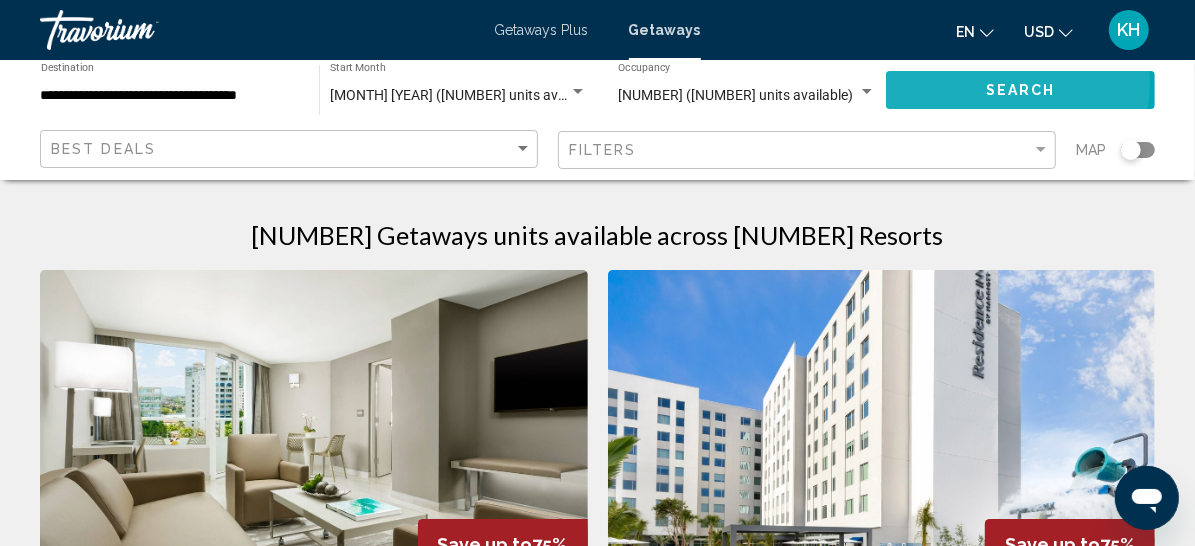 click on "Search" 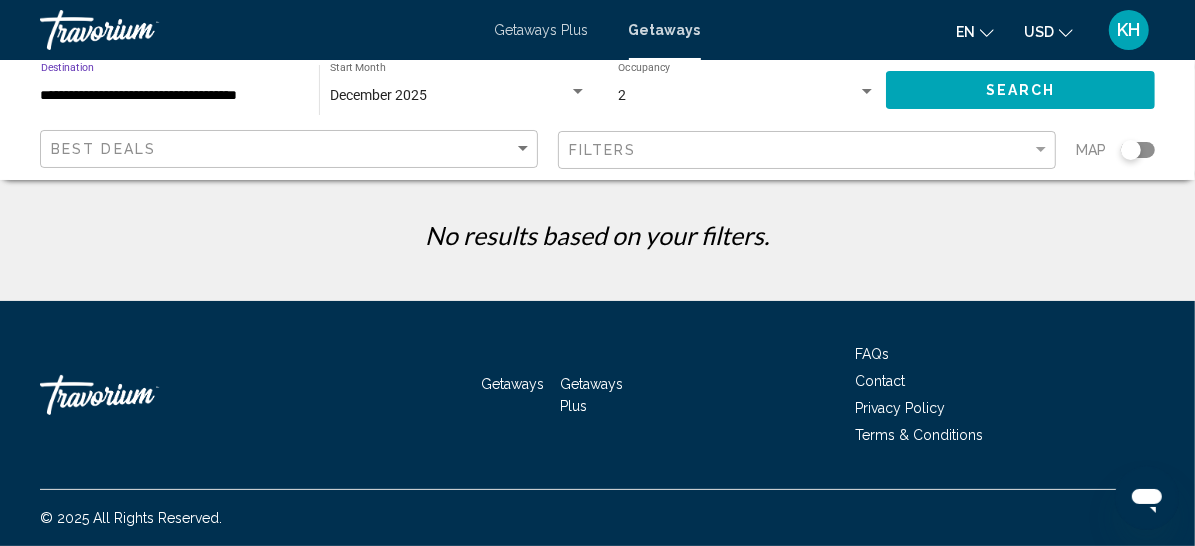 click on "**********" at bounding box center (170, 96) 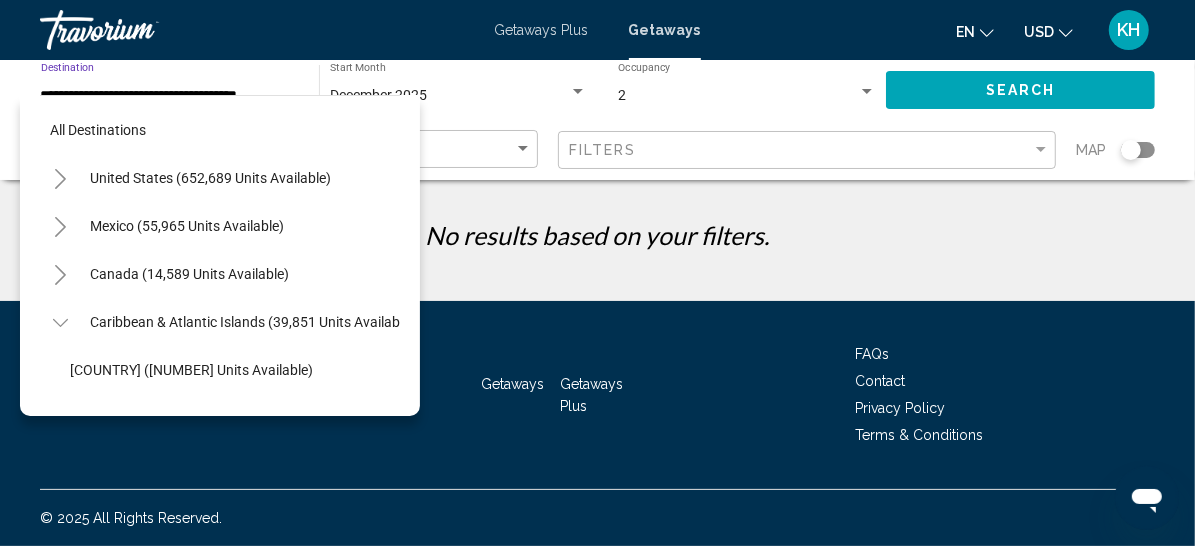 scroll, scrollTop: 578, scrollLeft: 25, axis: both 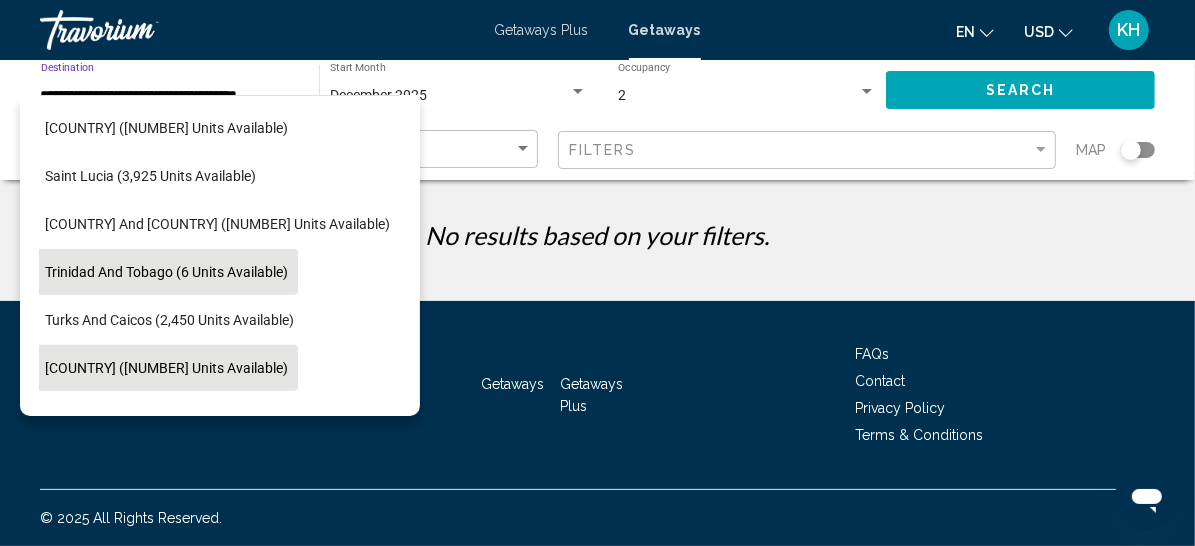 click on "[COUNTRY] ([NUMBER] units available)" 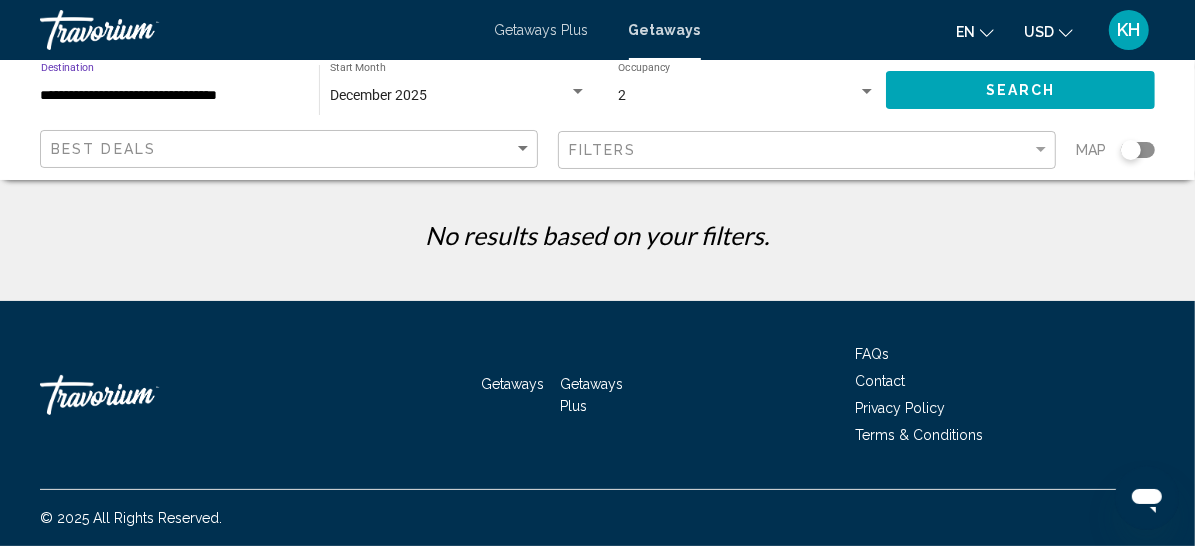 click on "Search" 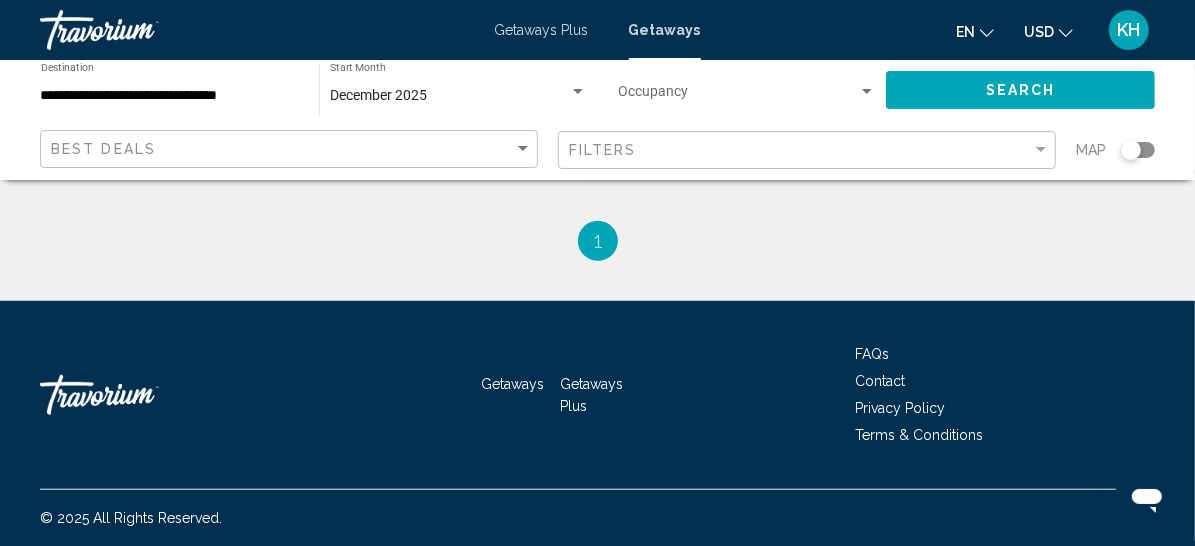 scroll, scrollTop: 691, scrollLeft: 0, axis: vertical 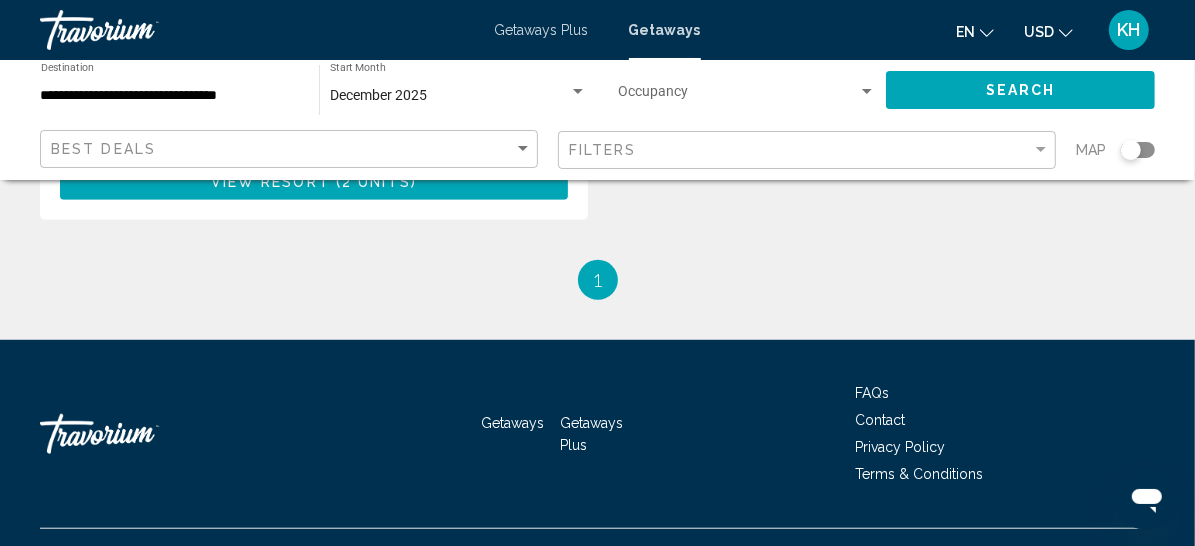 click on "View Resort    ( 2 units )" at bounding box center (314, 181) 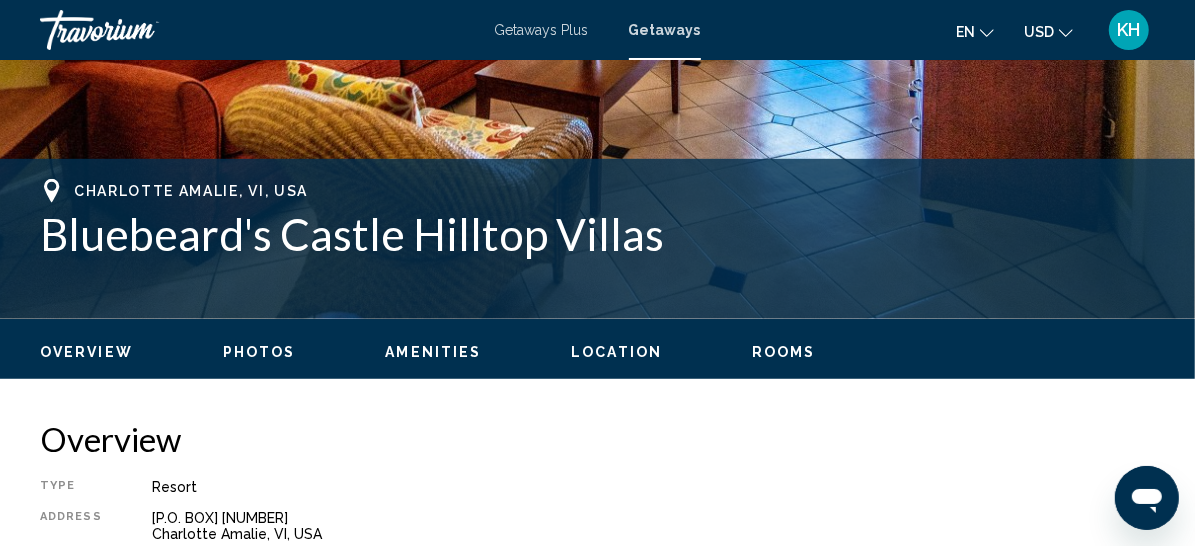scroll, scrollTop: 395, scrollLeft: 0, axis: vertical 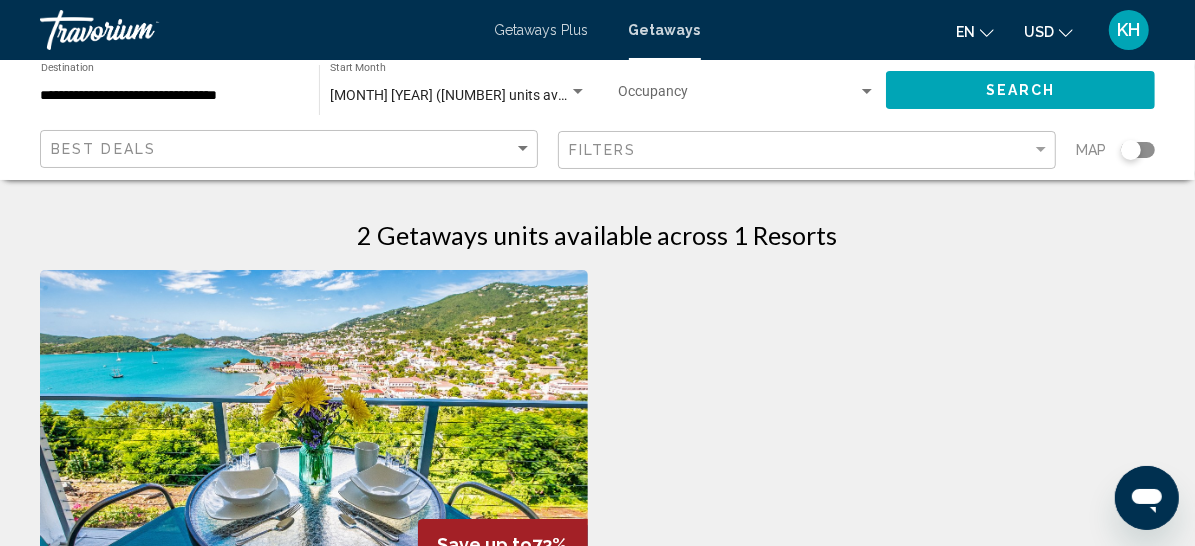 click on "**********" at bounding box center [170, 96] 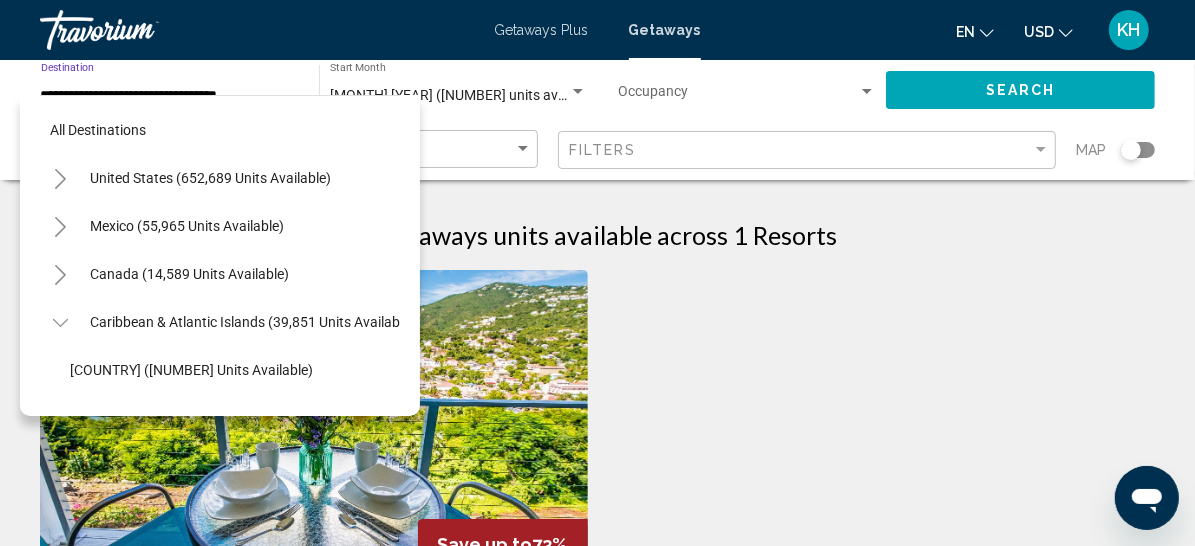 scroll, scrollTop: 675, scrollLeft: 25, axis: both 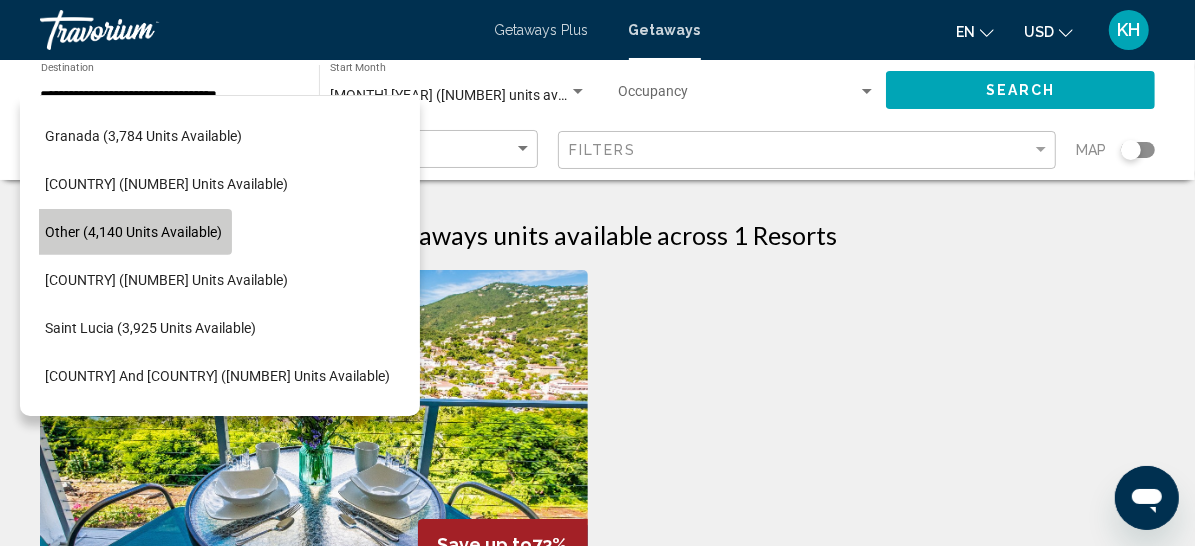 click on "Other (4,140 units available)" 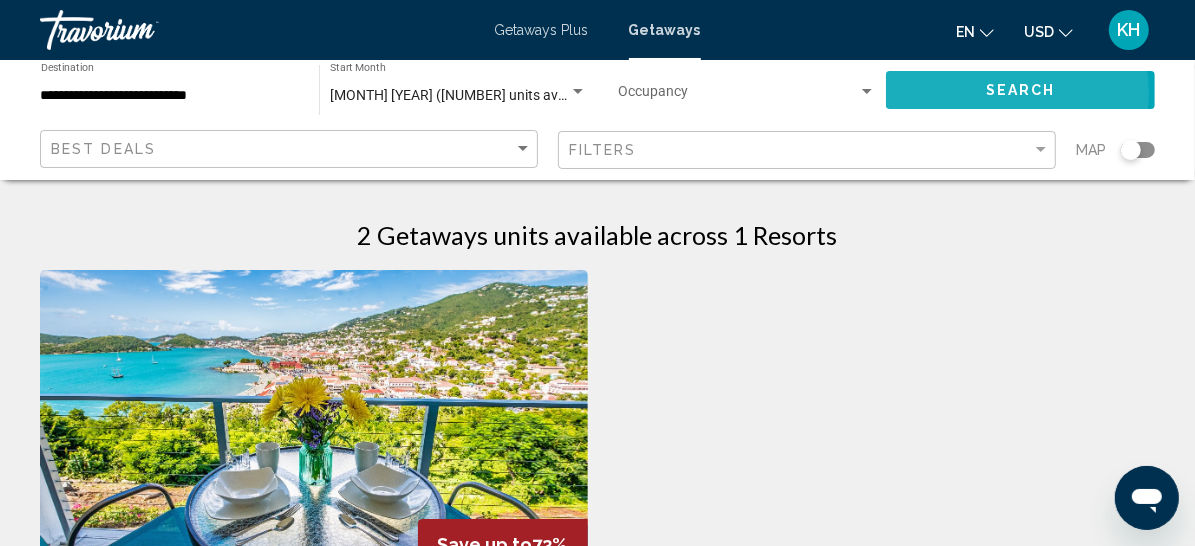 click on "Search" 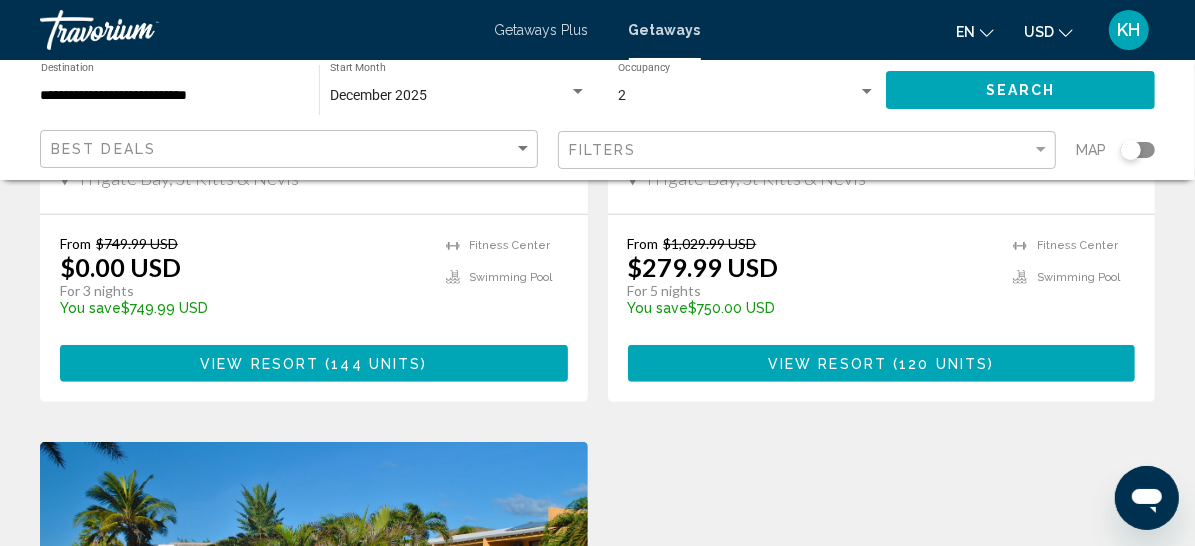 scroll, scrollTop: 500, scrollLeft: 0, axis: vertical 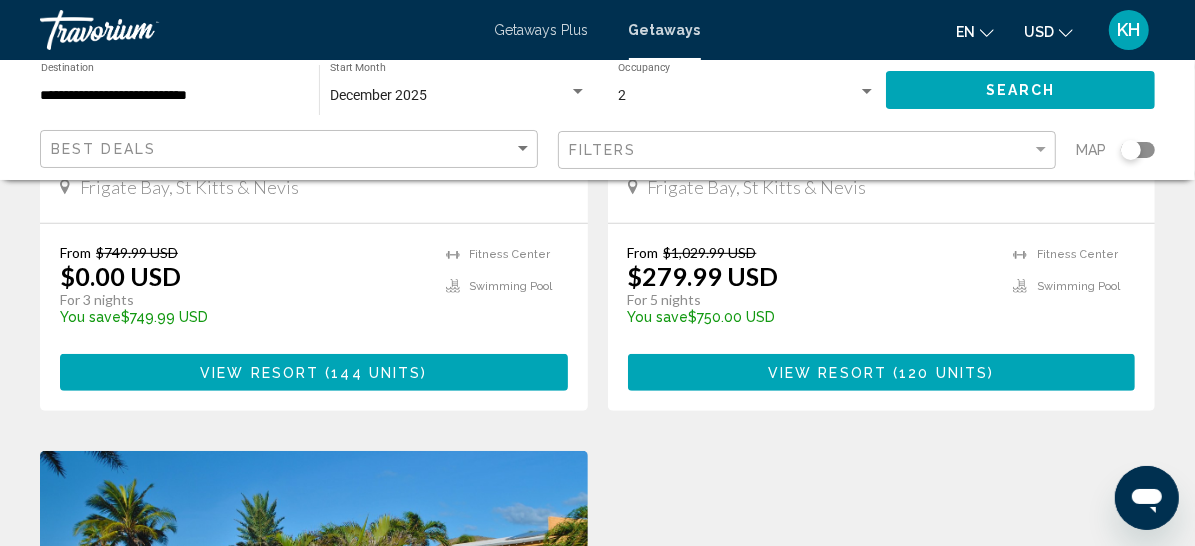 click on "Sugar Bay Club Suites & Hotel - 3 Nights" at bounding box center (314, 125) 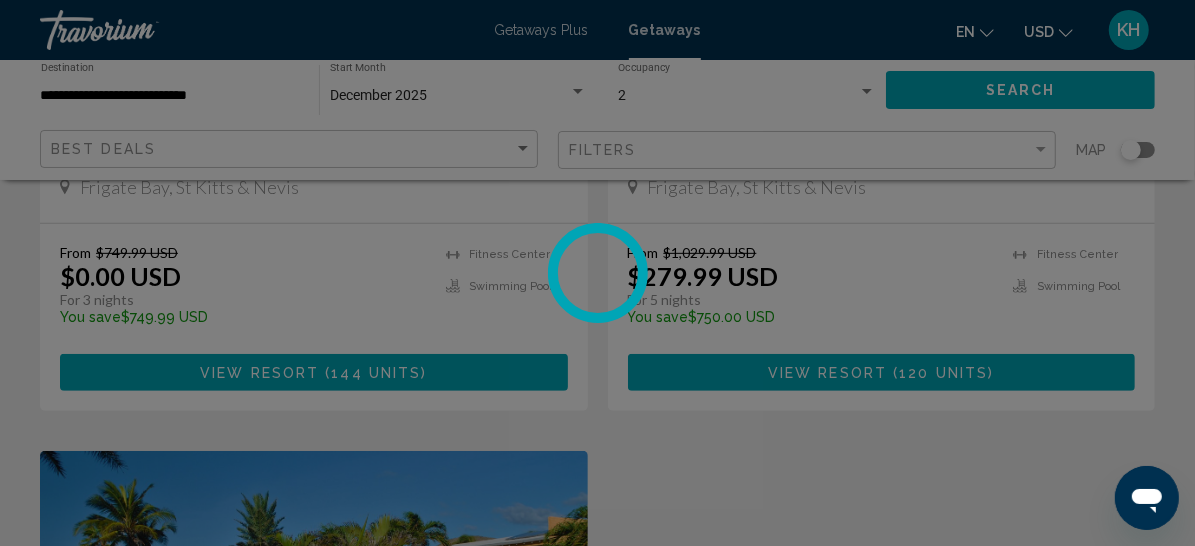 scroll, scrollTop: 395, scrollLeft: 0, axis: vertical 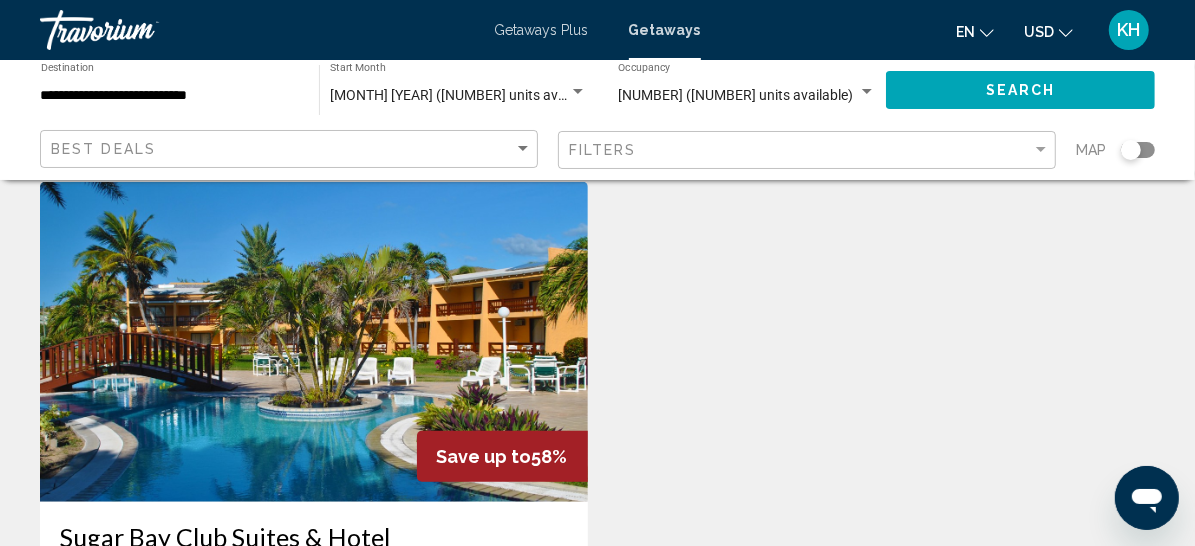 click on "120 units" at bounding box center [943, 104] 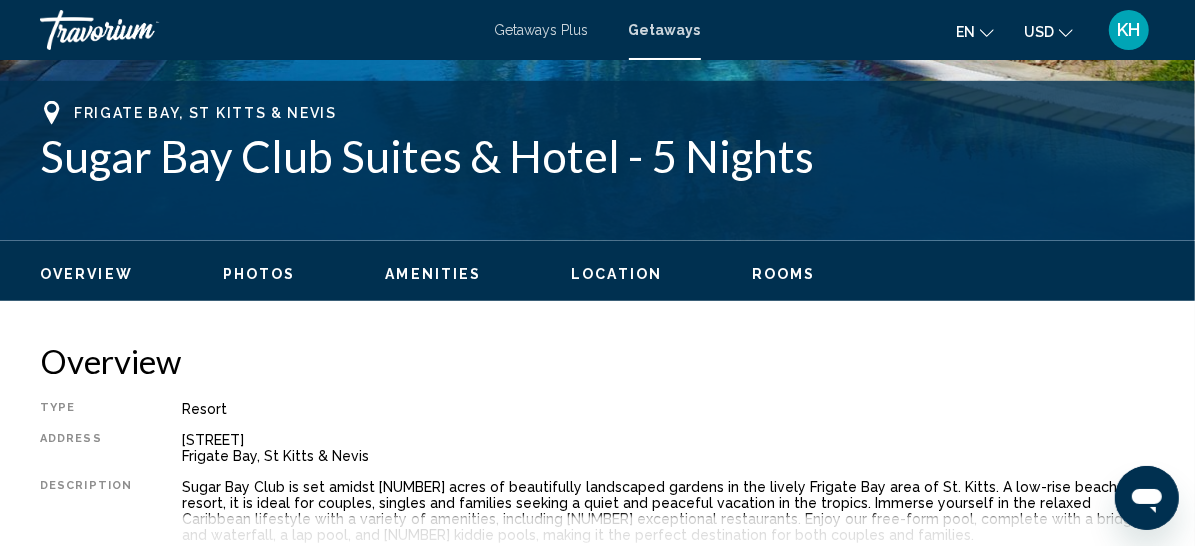 scroll, scrollTop: 395, scrollLeft: 0, axis: vertical 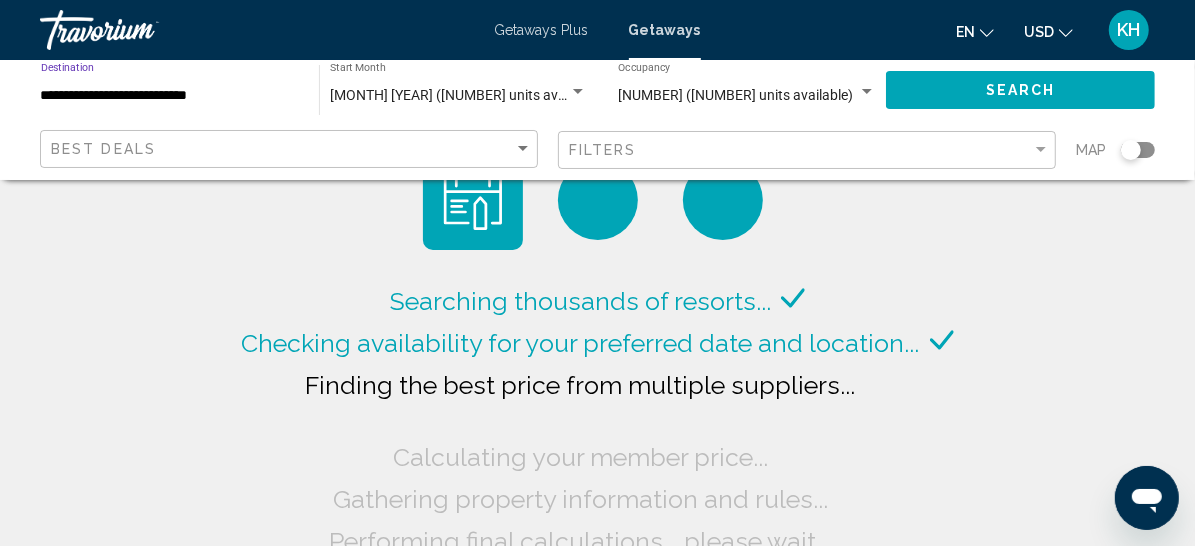 click on "**********" at bounding box center (170, 96) 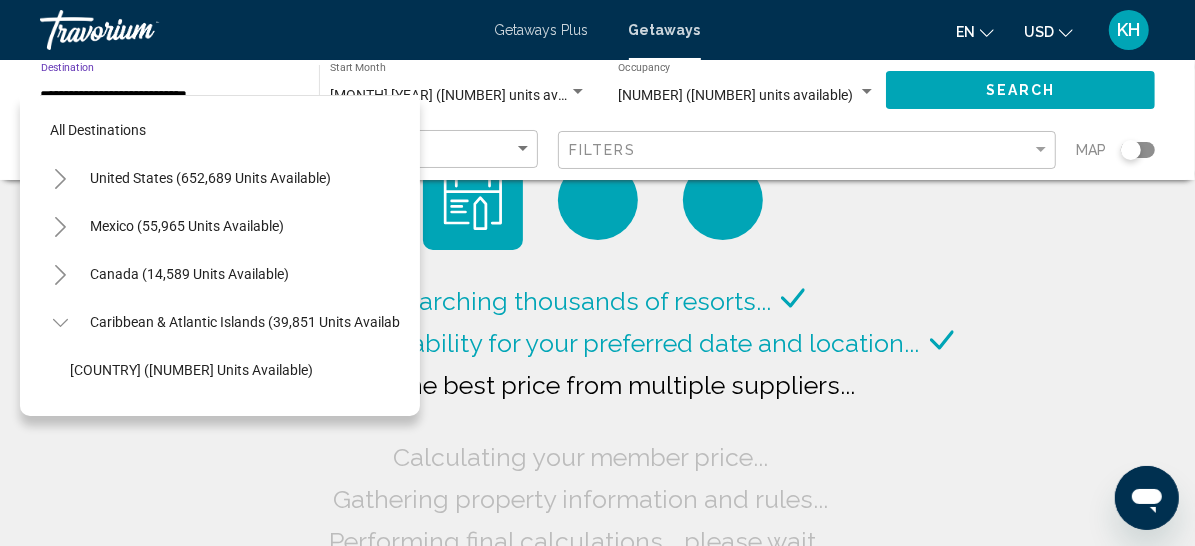 scroll, scrollTop: 384, scrollLeft: 6, axis: both 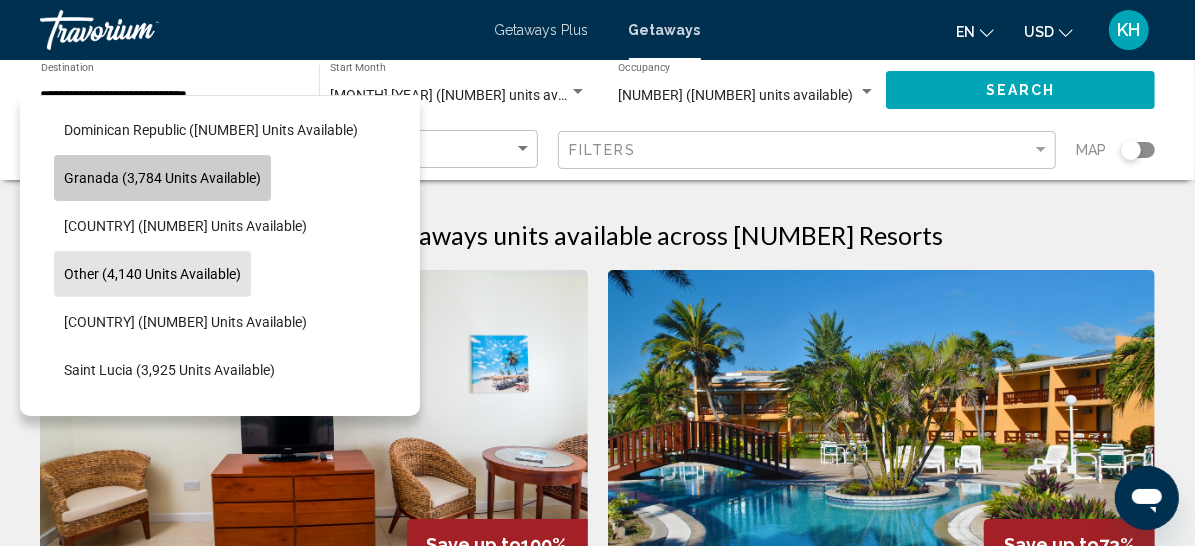 click on "Granada (3,784 units available)" 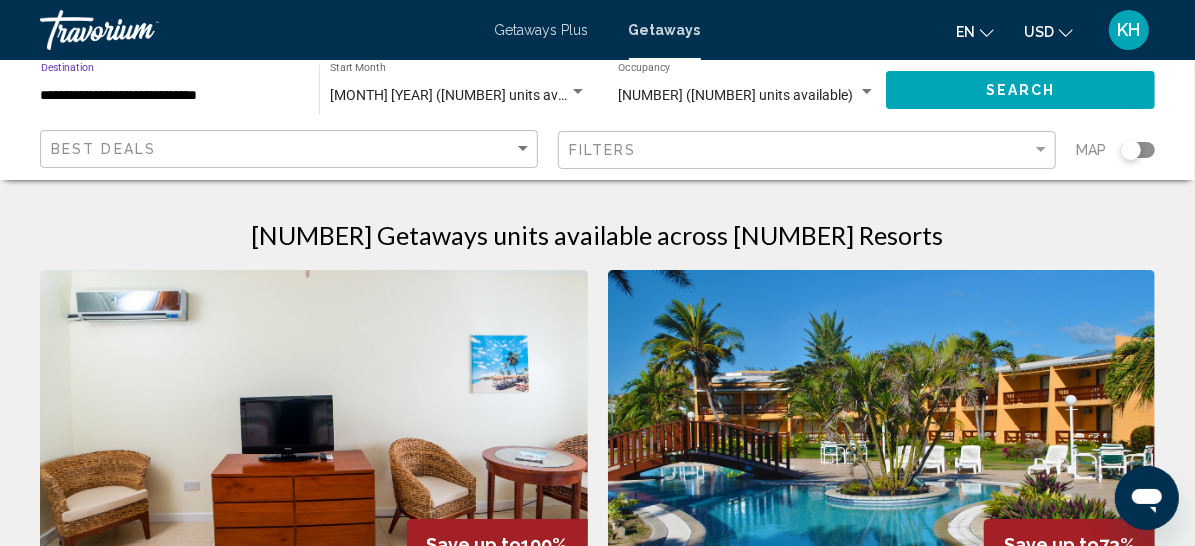 click on "Search" 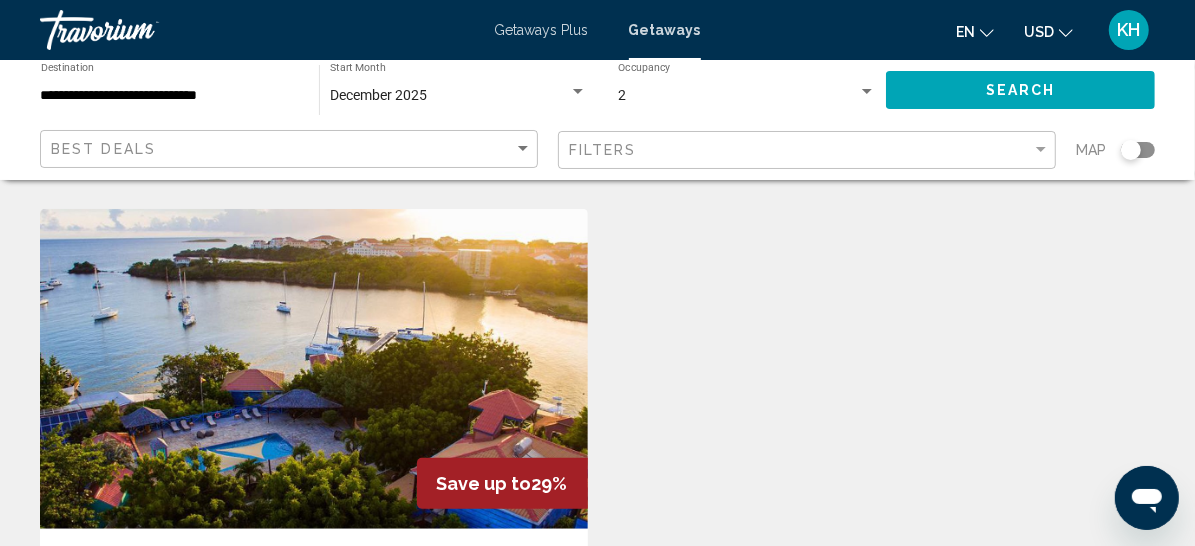 scroll, scrollTop: 759, scrollLeft: 0, axis: vertical 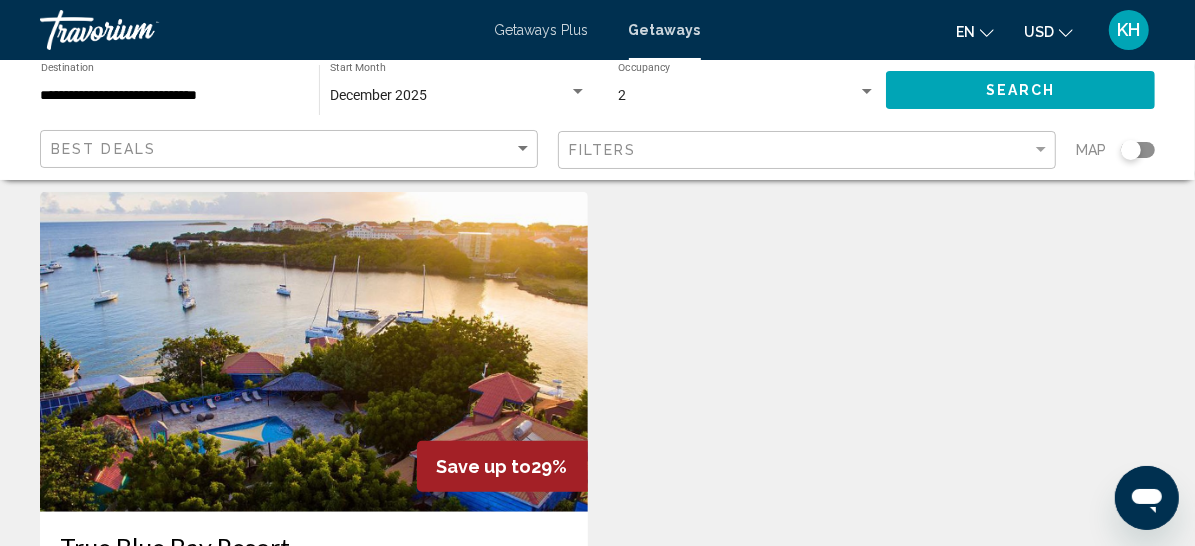 click on "View Resort" at bounding box center [265, 114] 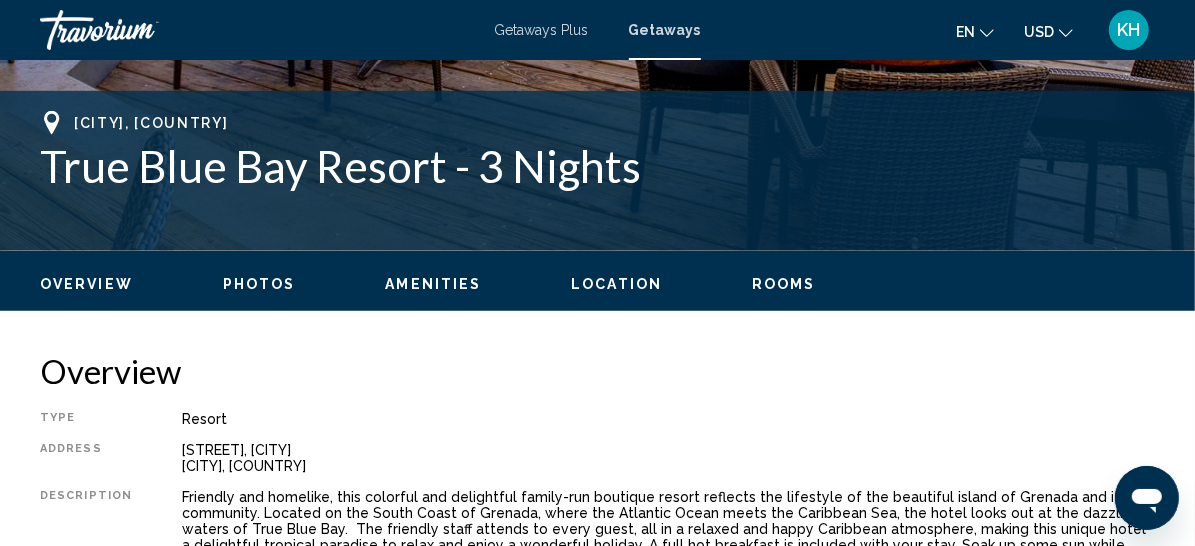 scroll, scrollTop: 395, scrollLeft: 0, axis: vertical 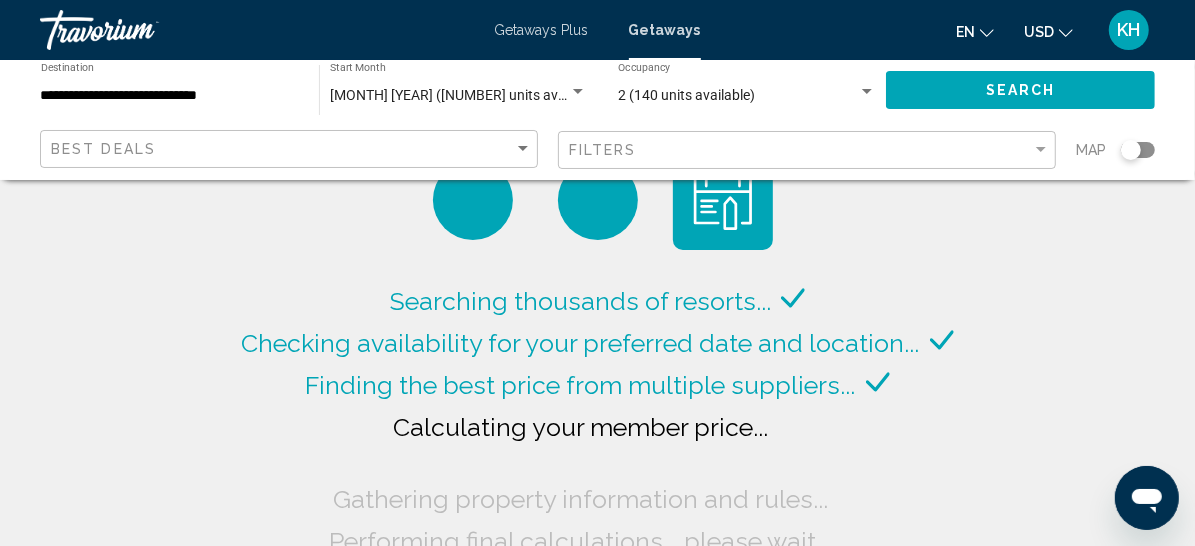 click on "**********" at bounding box center (170, 96) 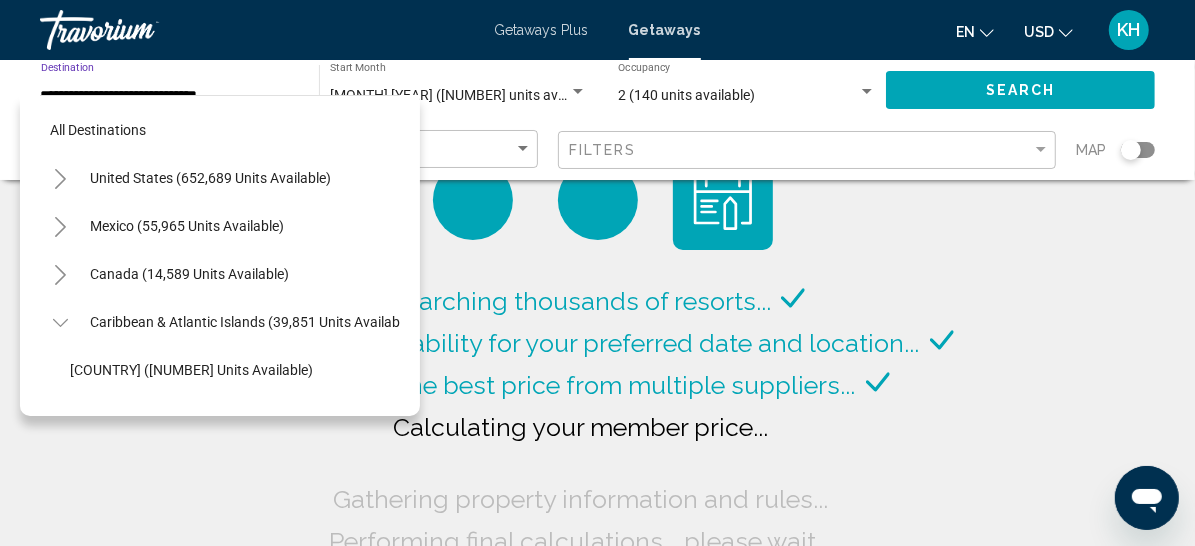 scroll, scrollTop: 287, scrollLeft: 25, axis: both 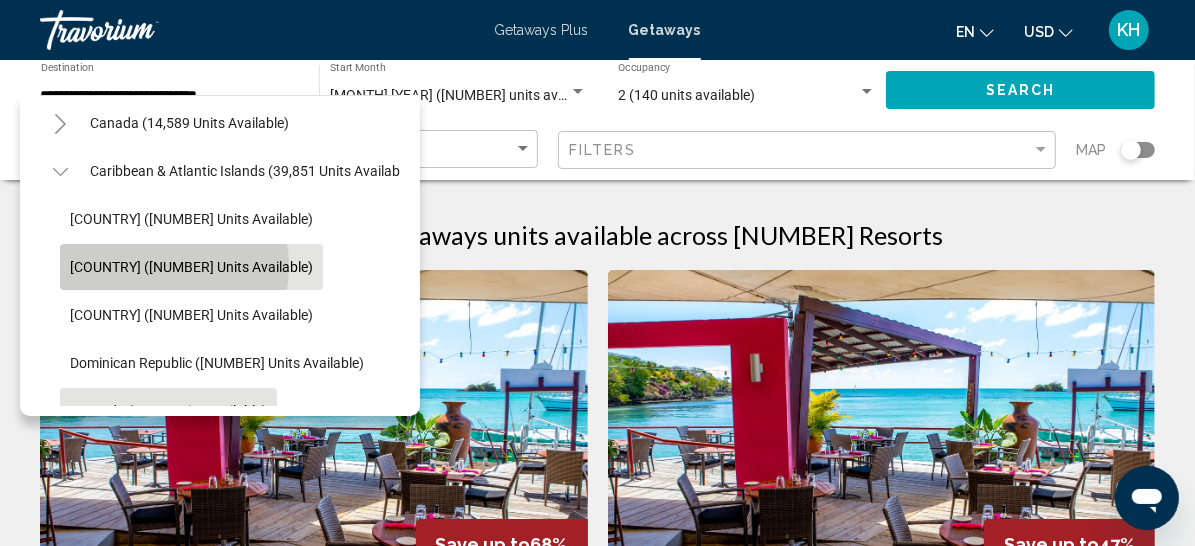 click on "[COUNTRY] ([NUMBER] units available)" 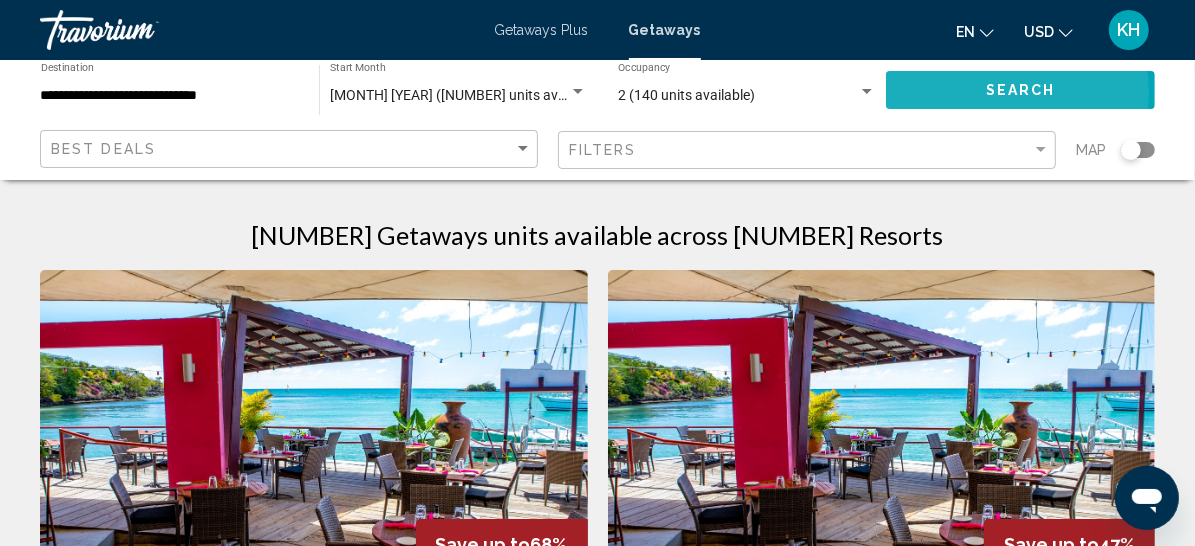 click on "Search" 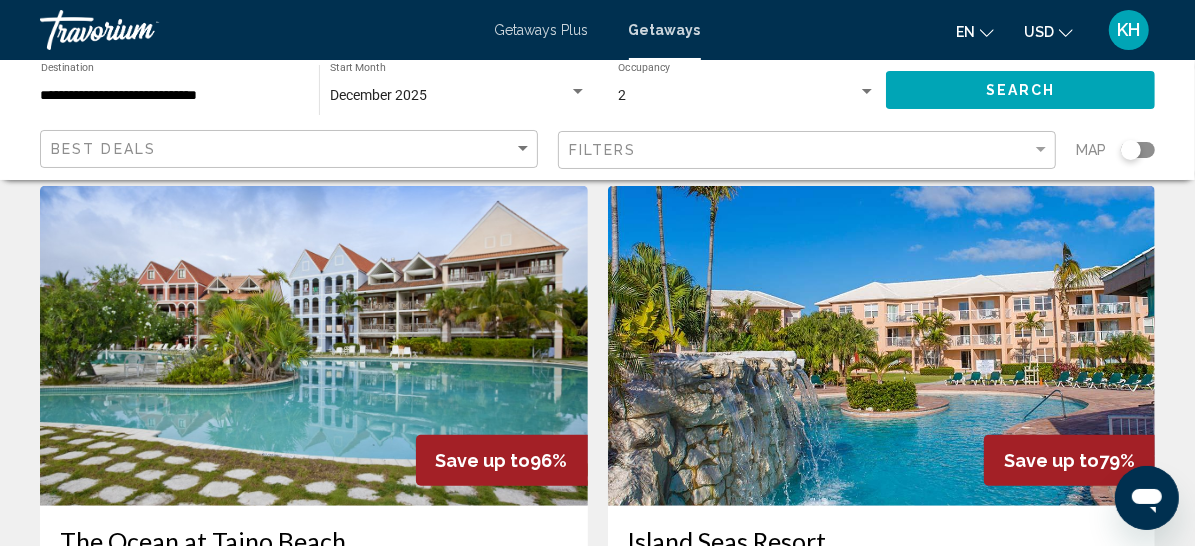 scroll, scrollTop: 762, scrollLeft: 0, axis: vertical 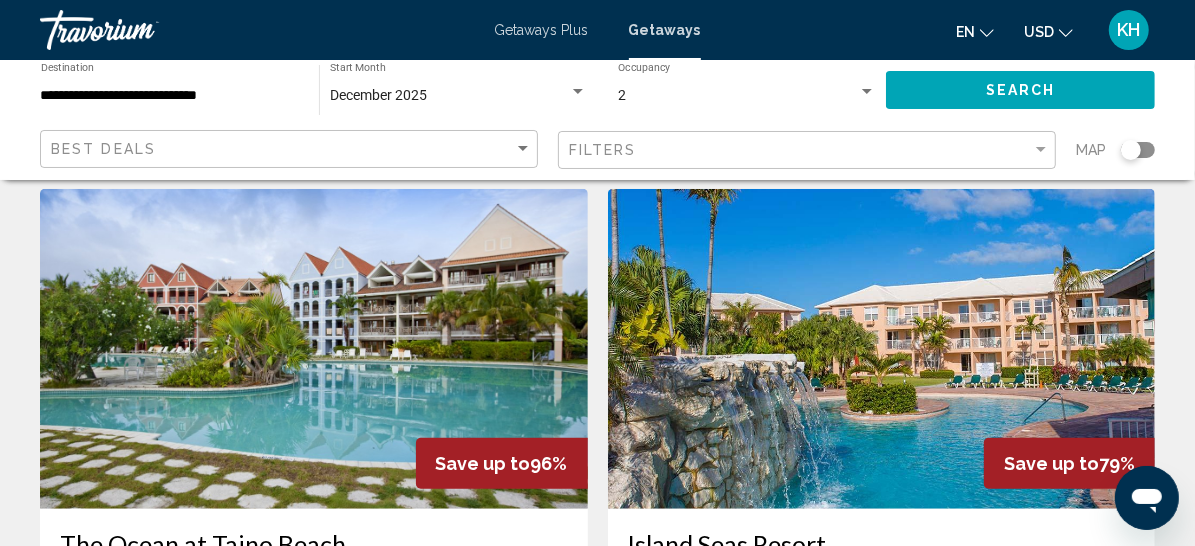 click on "View Resort" at bounding box center [261, 793] 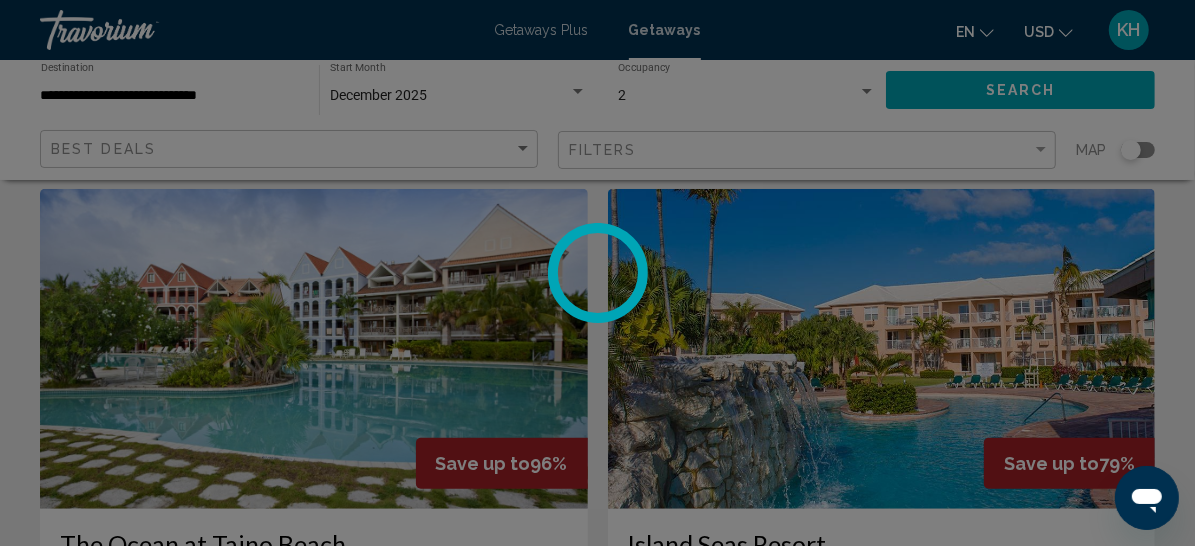 scroll, scrollTop: 395, scrollLeft: 0, axis: vertical 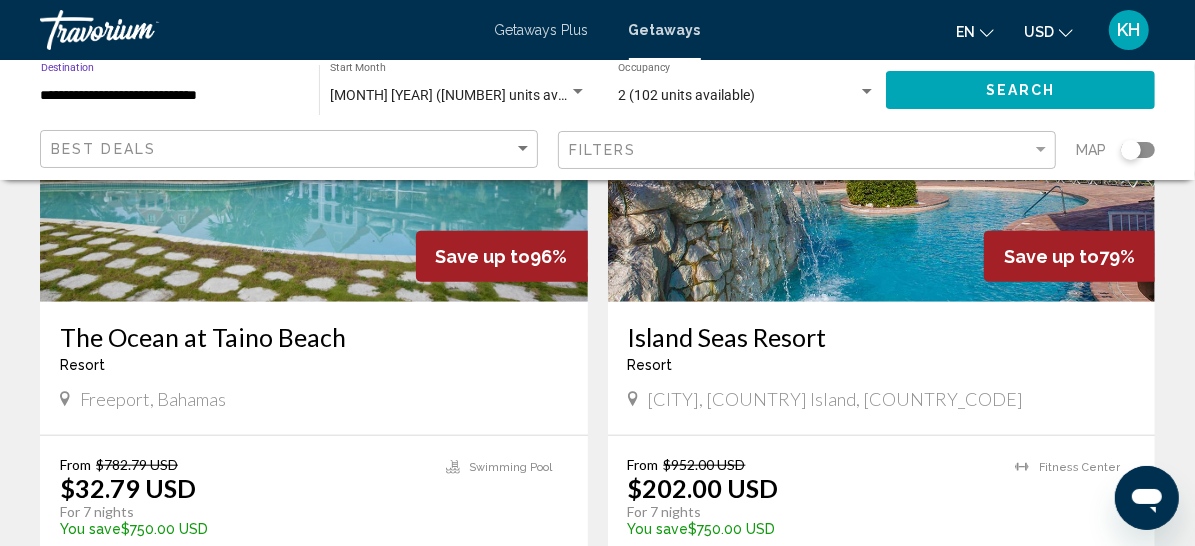 click on "**********" at bounding box center (170, 96) 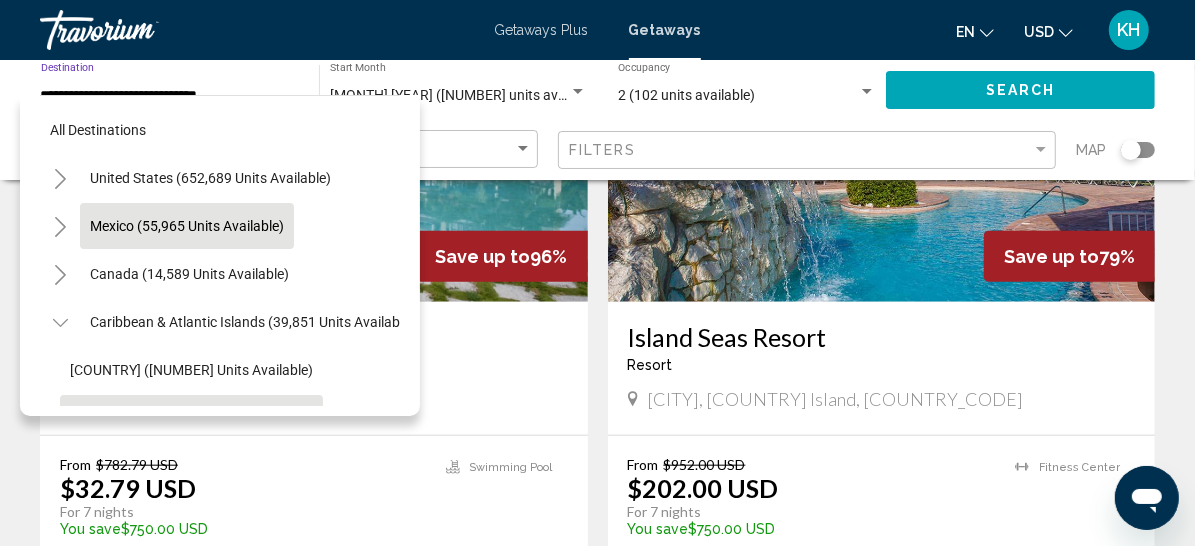 scroll, scrollTop: 141, scrollLeft: 25, axis: both 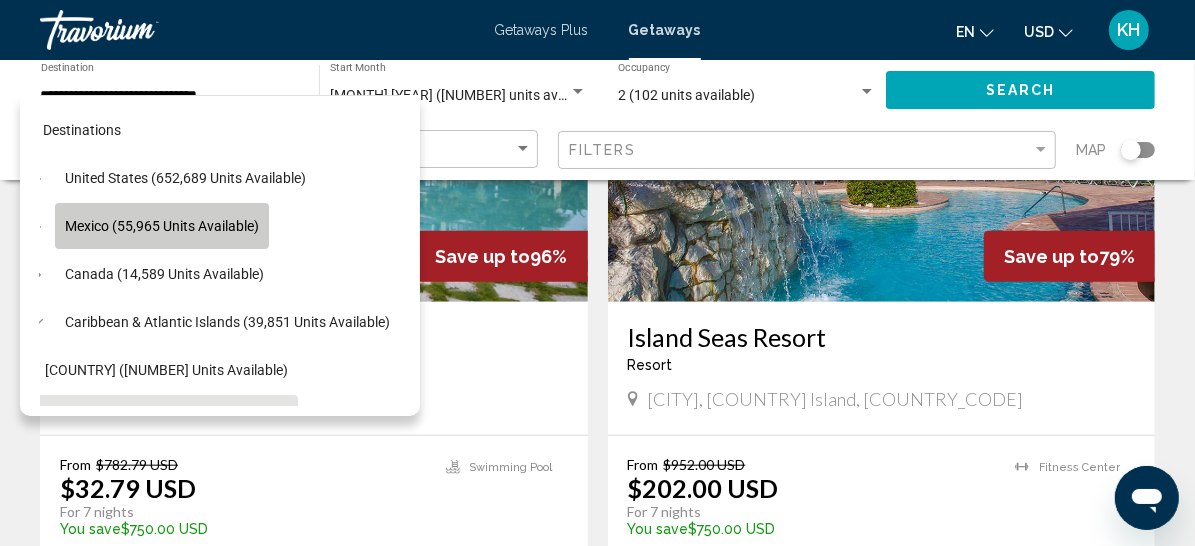 click on "Mexico (55,965 units available)" 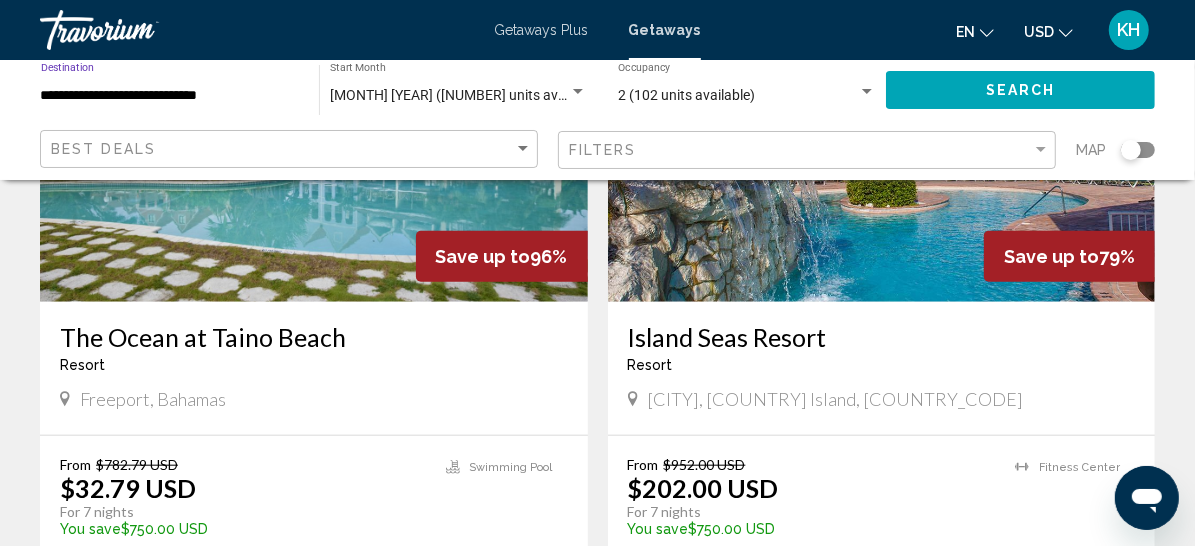 click on "**********" at bounding box center (170, 96) 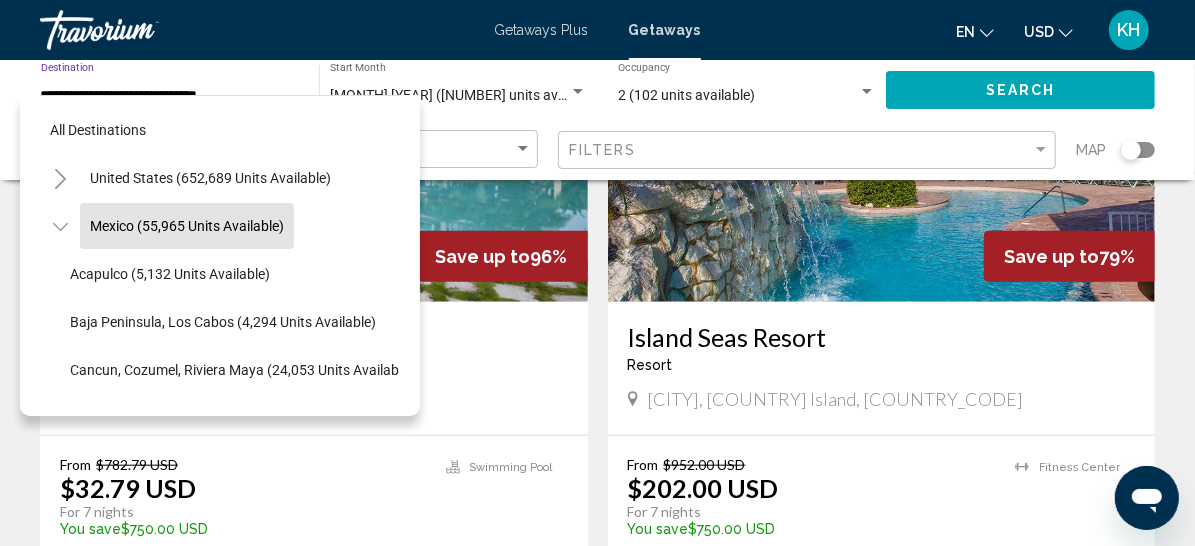scroll, scrollTop: 0, scrollLeft: 39, axis: horizontal 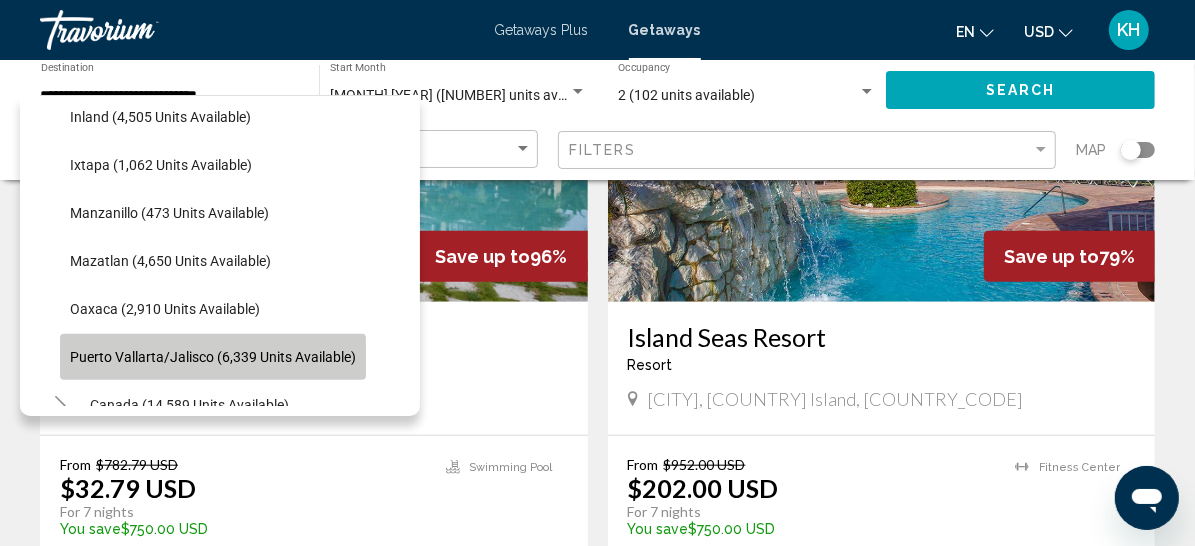 click on "Puerto Vallarta/Jalisco (6,339 units available)" 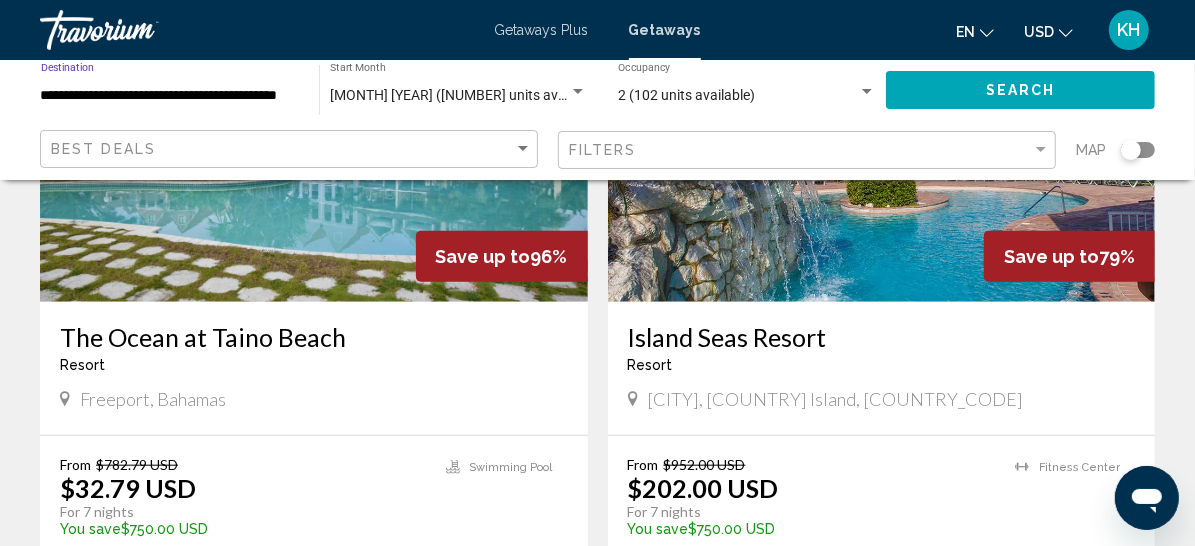 click on "Search" 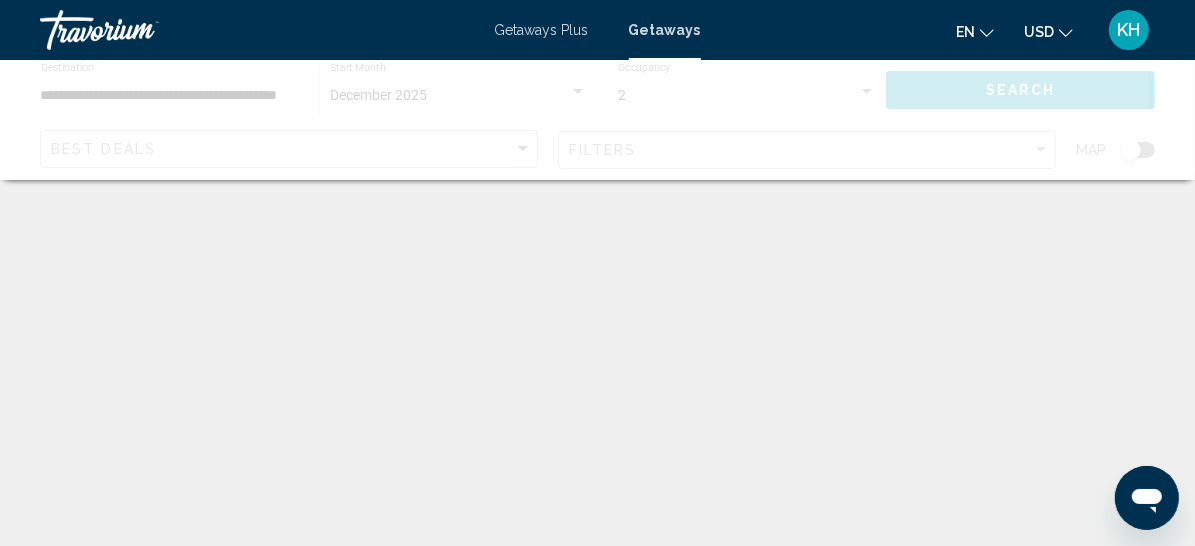 scroll, scrollTop: 0, scrollLeft: 0, axis: both 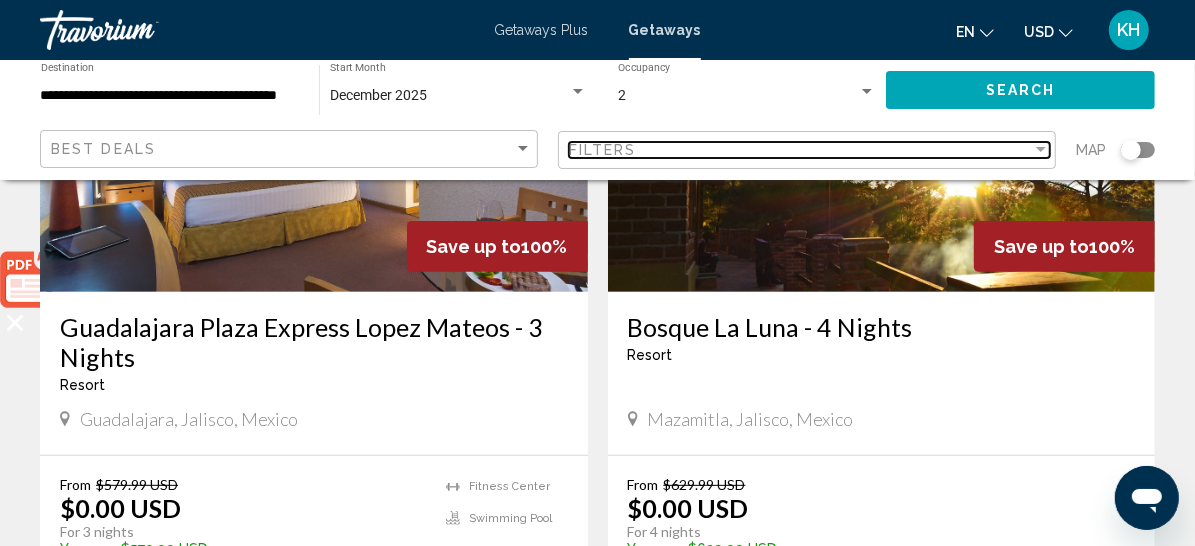 click on "Filters" at bounding box center (800, 150) 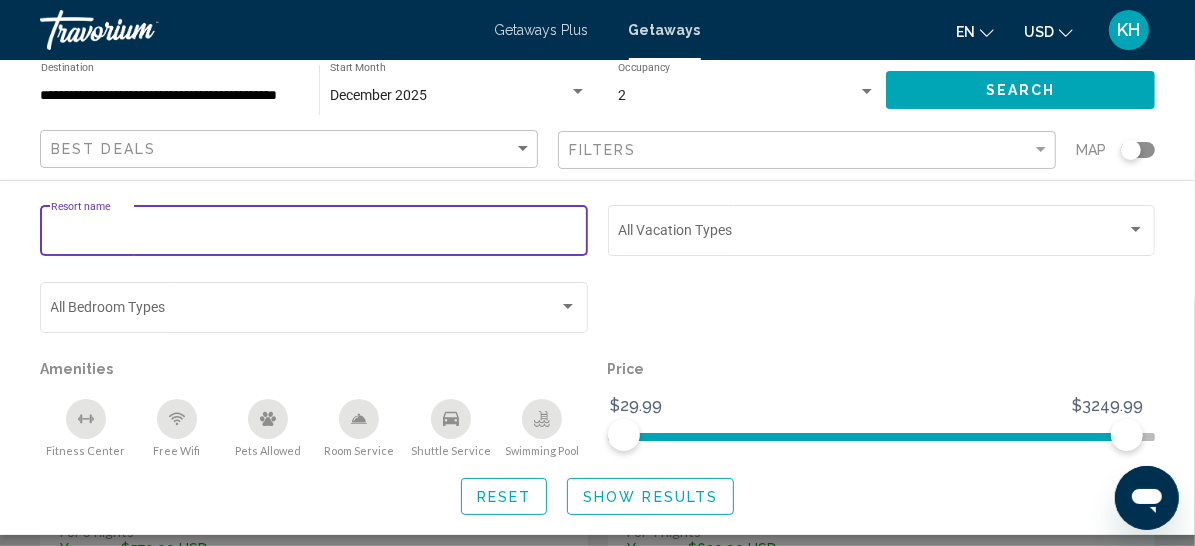 click on "Resort name" at bounding box center [314, 234] 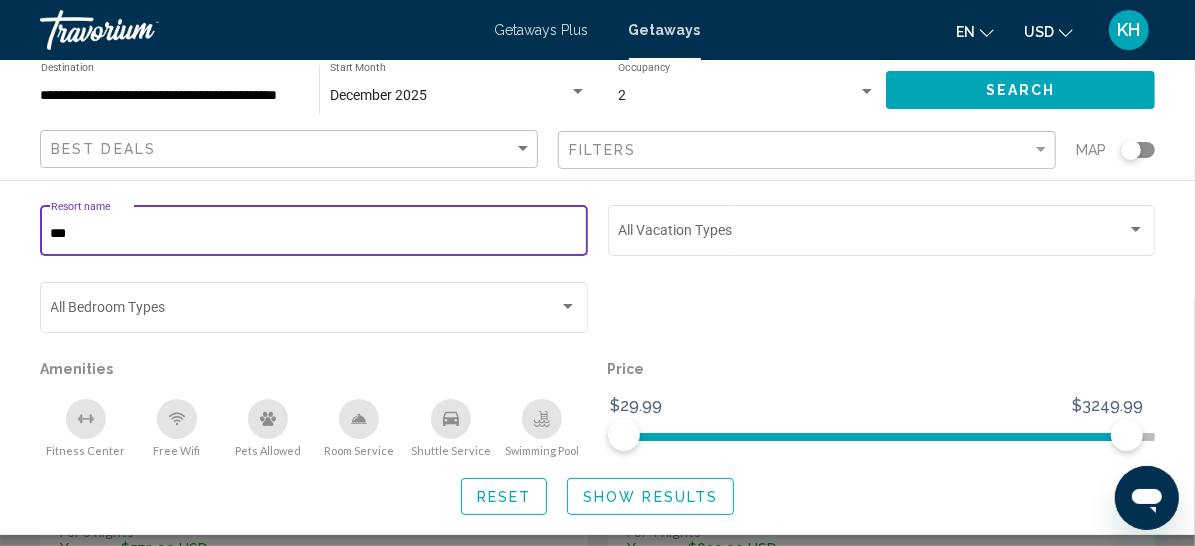 type on "***" 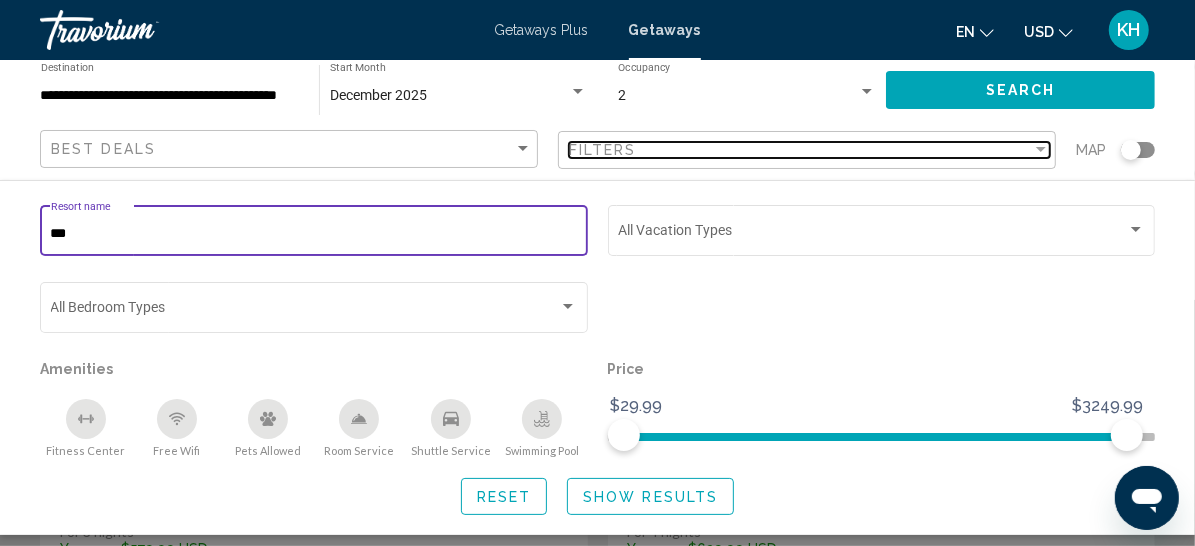 click on "Filters" at bounding box center (603, 150) 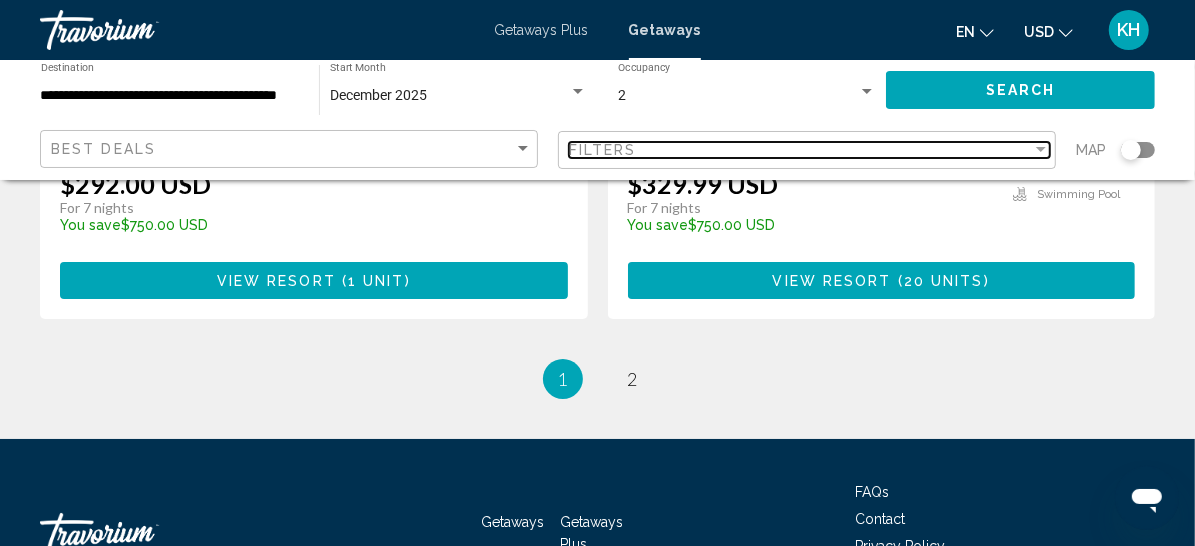 scroll, scrollTop: 4112, scrollLeft: 0, axis: vertical 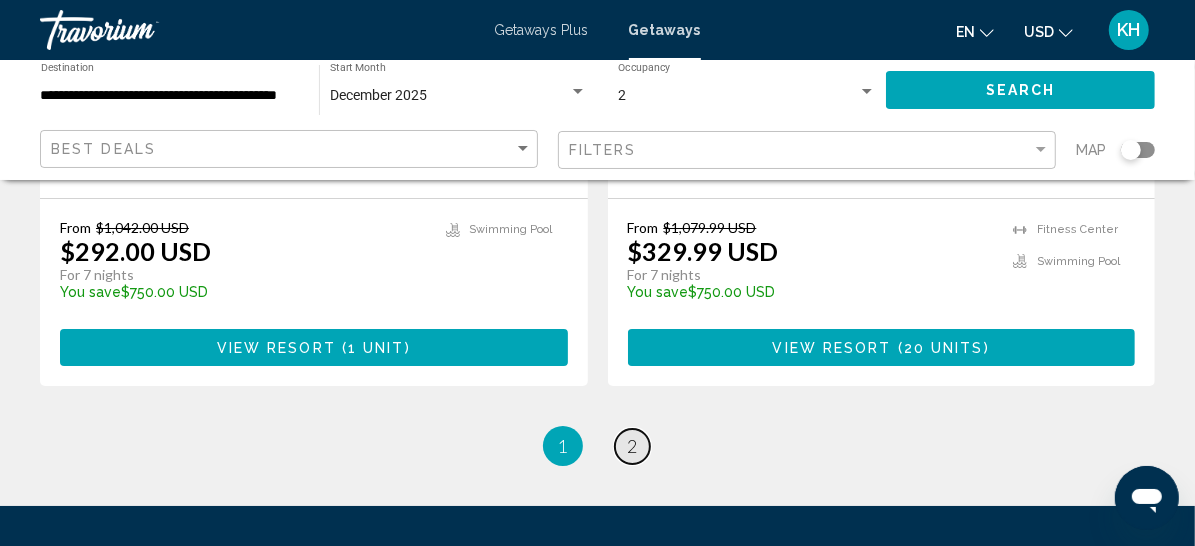 click on "page  2" at bounding box center (632, 446) 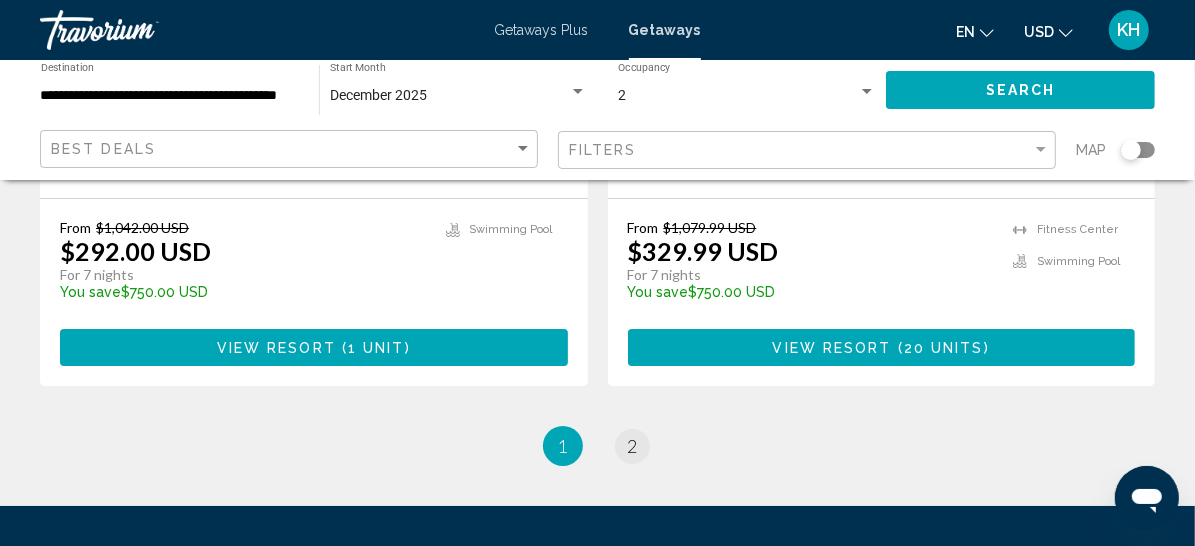scroll, scrollTop: 0, scrollLeft: 0, axis: both 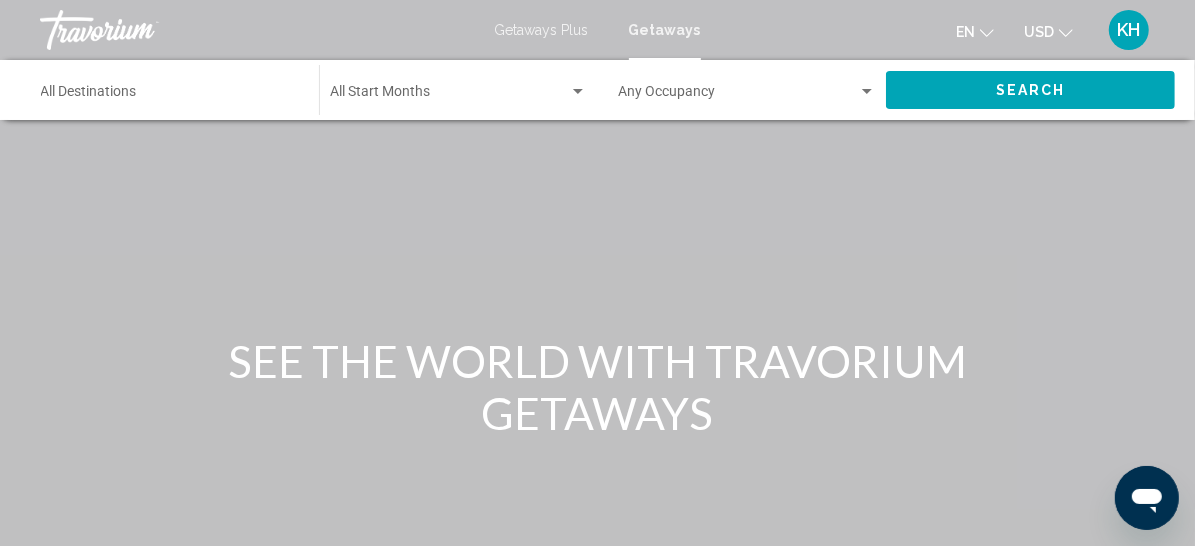 click on "Destination All Destinations" at bounding box center (170, 96) 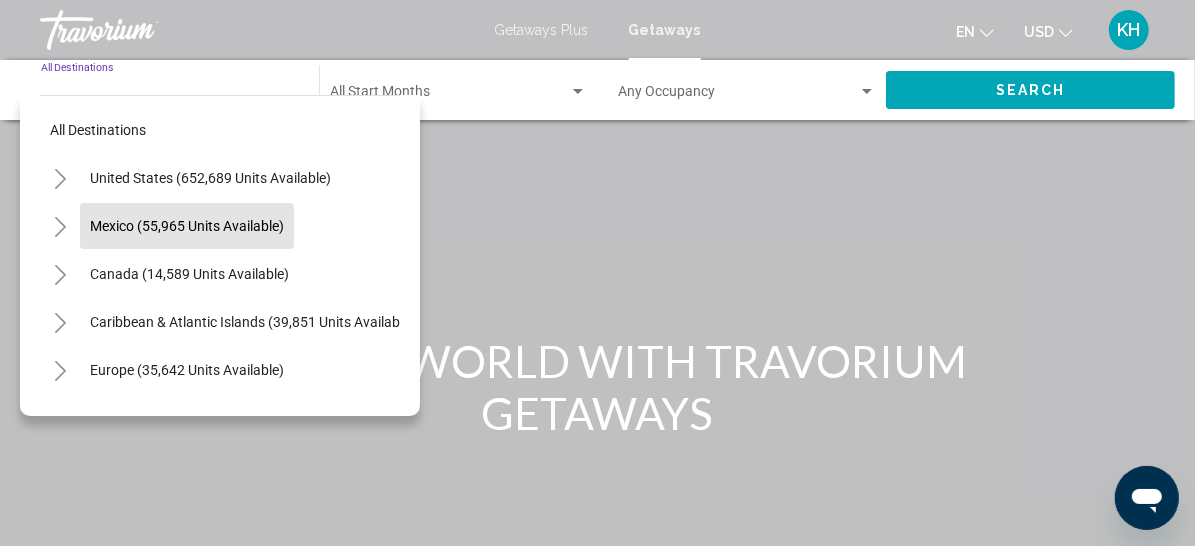 click on "Mexico (55,965 units available)" at bounding box center (189, 274) 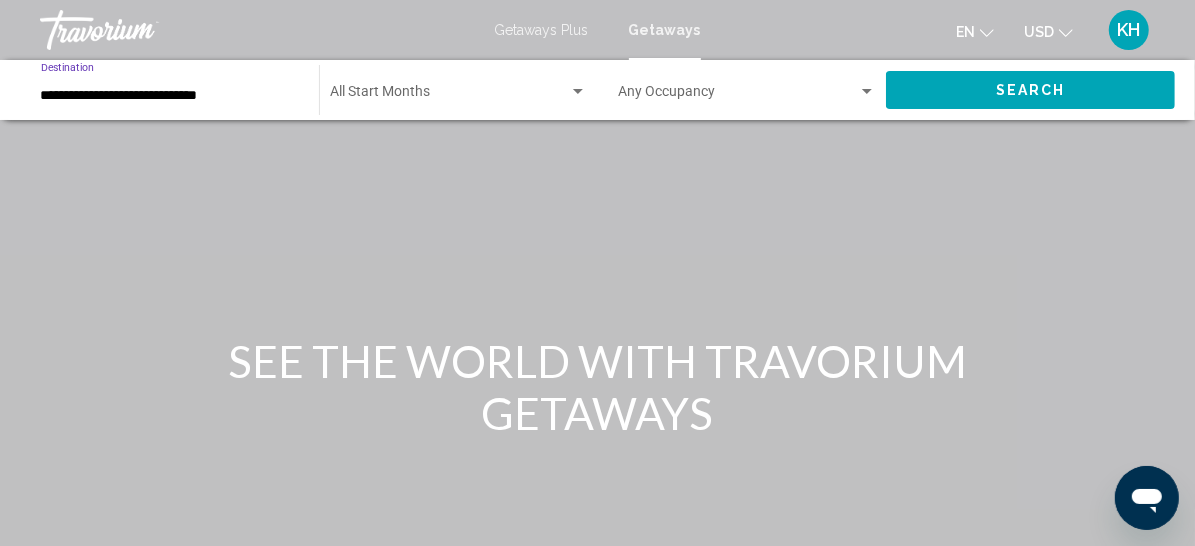 click at bounding box center [449, 96] 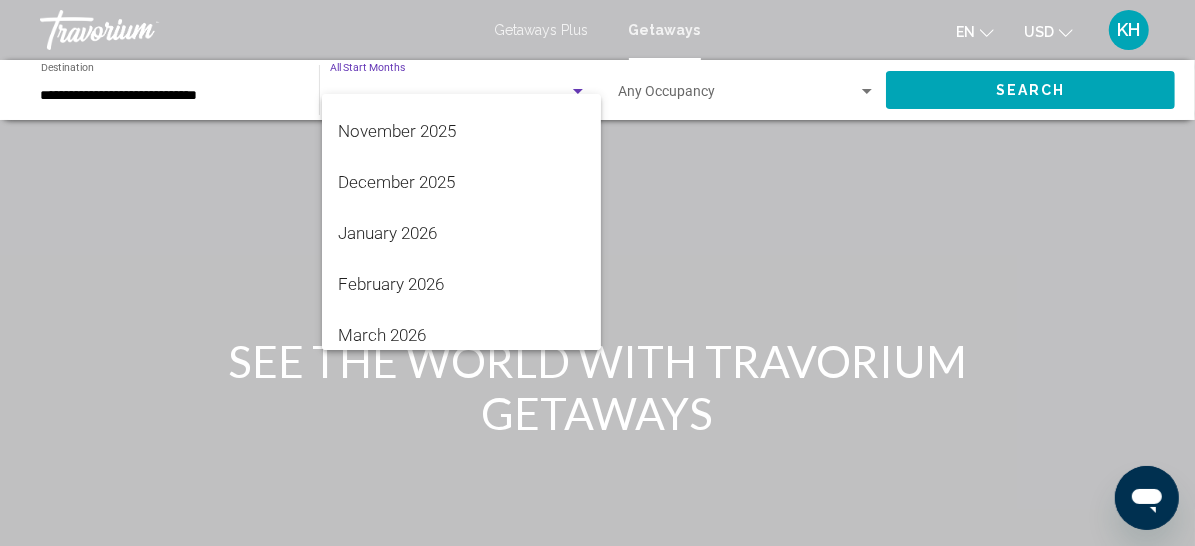 scroll, scrollTop: 254, scrollLeft: 0, axis: vertical 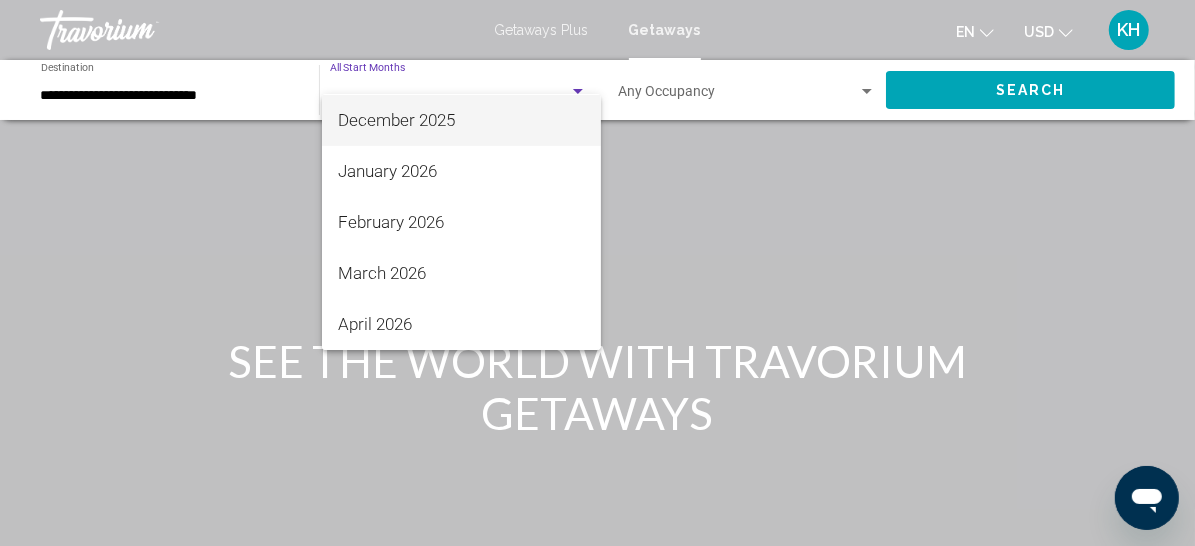click on "December 2025" at bounding box center (461, 120) 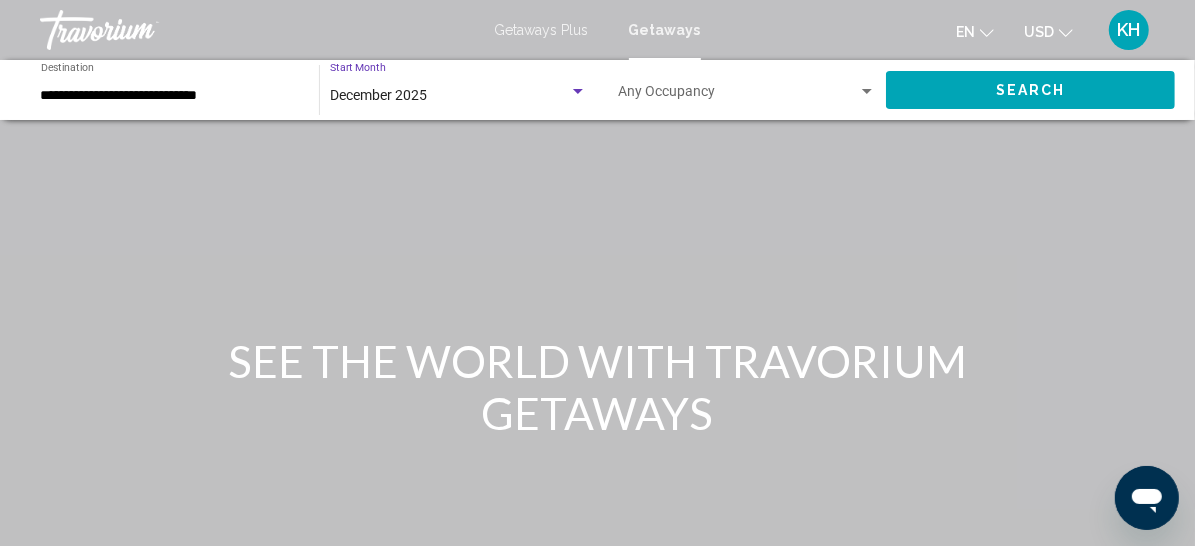 click at bounding box center [738, 96] 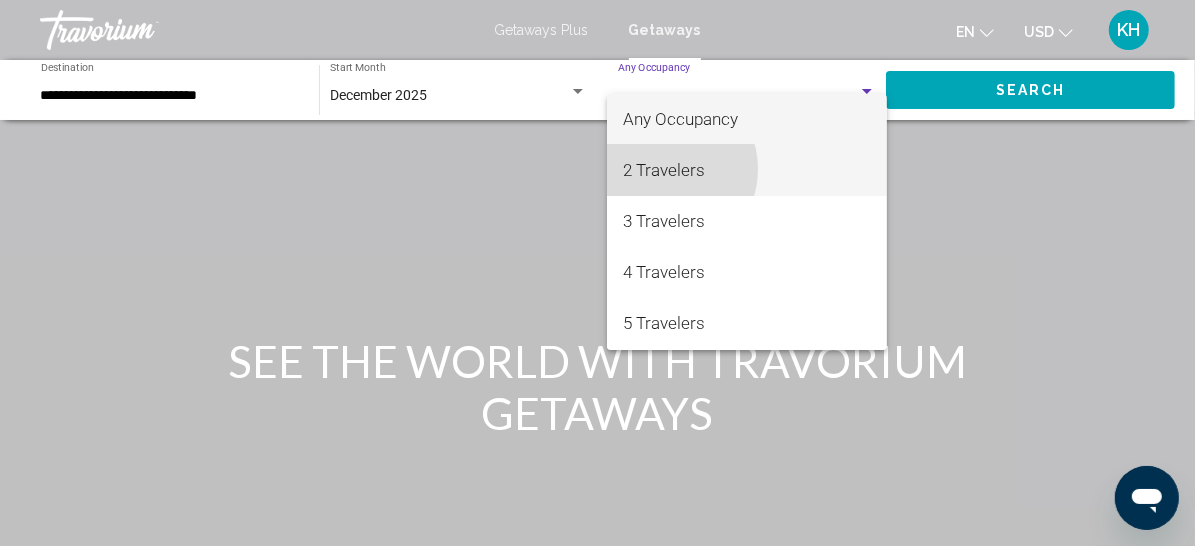 click on "2 Travelers" at bounding box center [747, 170] 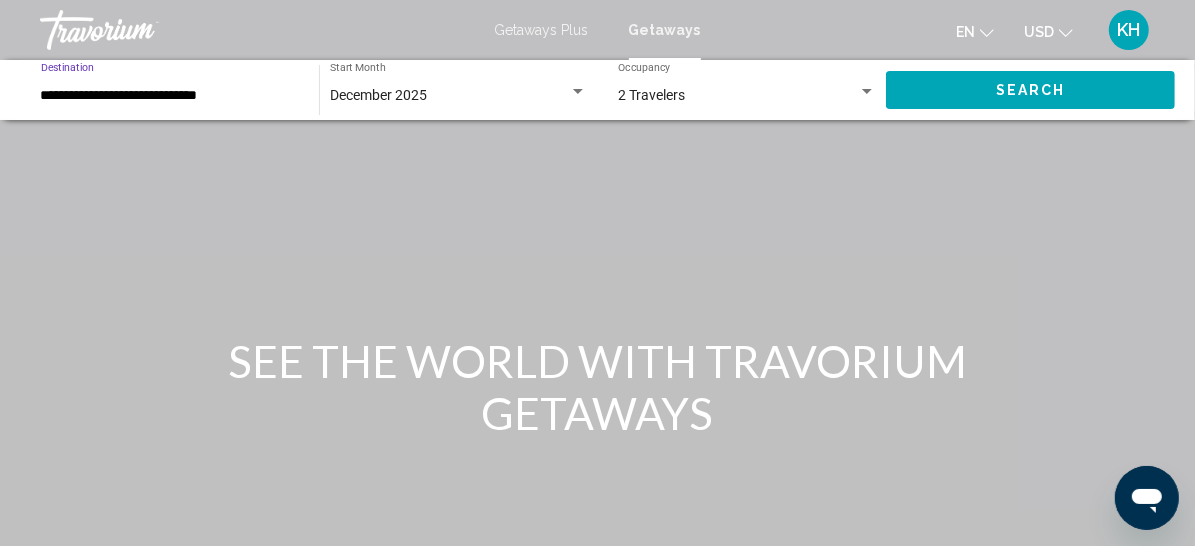 click on "**********" at bounding box center (170, 96) 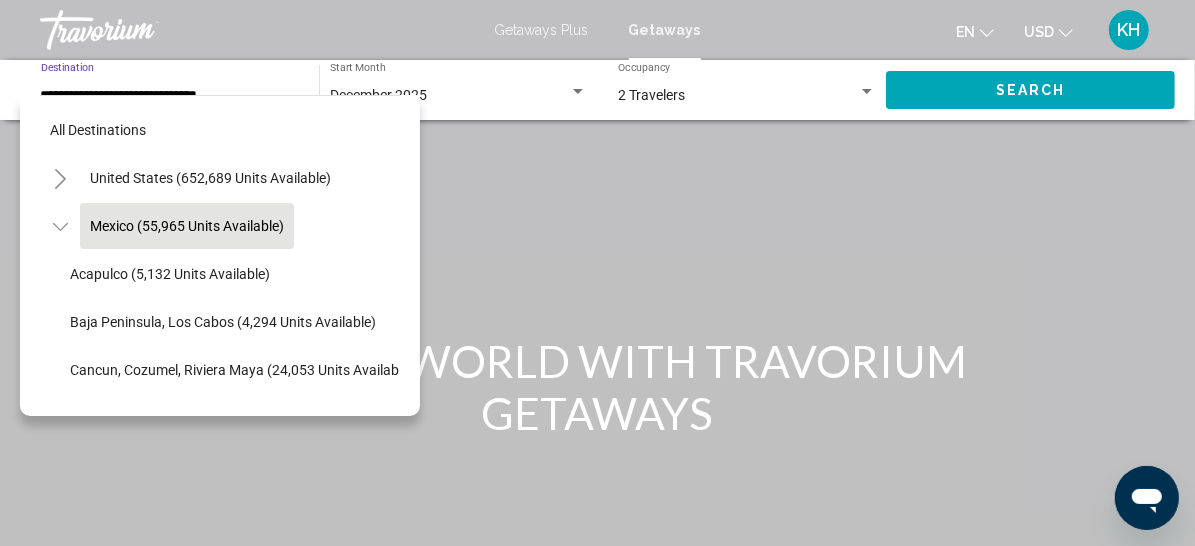 scroll, scrollTop: 0, scrollLeft: 39, axis: horizontal 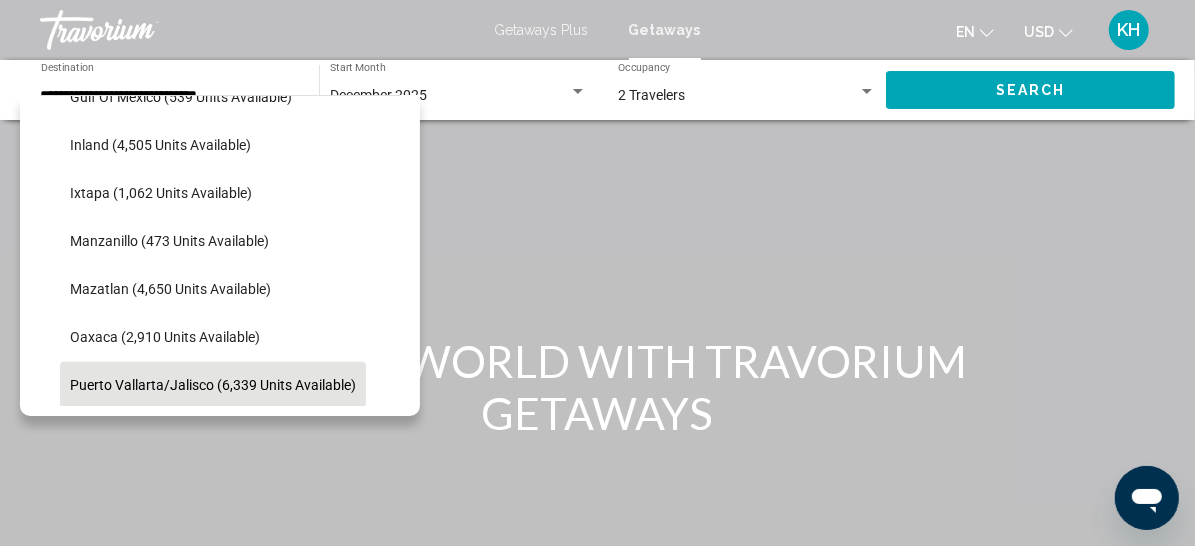 click on "Puerto Vallarta/Jalisco (6,339 units available)" 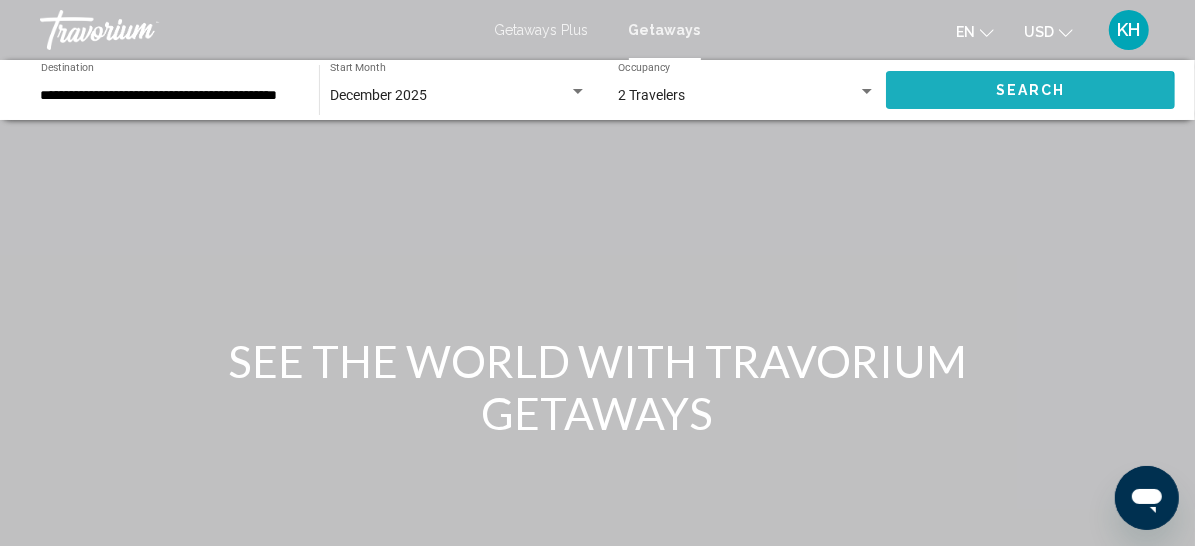 click on "Search" at bounding box center [1031, 91] 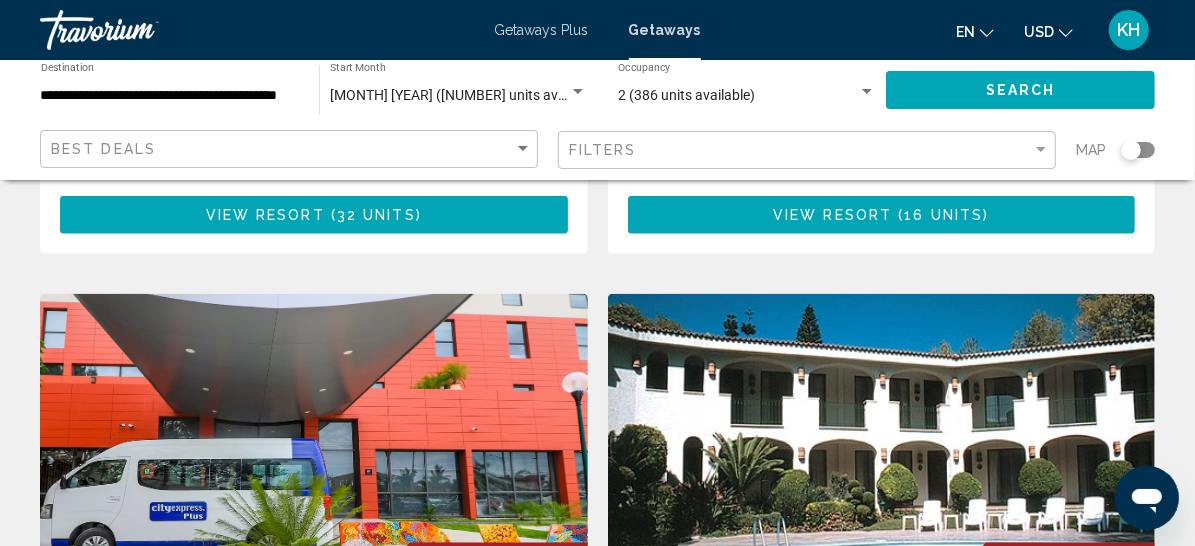 scroll, scrollTop: 1393, scrollLeft: 0, axis: vertical 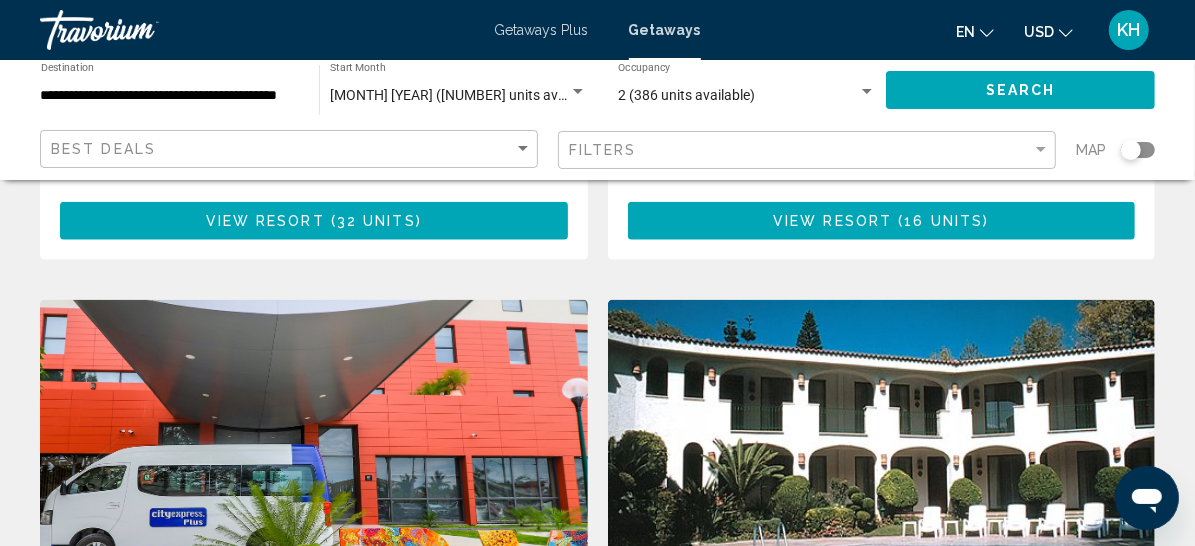 click at bounding box center (314, 460) 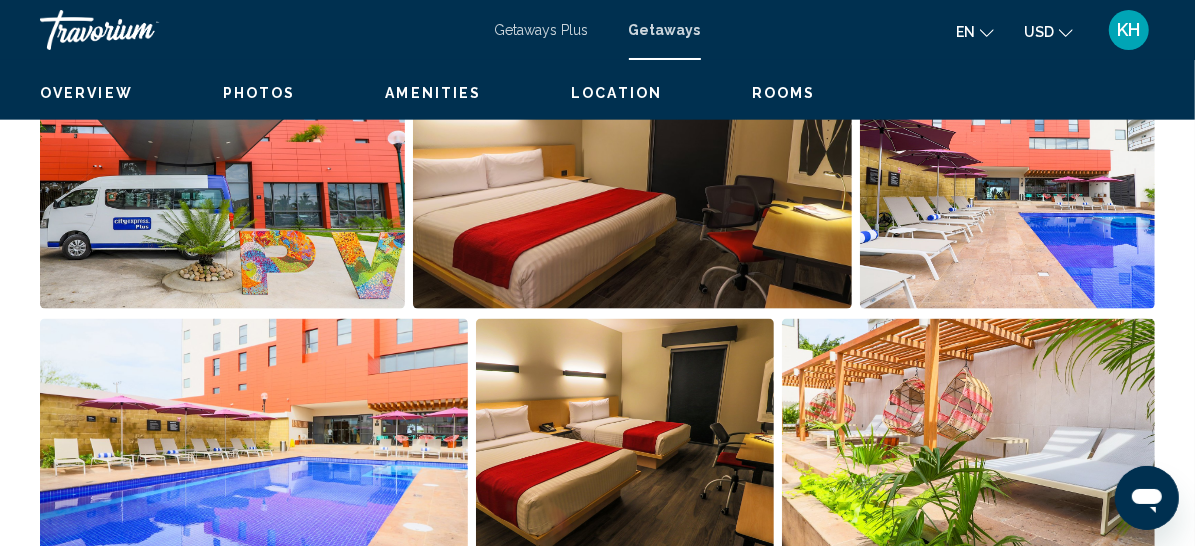 scroll, scrollTop: 395, scrollLeft: 0, axis: vertical 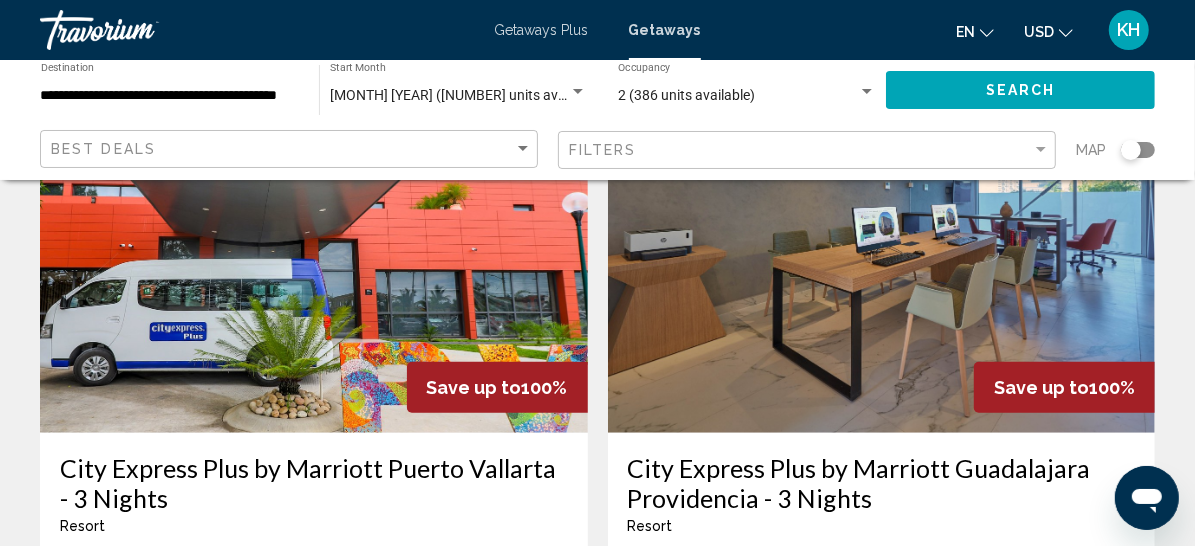 click at bounding box center [328, 747] 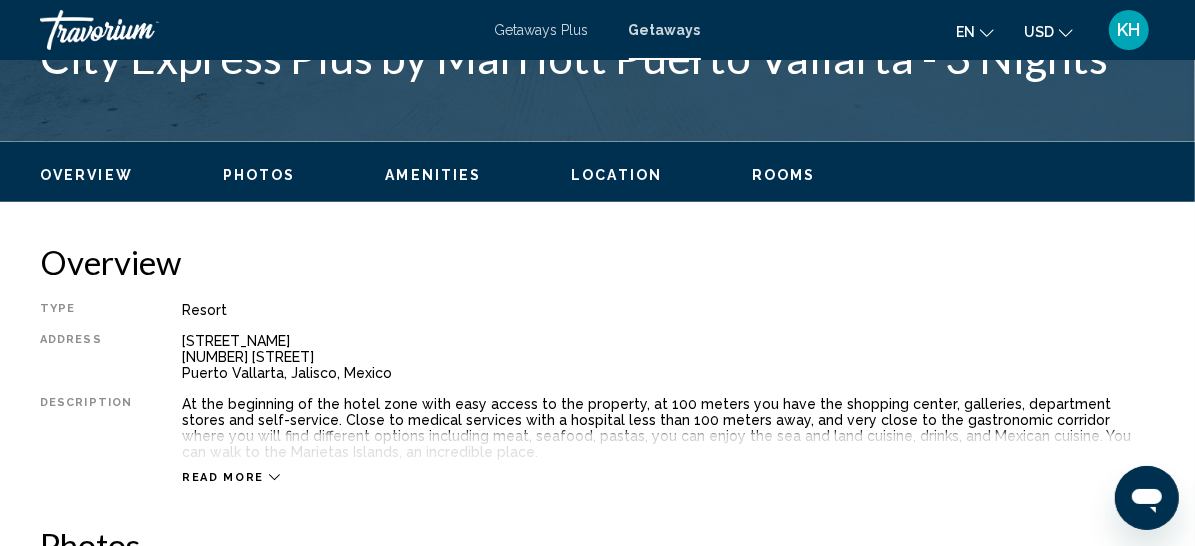 scroll, scrollTop: 395, scrollLeft: 0, axis: vertical 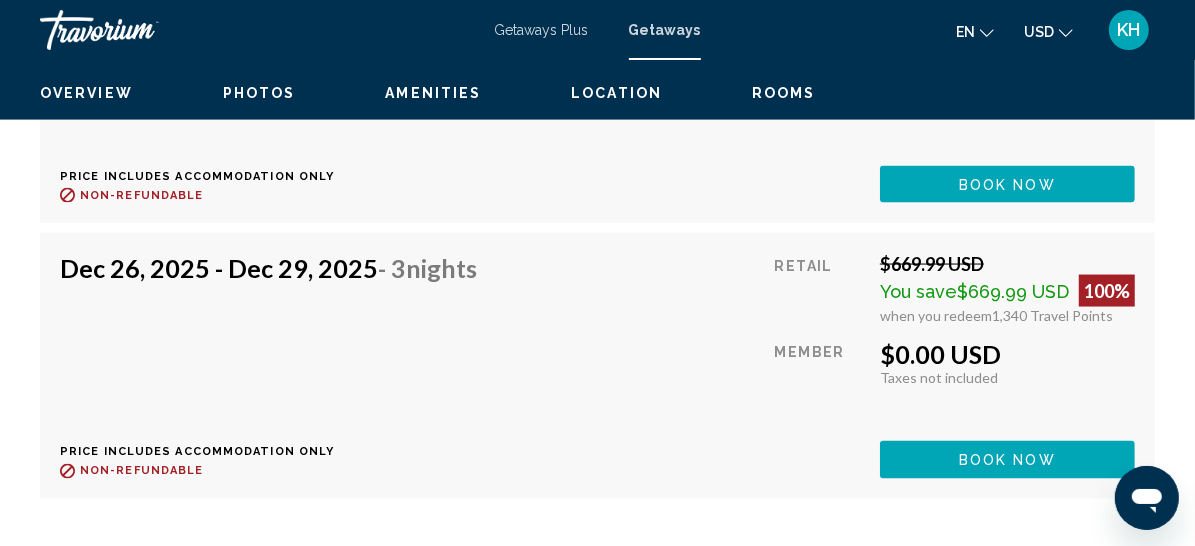 click on "Book now" at bounding box center (1008, -1043) 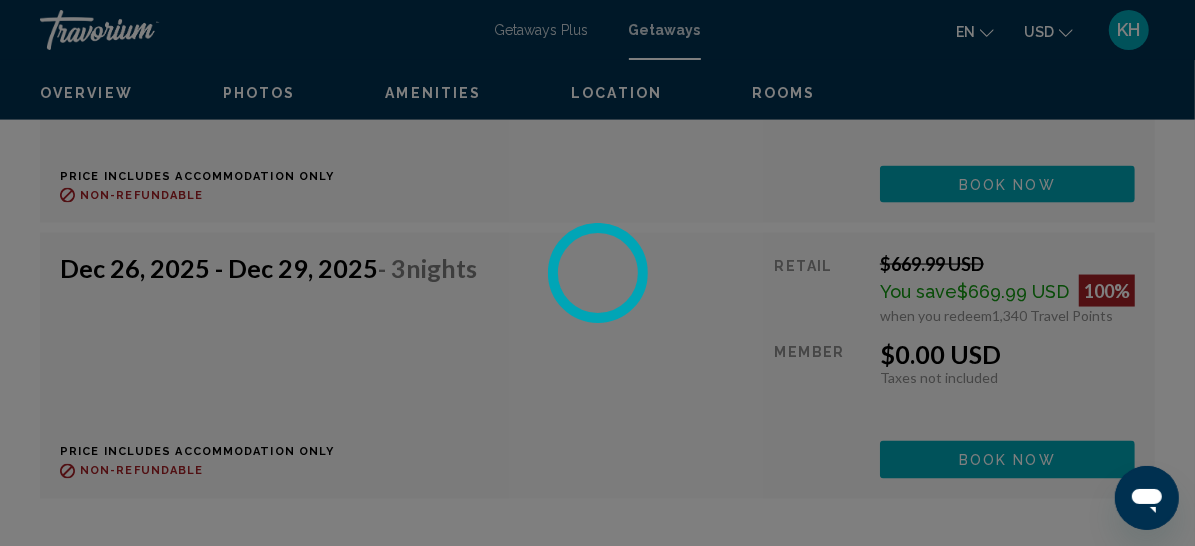 scroll, scrollTop: 0, scrollLeft: 0, axis: both 